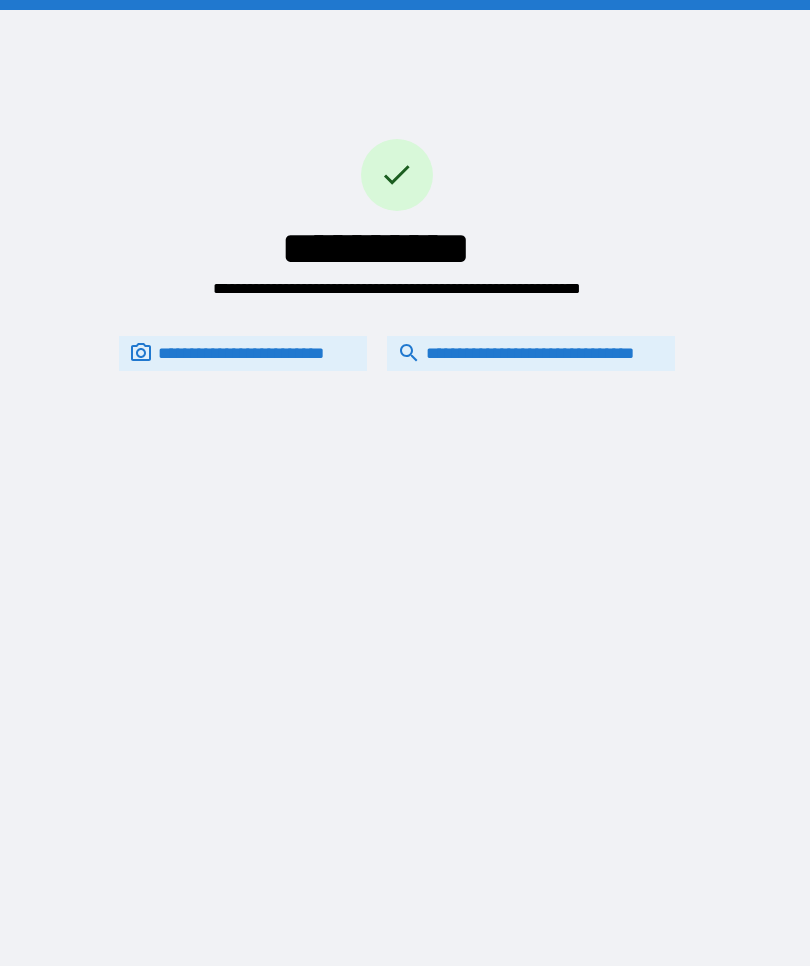 scroll, scrollTop: 0, scrollLeft: 0, axis: both 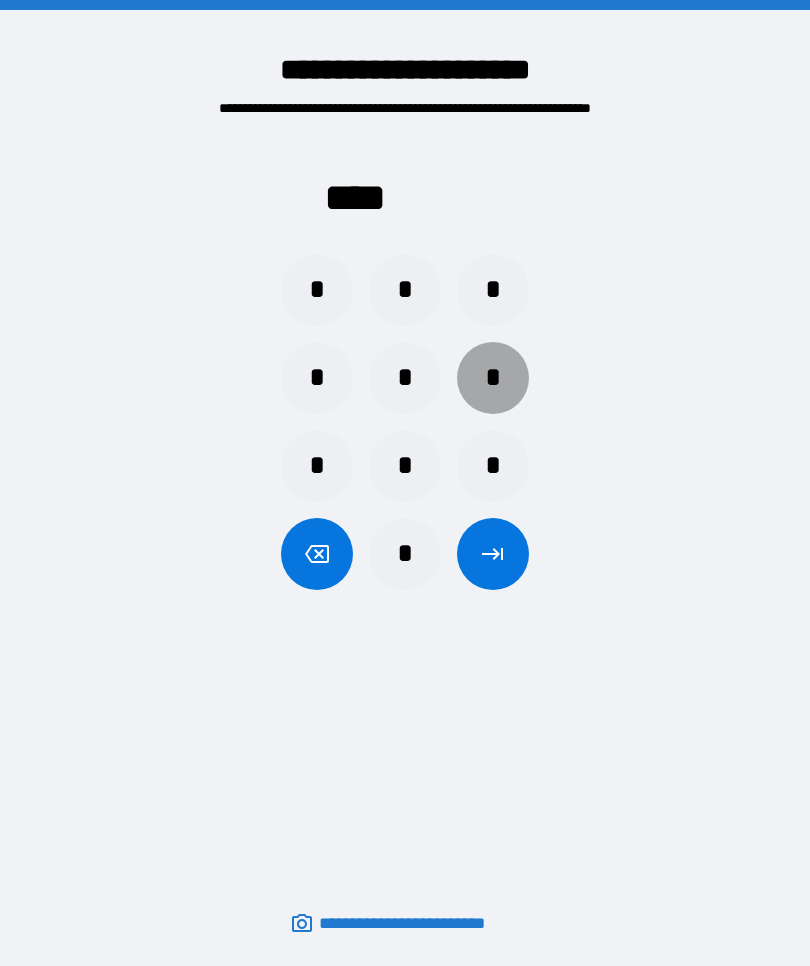 click on "*" at bounding box center [493, 378] 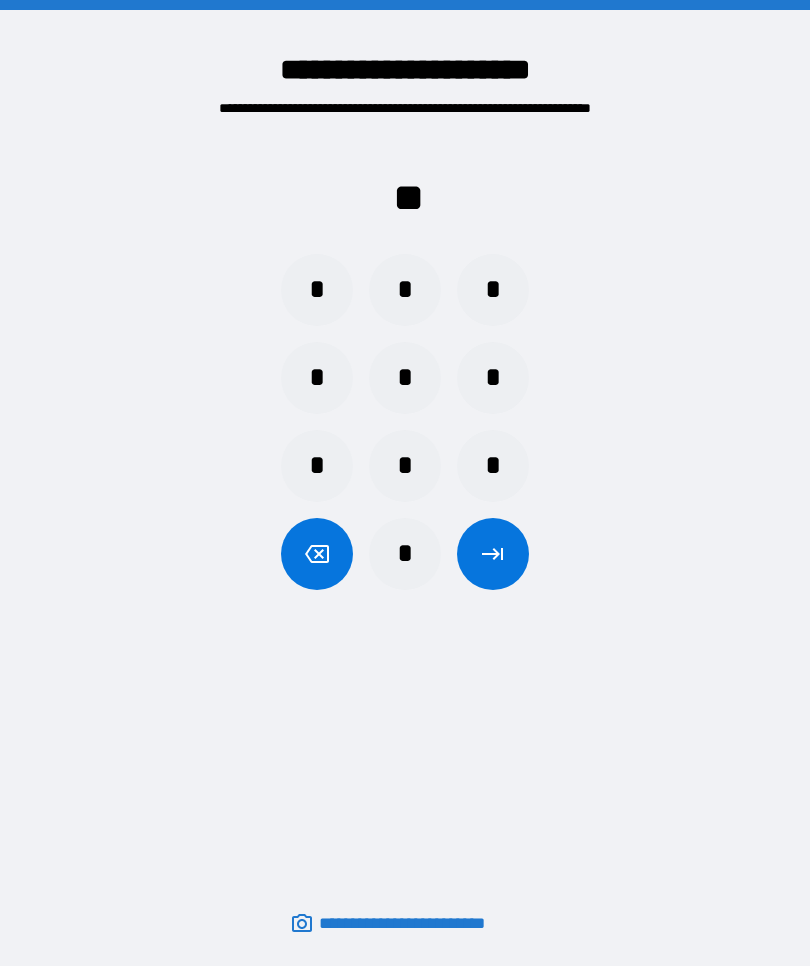 click on "*" at bounding box center (317, 290) 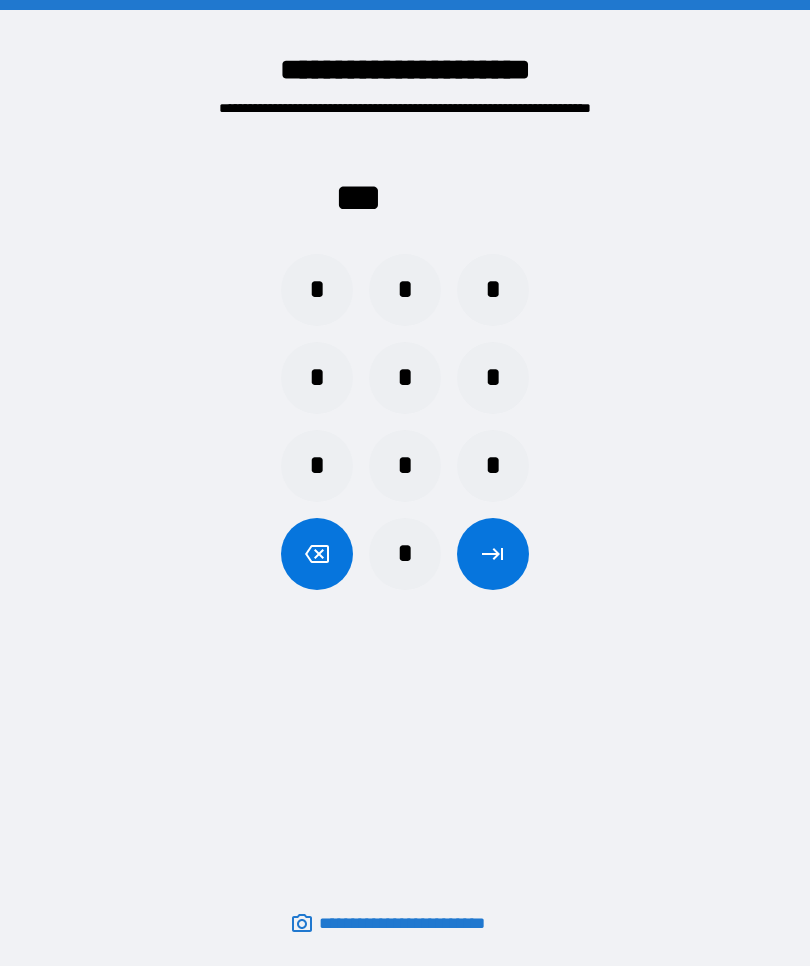click on "*" at bounding box center (317, 290) 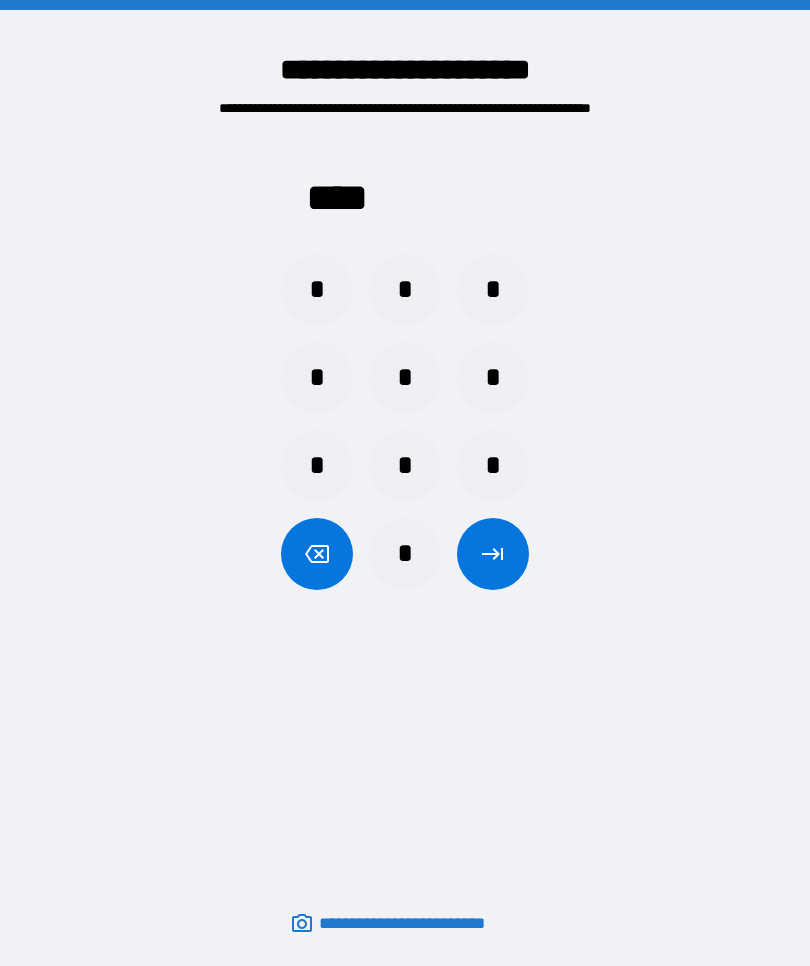 click 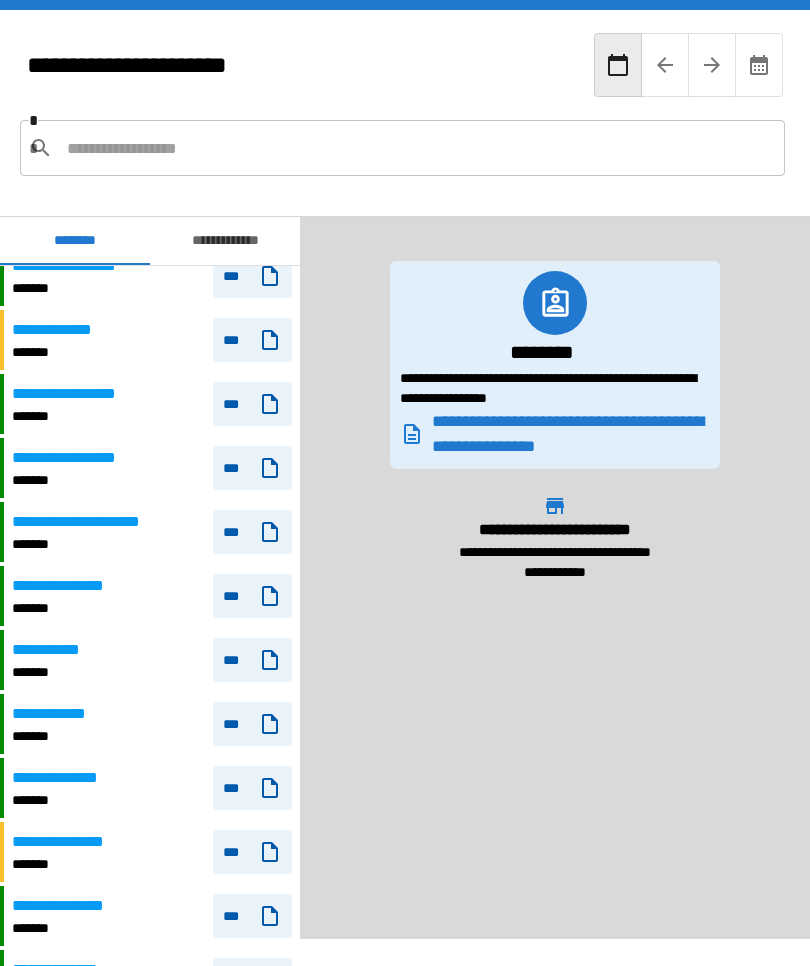 scroll, scrollTop: 622, scrollLeft: 0, axis: vertical 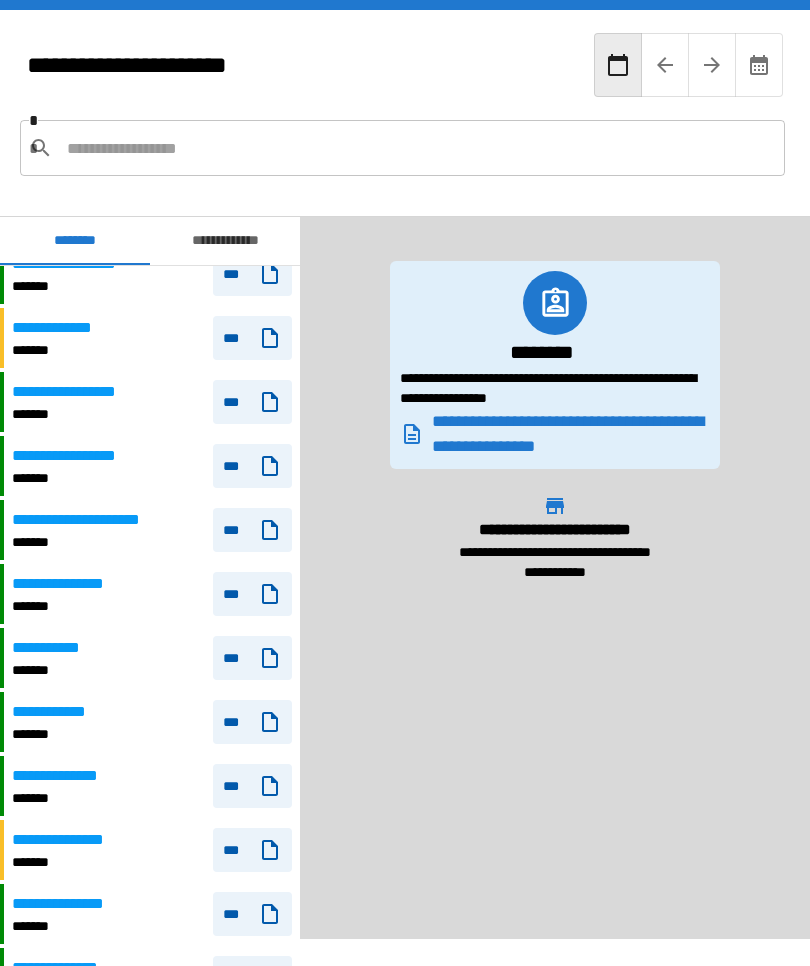 click on "**********" at bounding box center (94, 520) 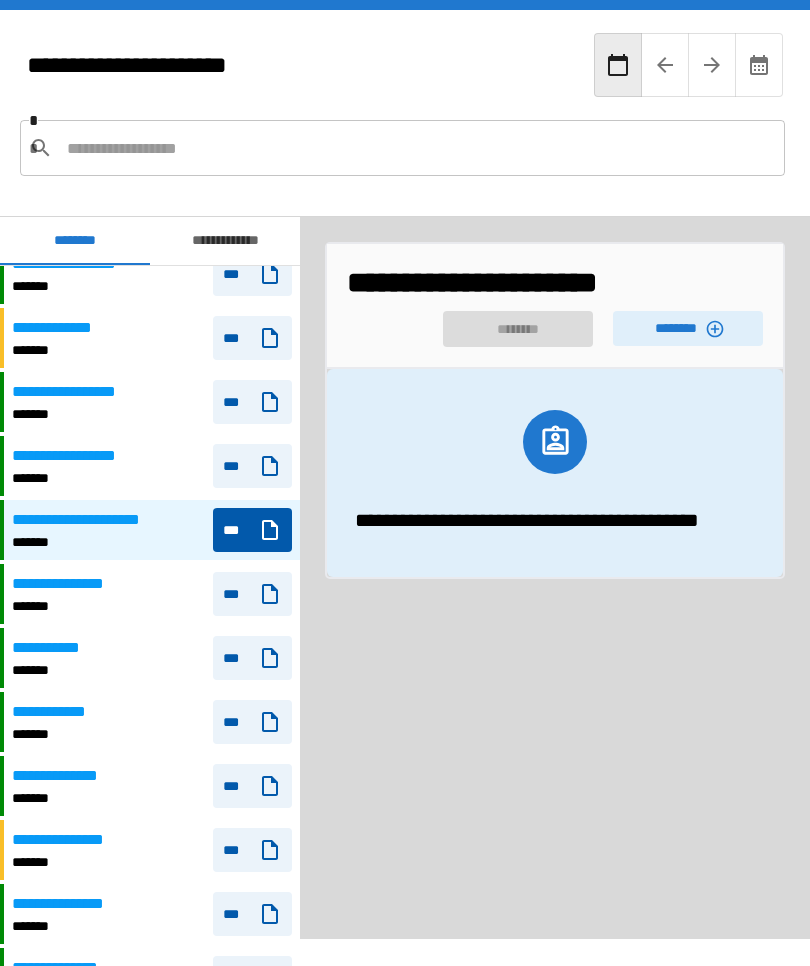 click 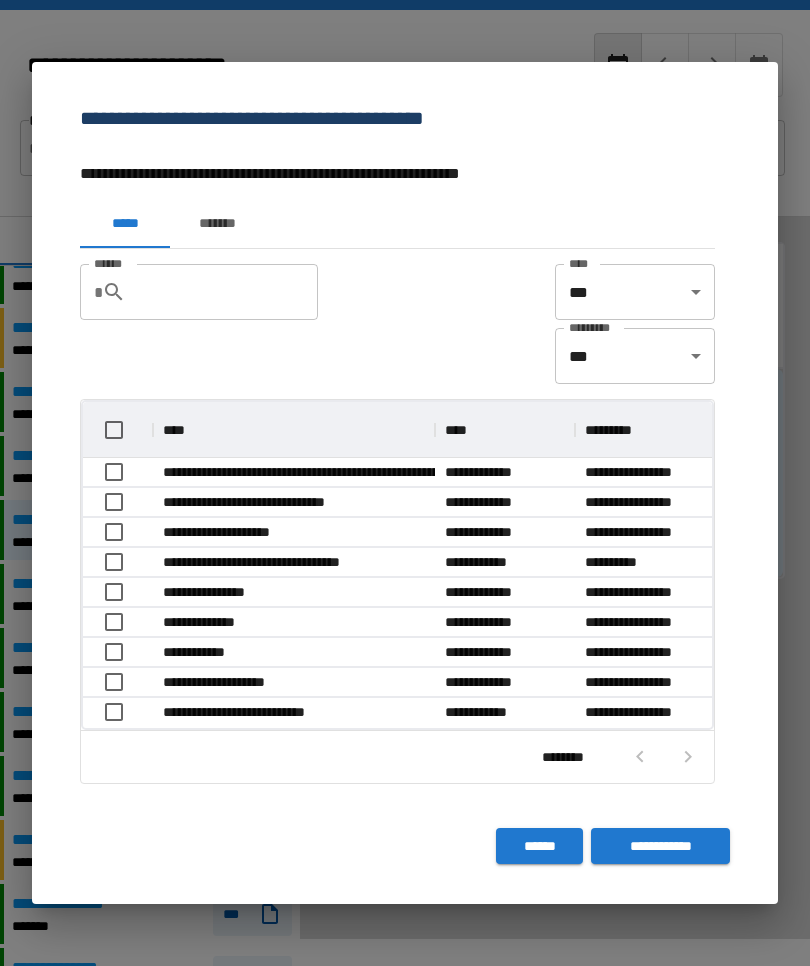 scroll, scrollTop: 326, scrollLeft: 629, axis: both 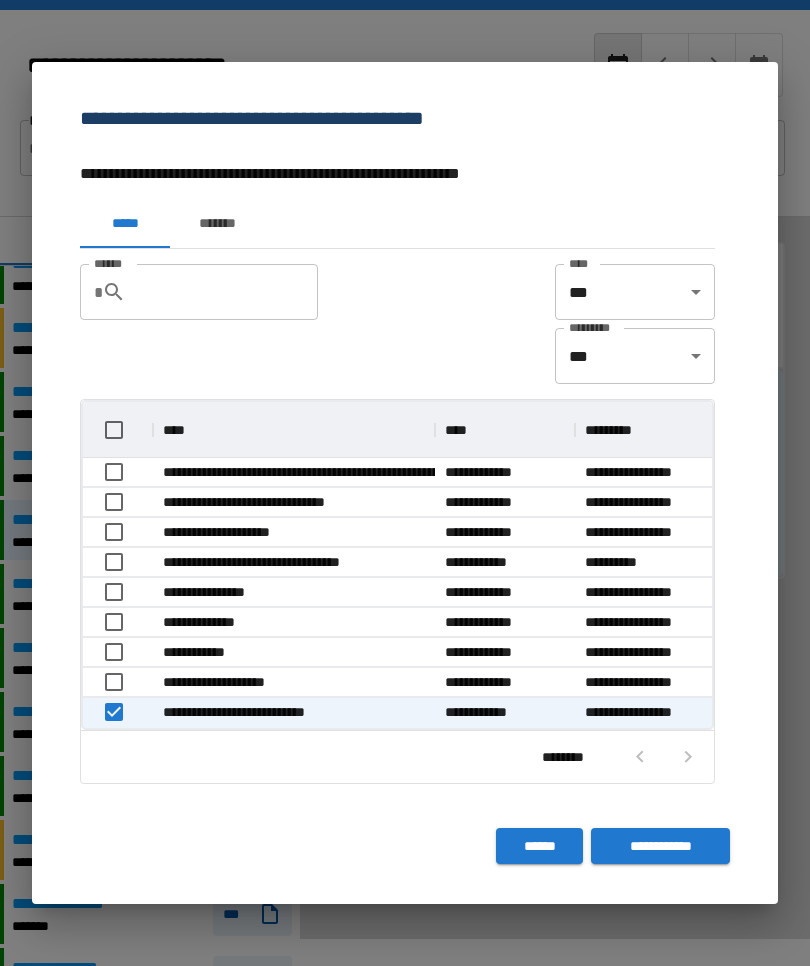 click on "**********" at bounding box center (660, 846) 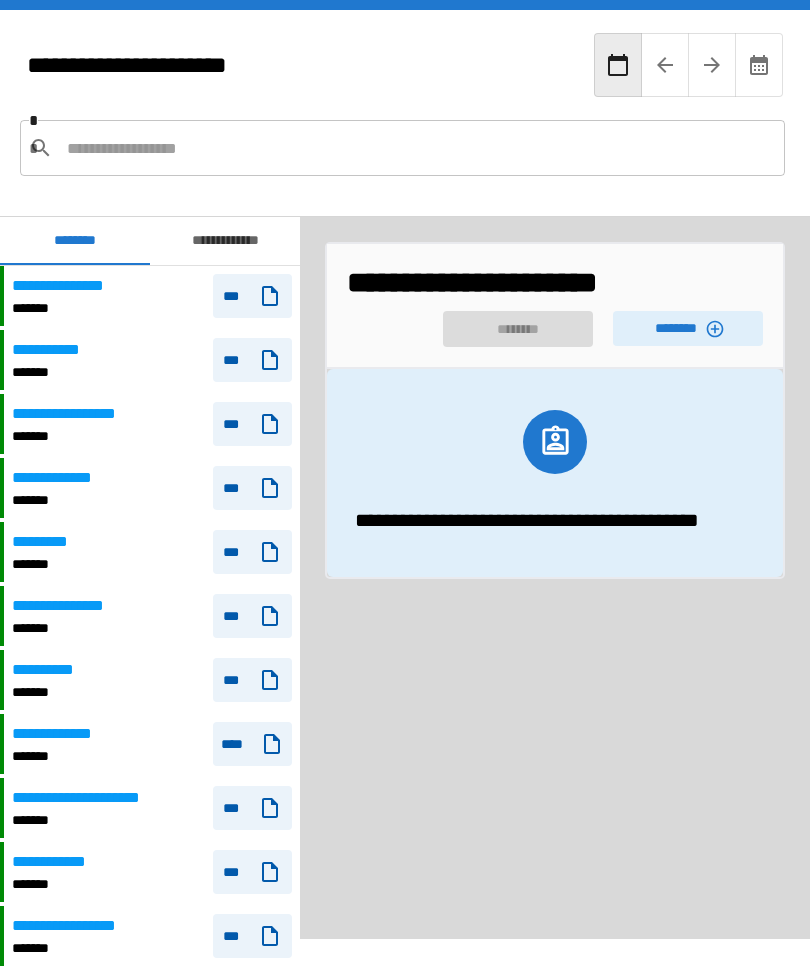 scroll, scrollTop: 0, scrollLeft: 0, axis: both 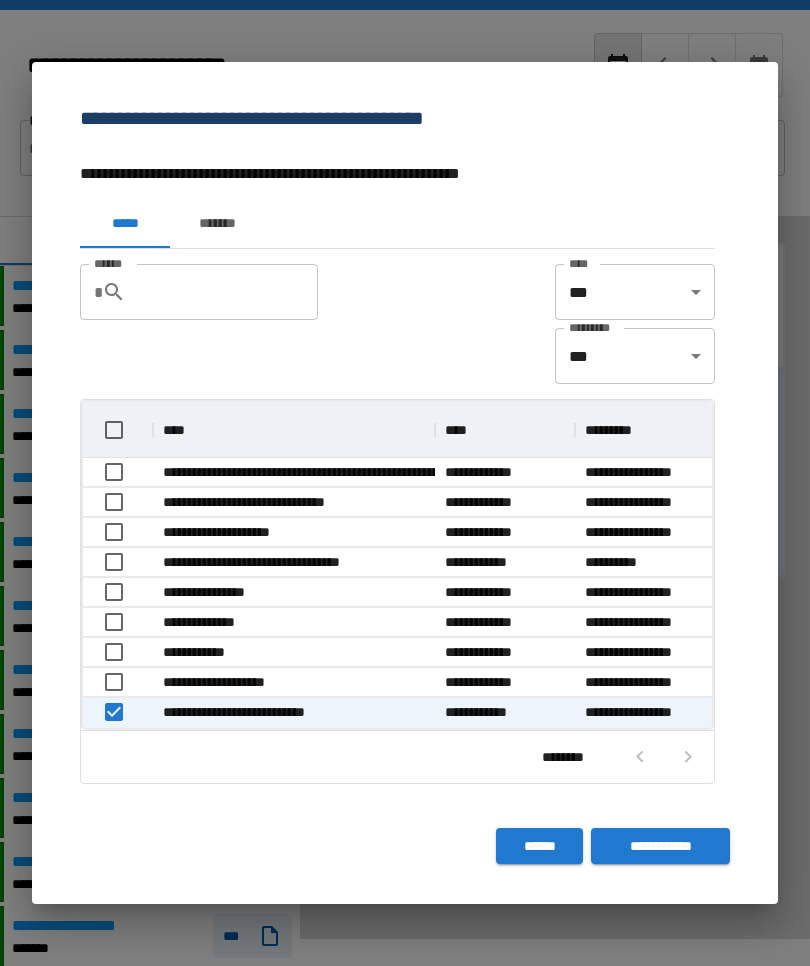 click on "**********" at bounding box center (660, 846) 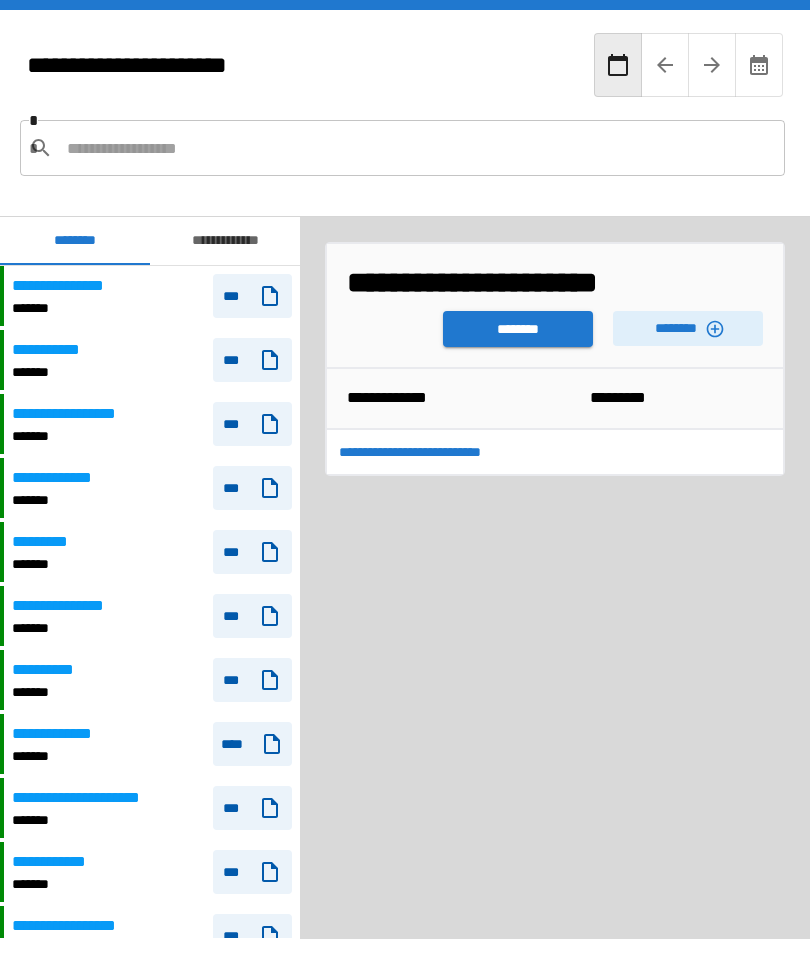 scroll, scrollTop: 780, scrollLeft: 0, axis: vertical 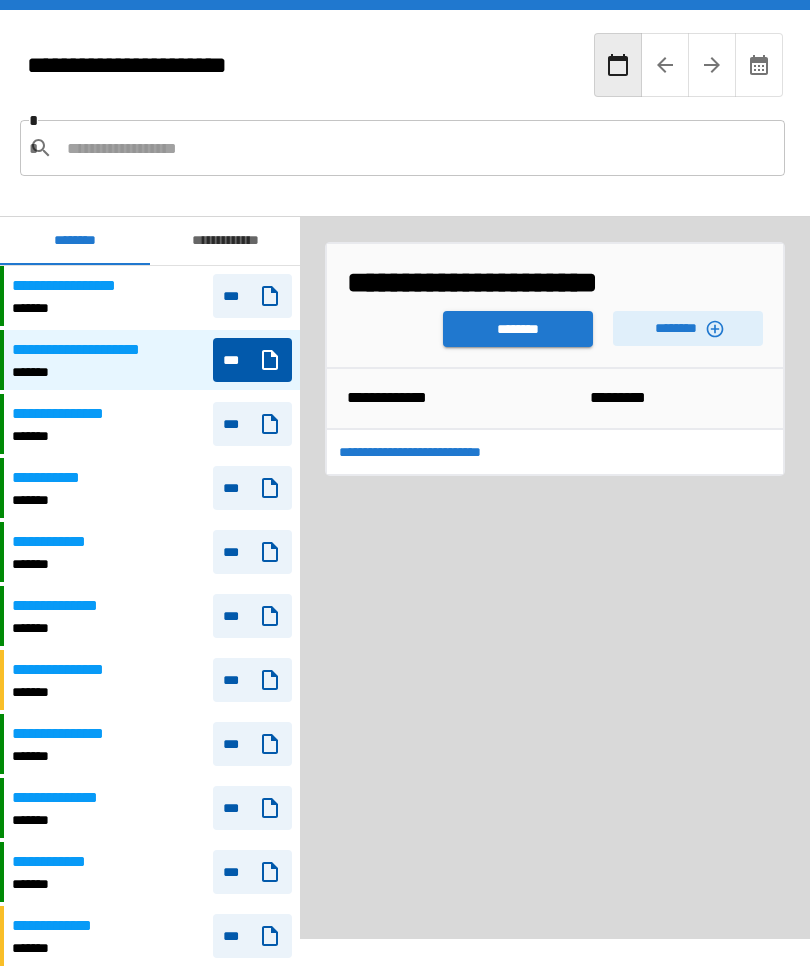 click on "********" at bounding box center [518, 329] 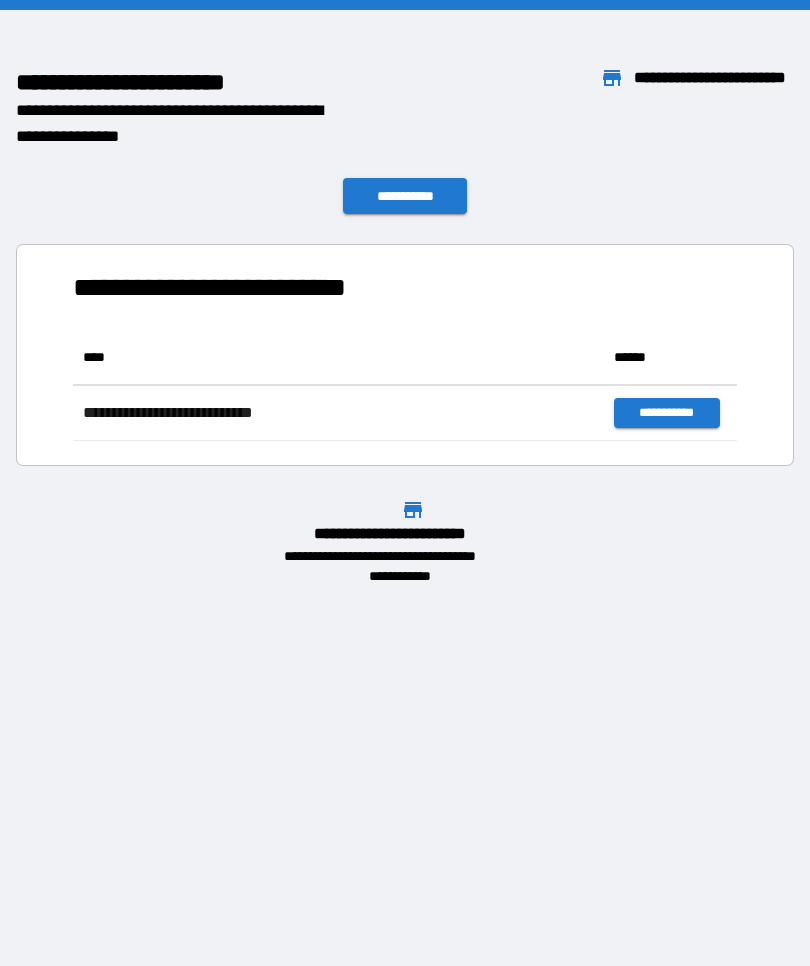 scroll, scrollTop: 111, scrollLeft: 664, axis: both 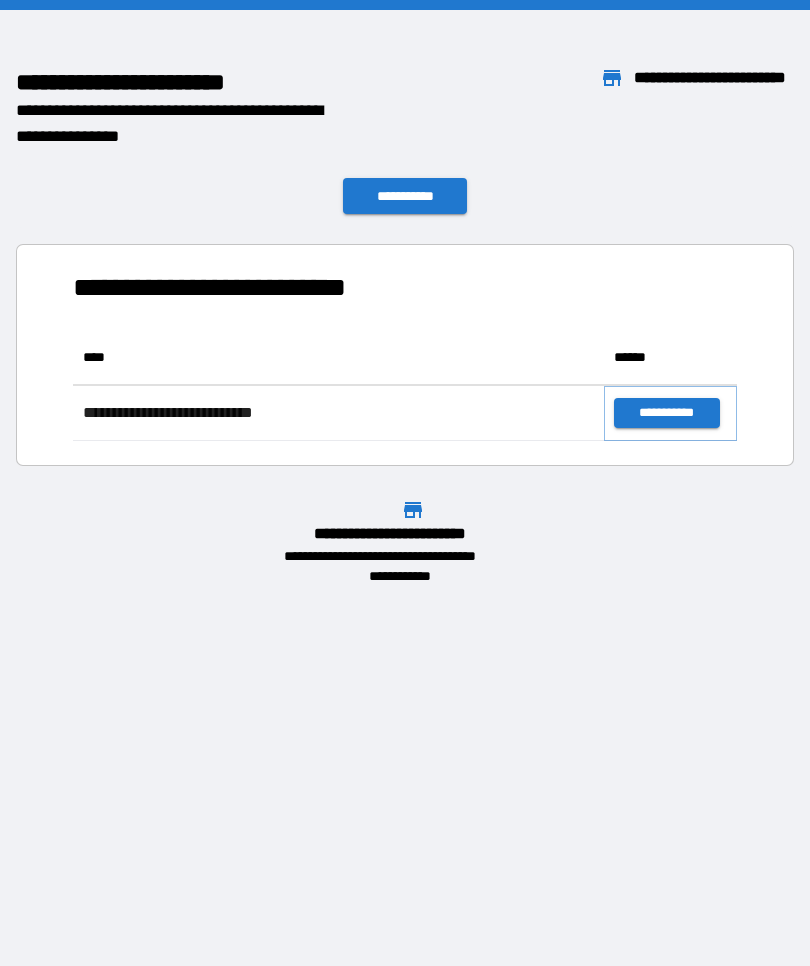 click on "**********" at bounding box center [666, 413] 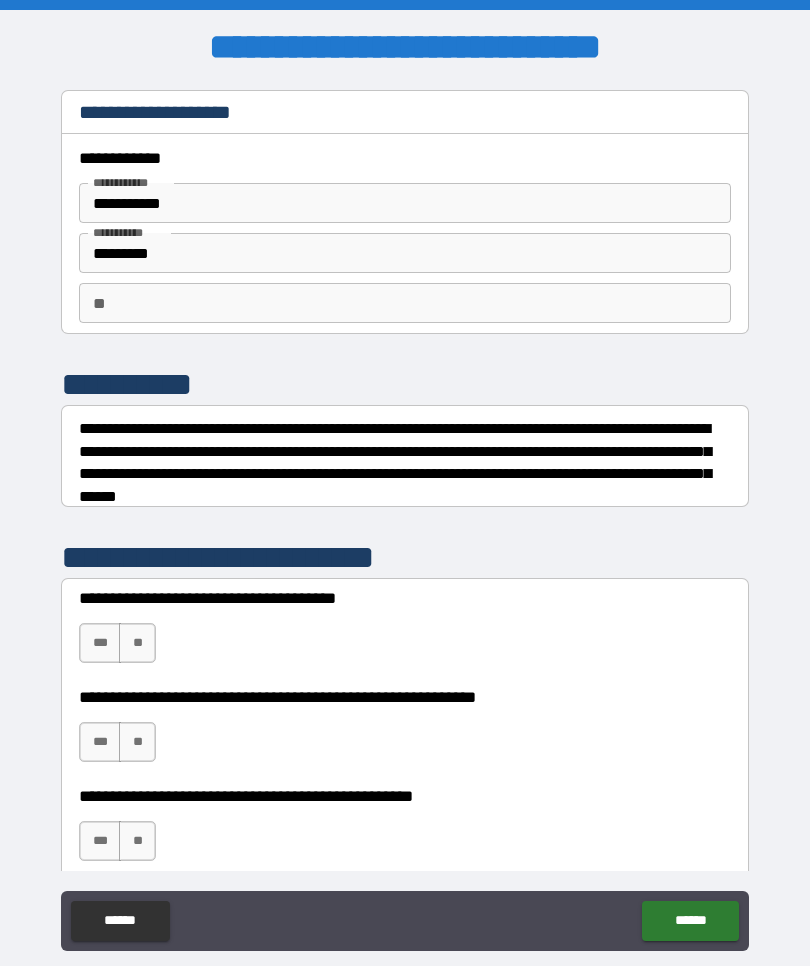click on "**" at bounding box center [137, 643] 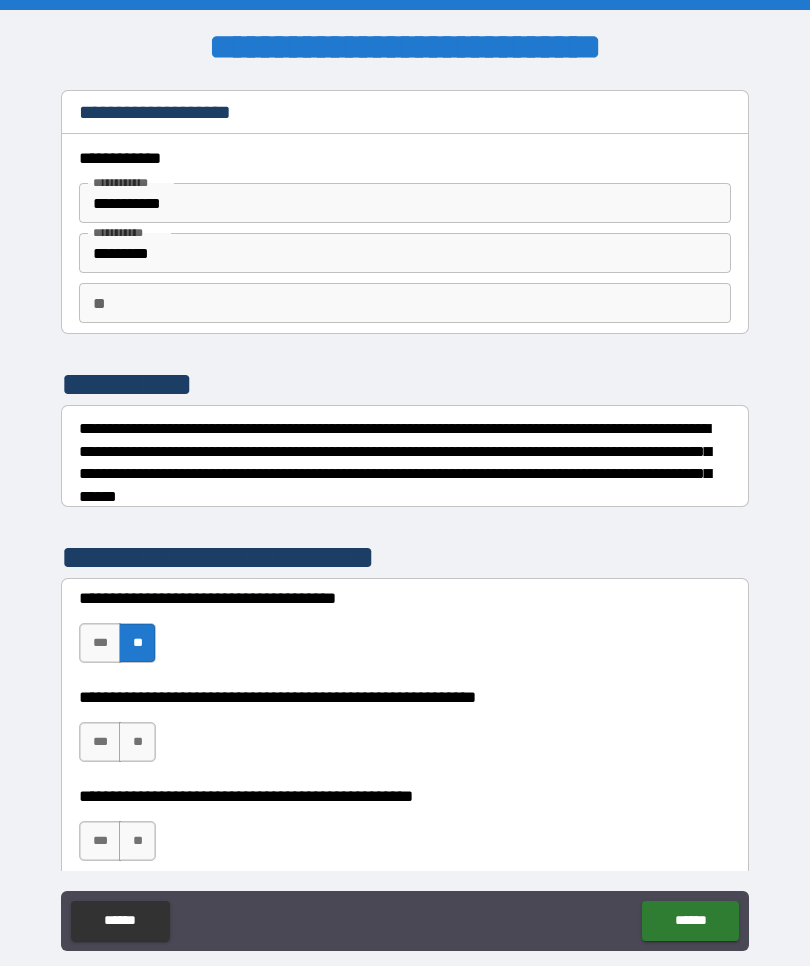 click on "**" at bounding box center [137, 742] 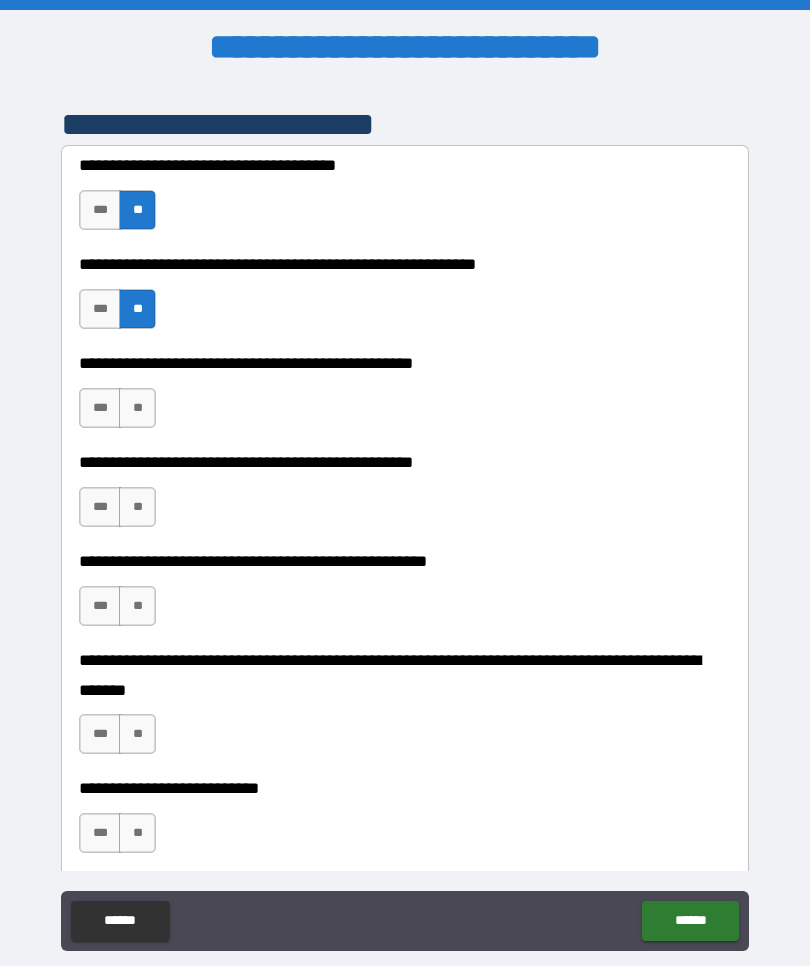 scroll, scrollTop: 430, scrollLeft: 0, axis: vertical 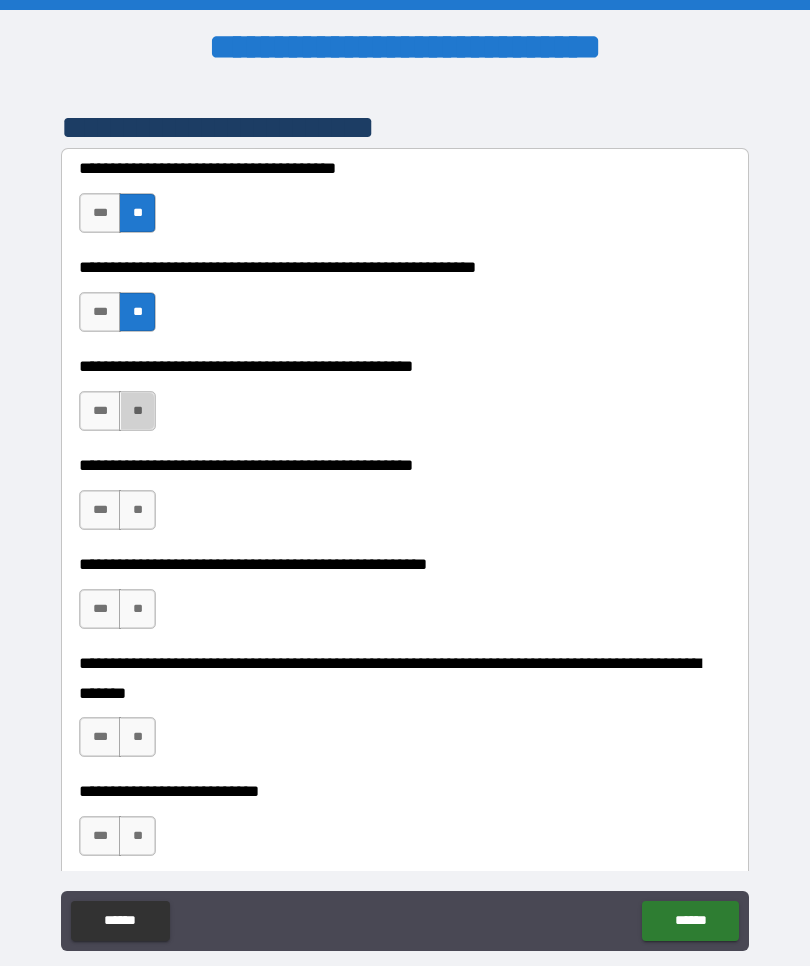 click on "**" at bounding box center (137, 411) 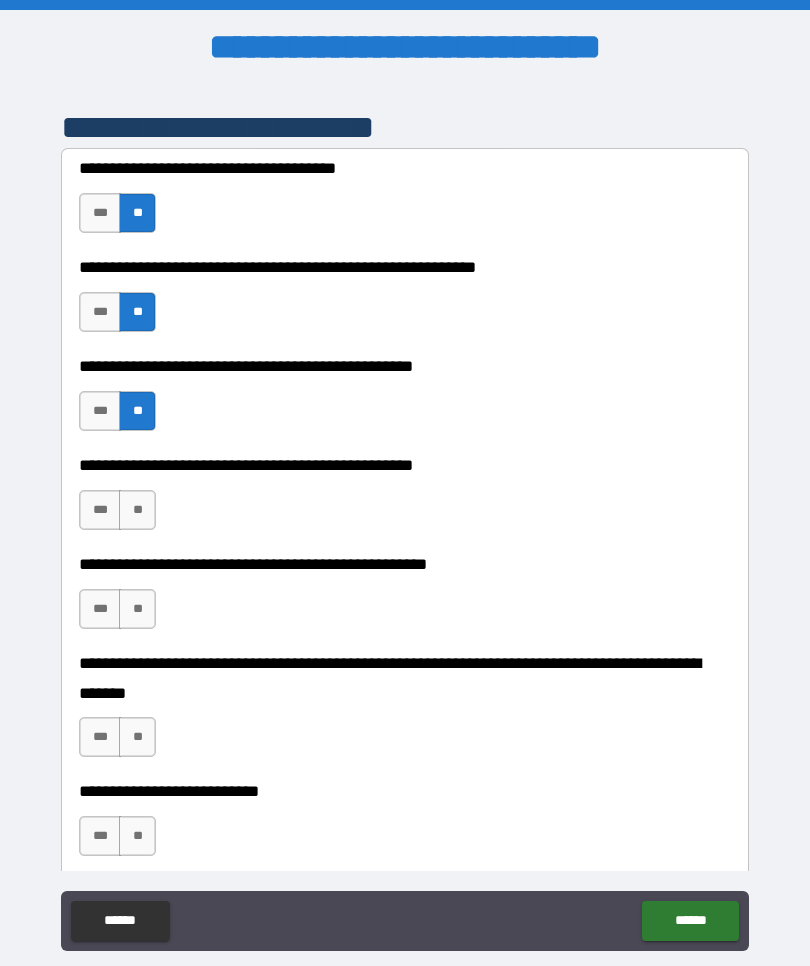 click on "**" at bounding box center (137, 510) 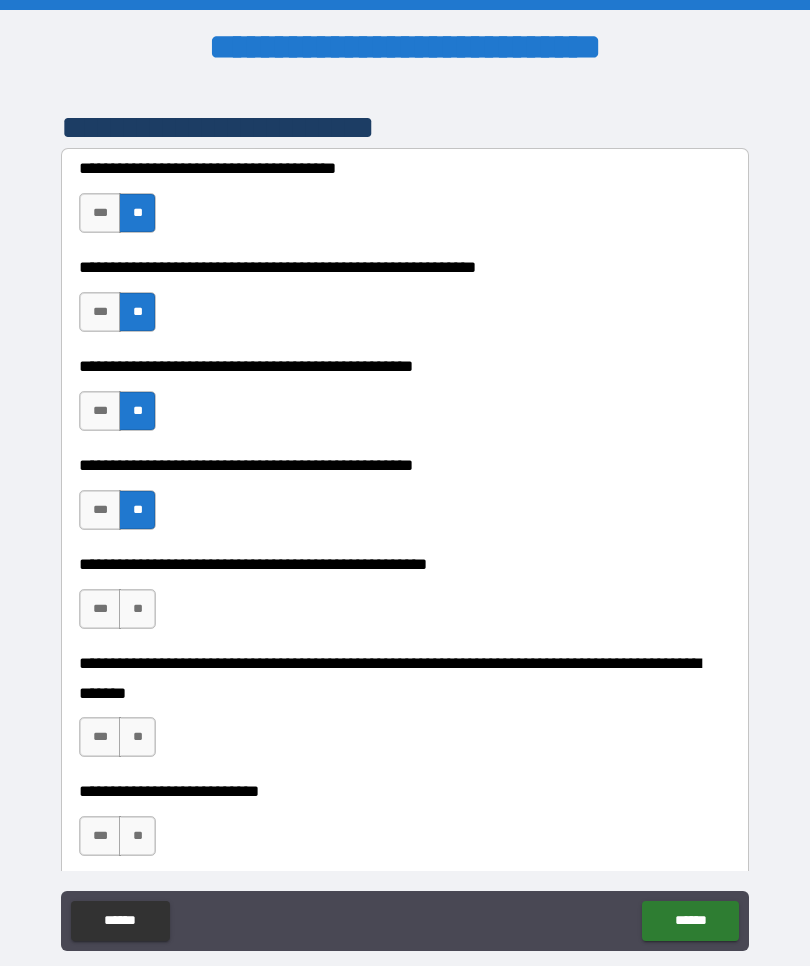click on "**" at bounding box center [137, 609] 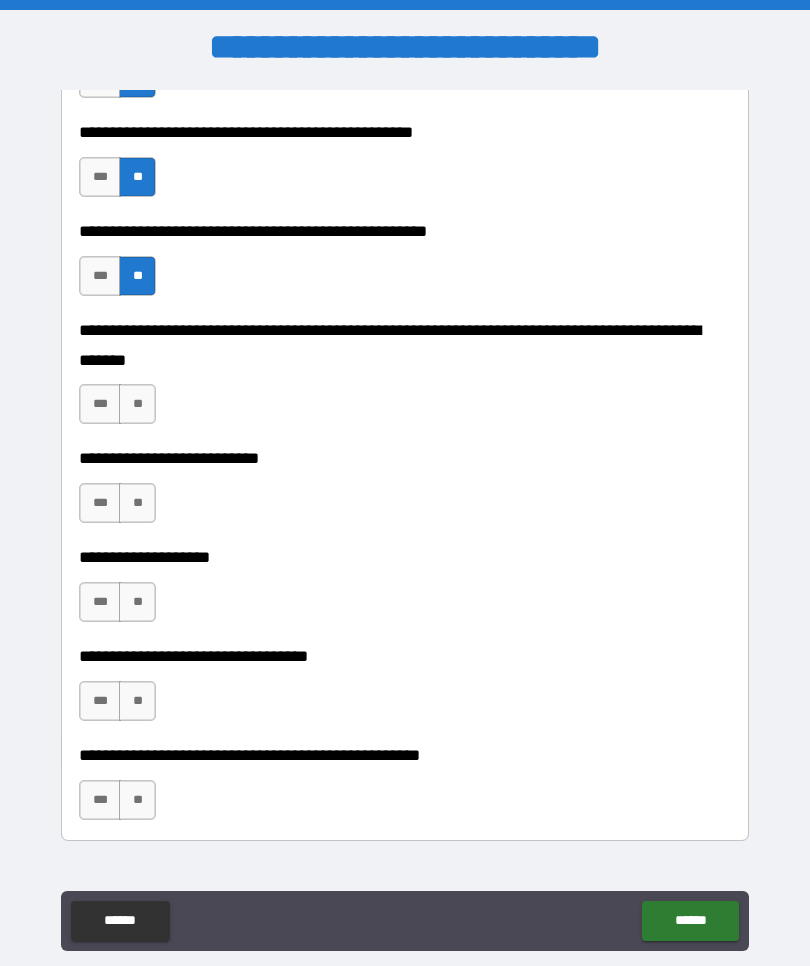 scroll, scrollTop: 786, scrollLeft: 0, axis: vertical 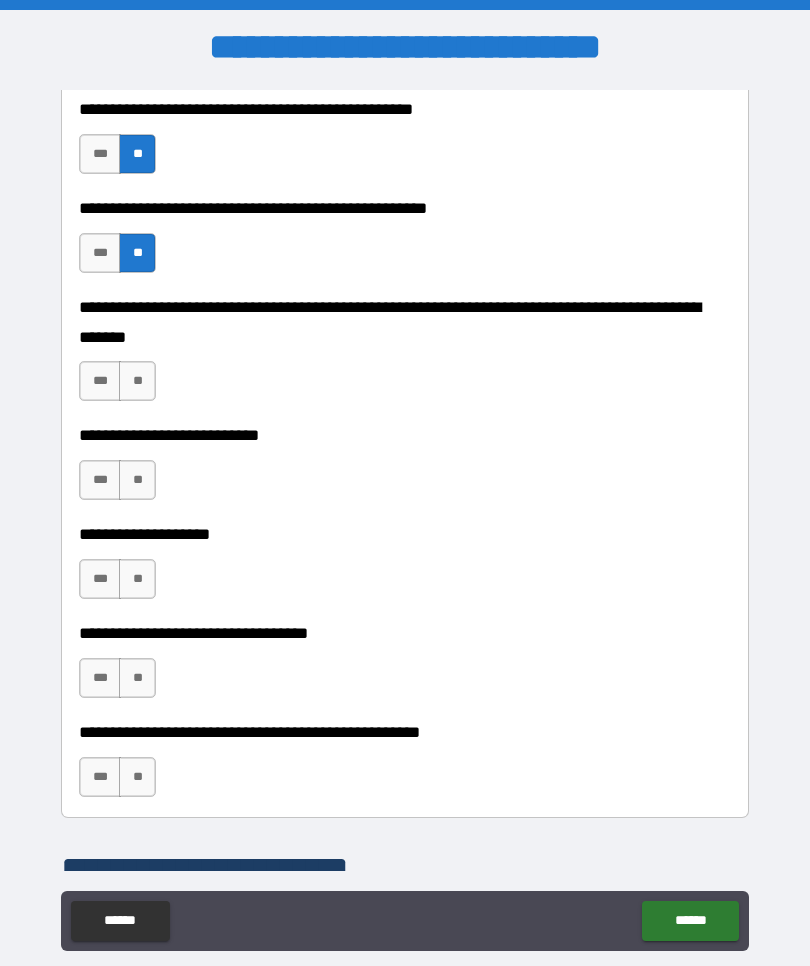 click on "**" at bounding box center (137, 381) 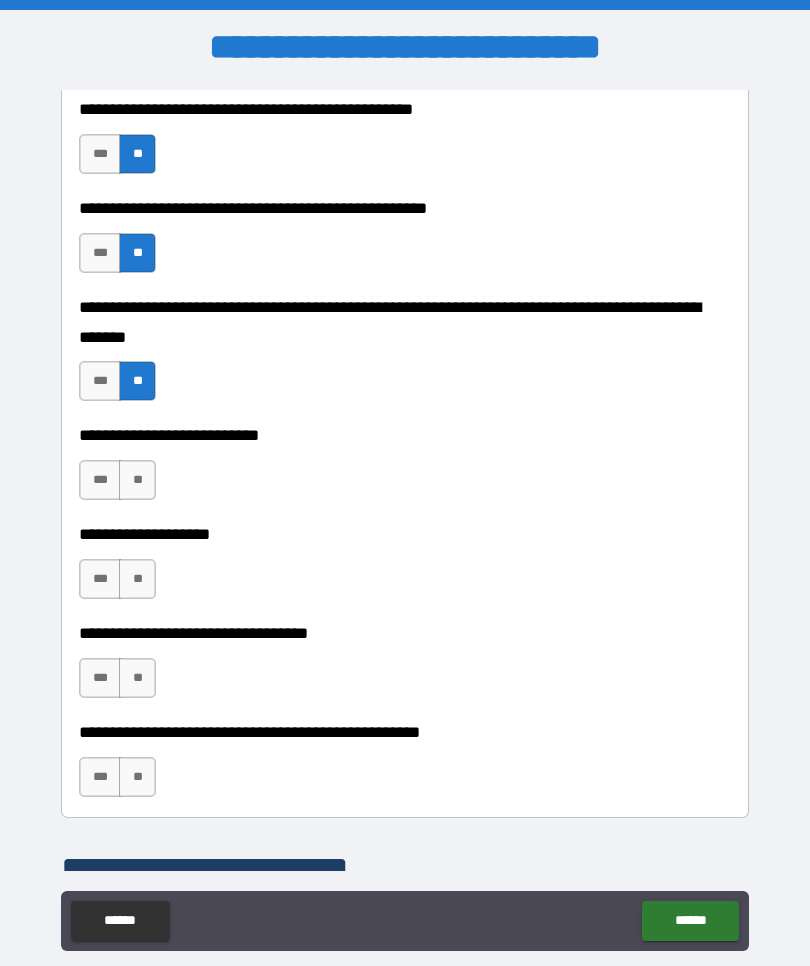 click on "**" at bounding box center [137, 480] 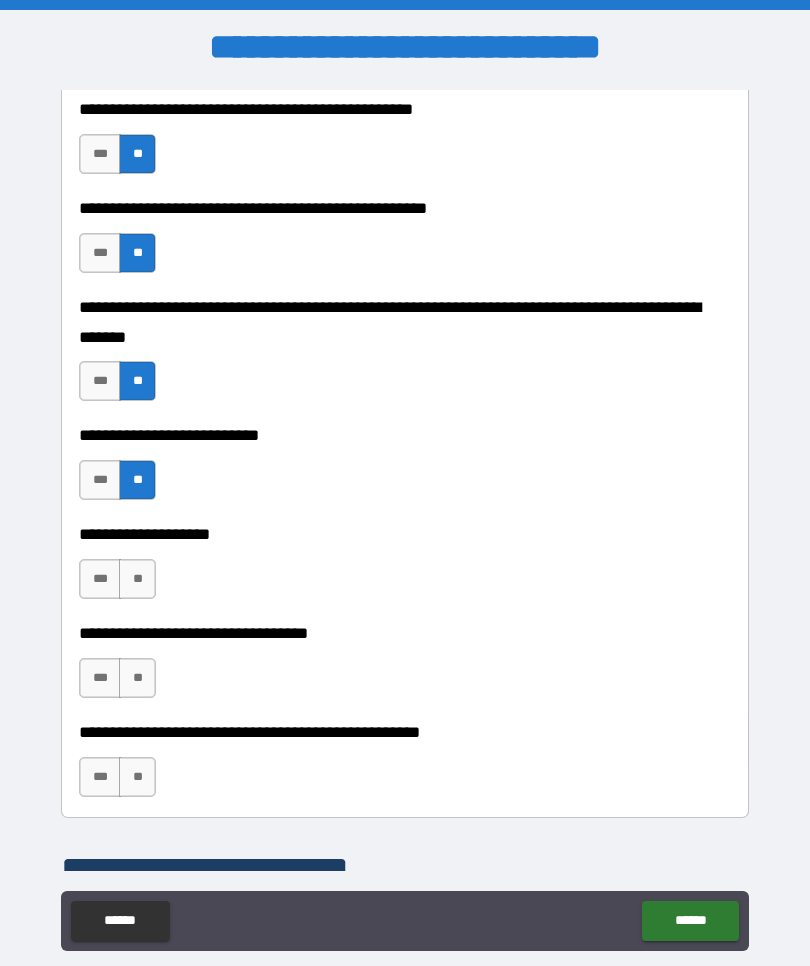 click on "**" at bounding box center (137, 579) 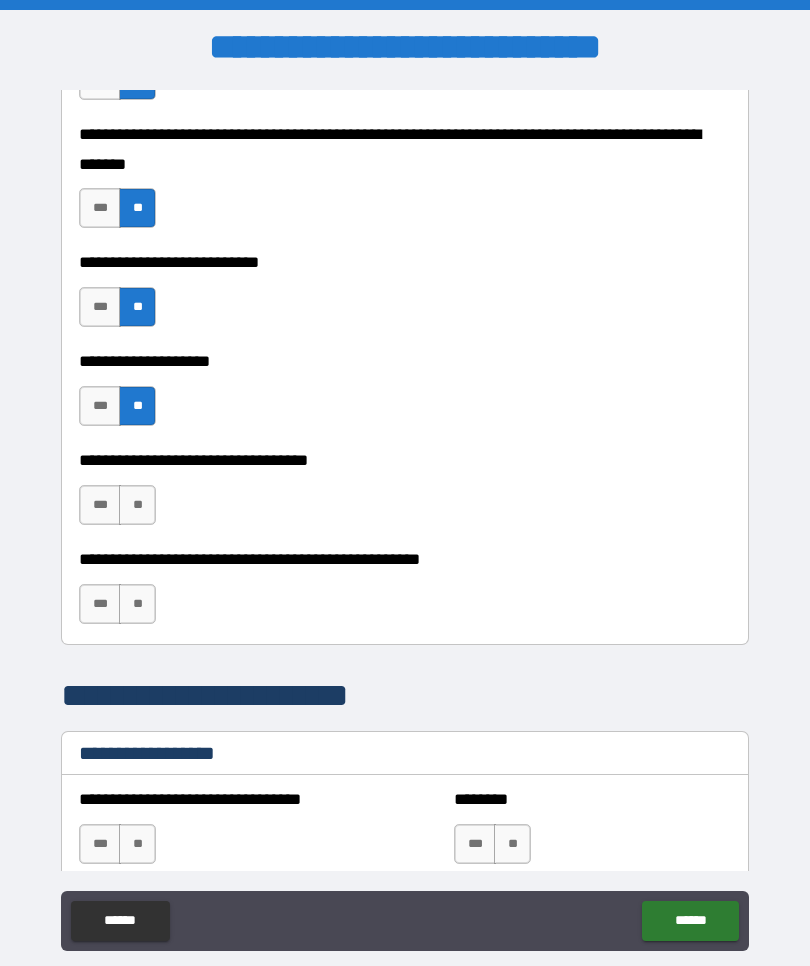 scroll, scrollTop: 960, scrollLeft: 0, axis: vertical 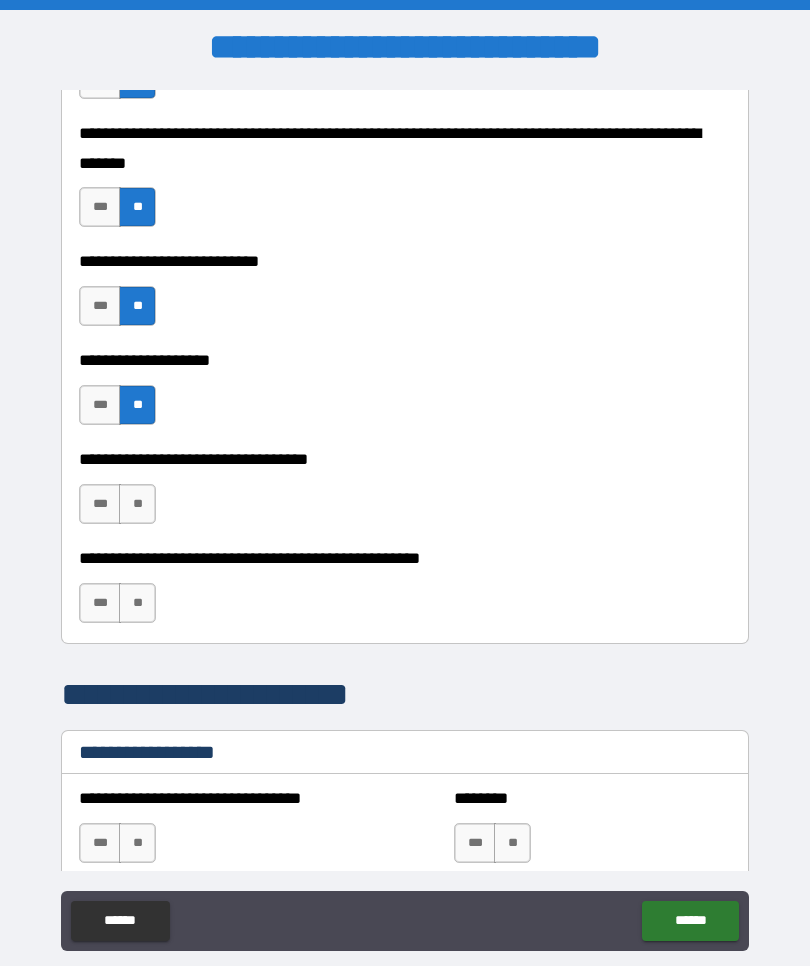 click on "**" at bounding box center [137, 504] 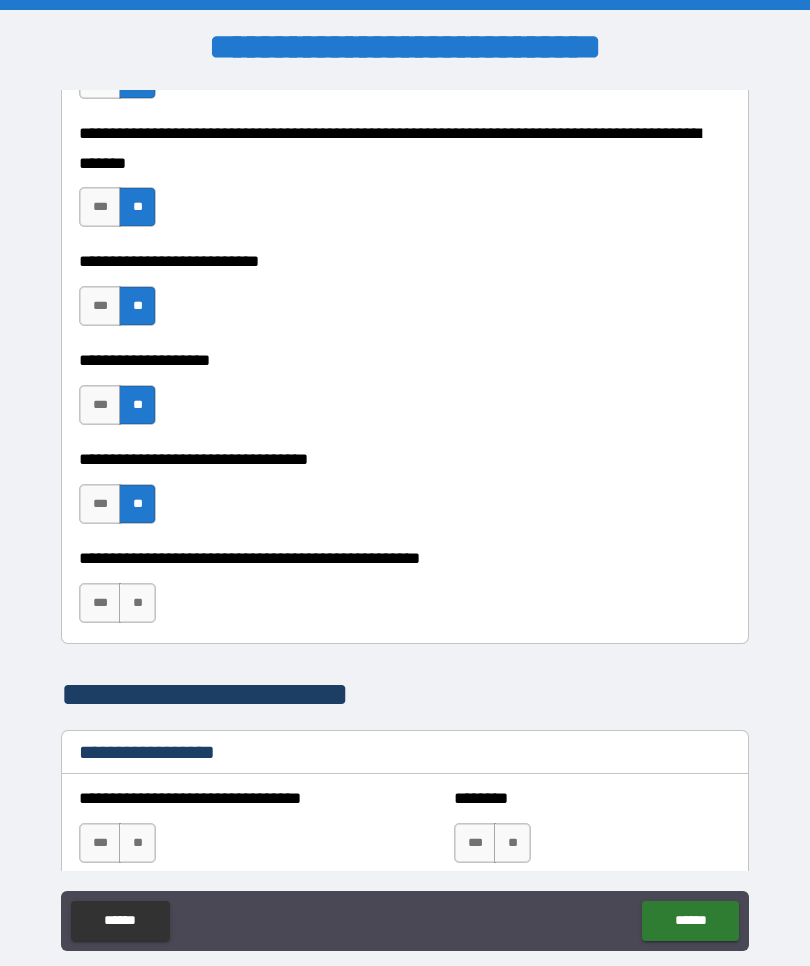 click on "**" at bounding box center [137, 603] 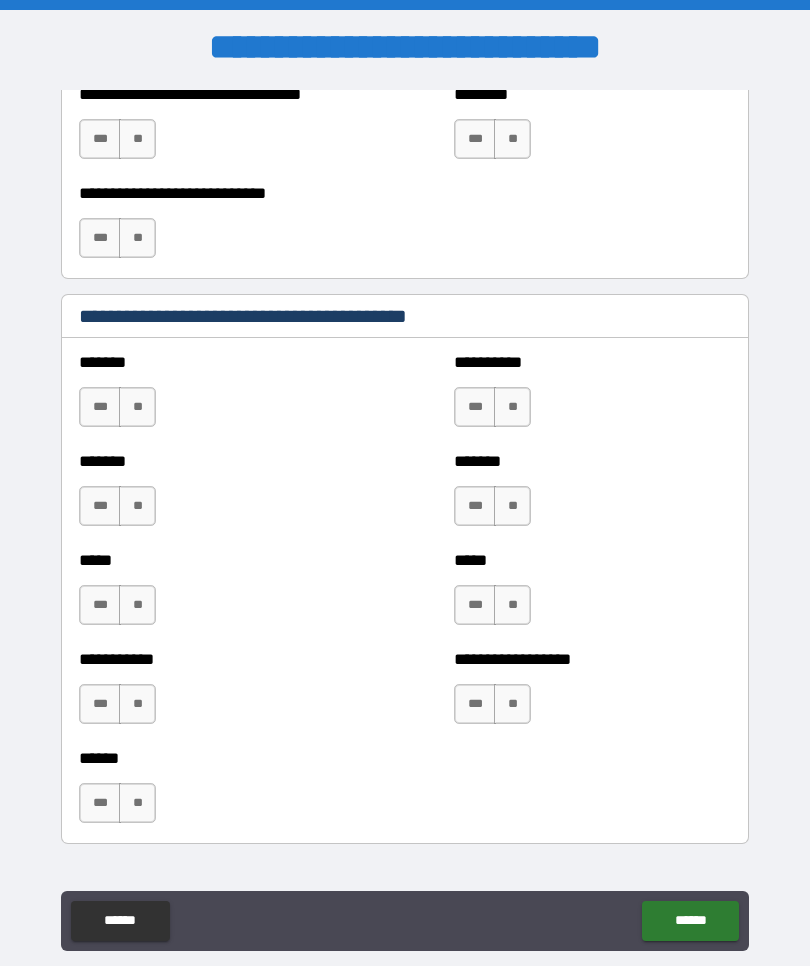 scroll, scrollTop: 1670, scrollLeft: 0, axis: vertical 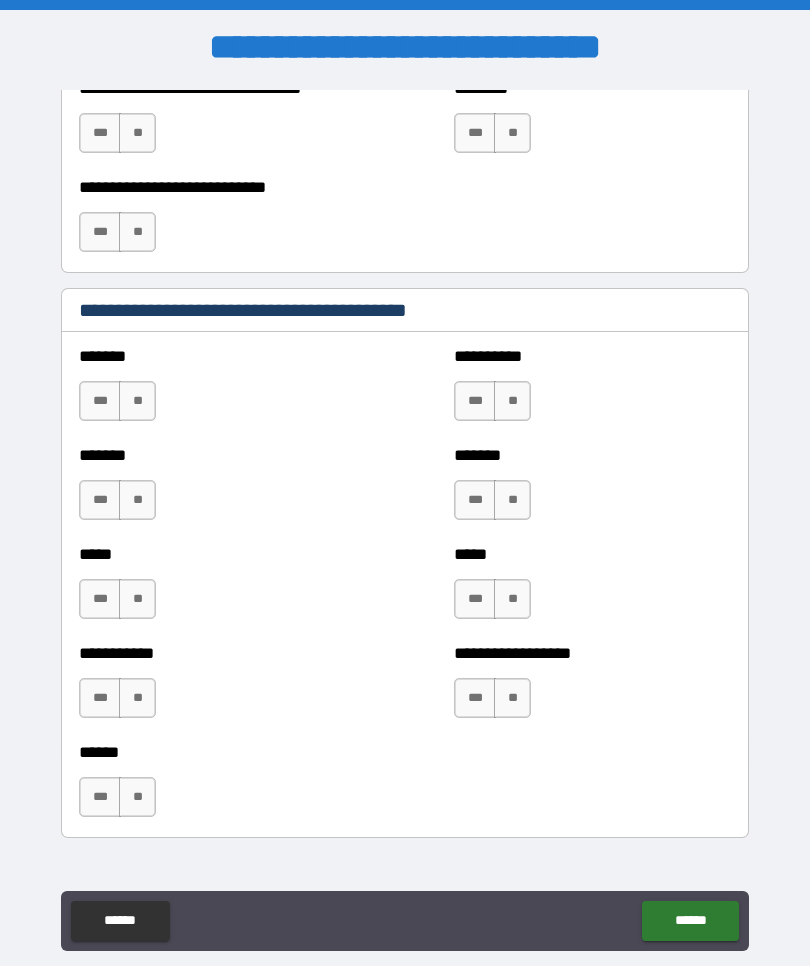click on "**" at bounding box center [137, 401] 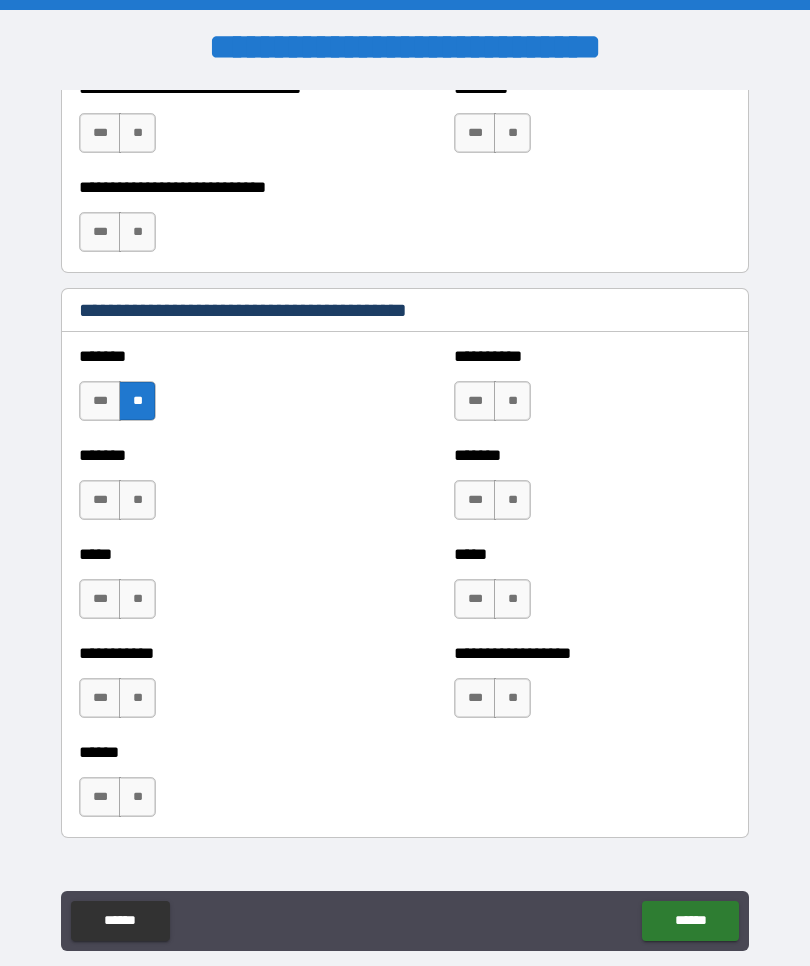 click on "**" at bounding box center (137, 500) 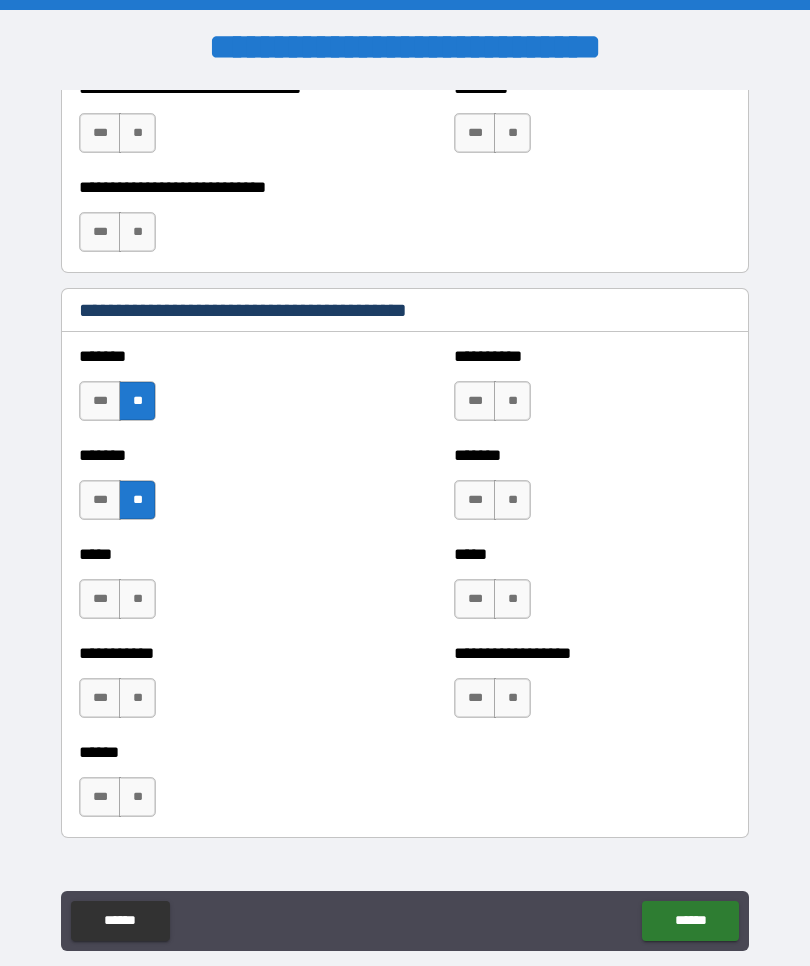 click on "**" at bounding box center (512, 401) 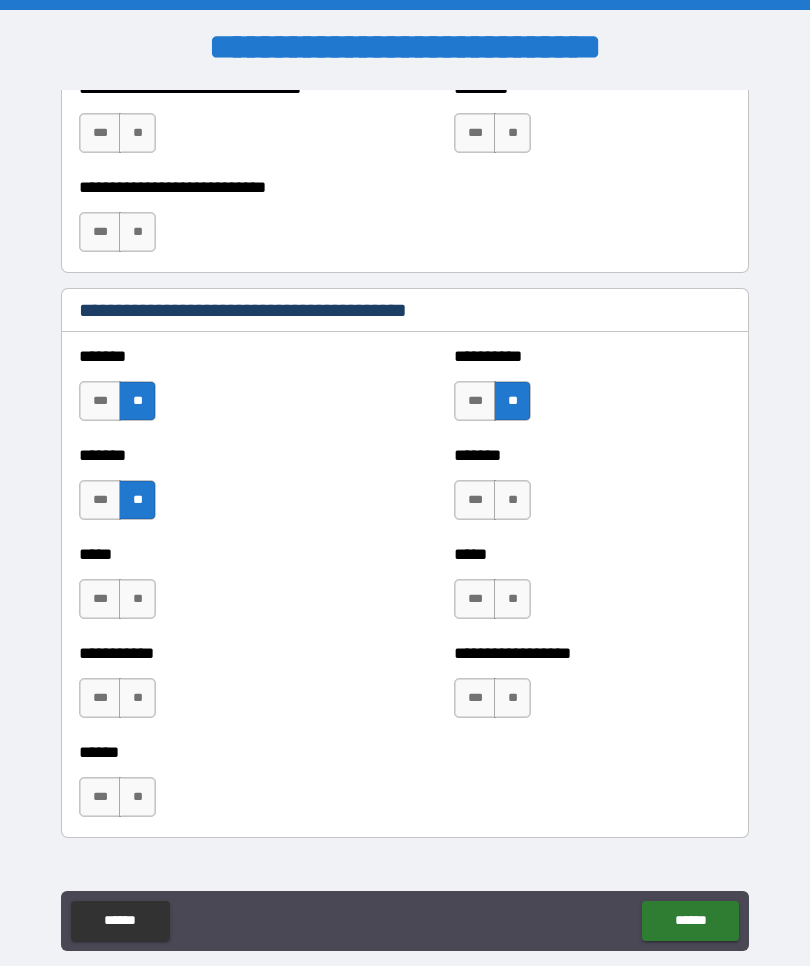 click on "**" at bounding box center [512, 500] 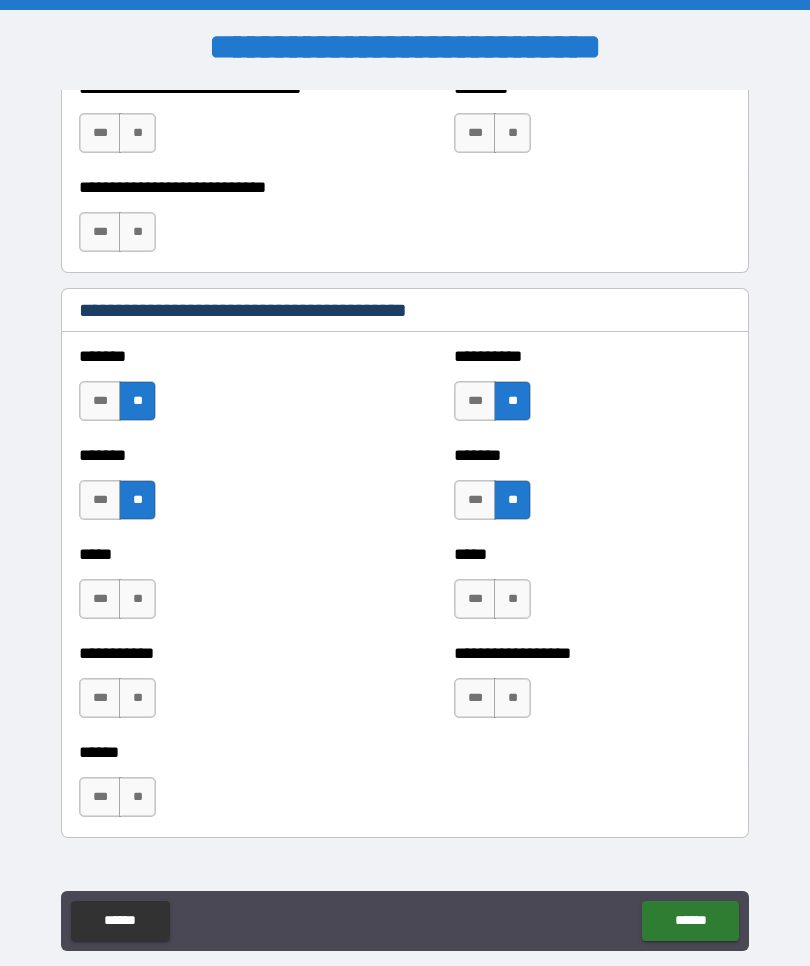click on "**" at bounding box center (137, 599) 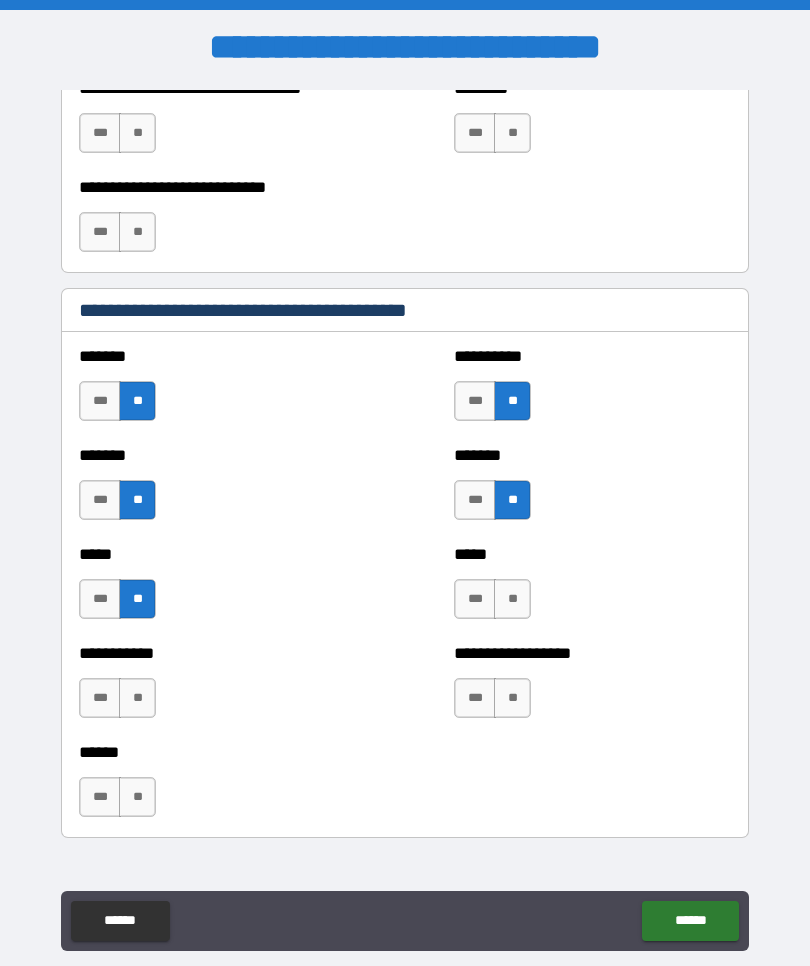click on "**" at bounding box center [512, 599] 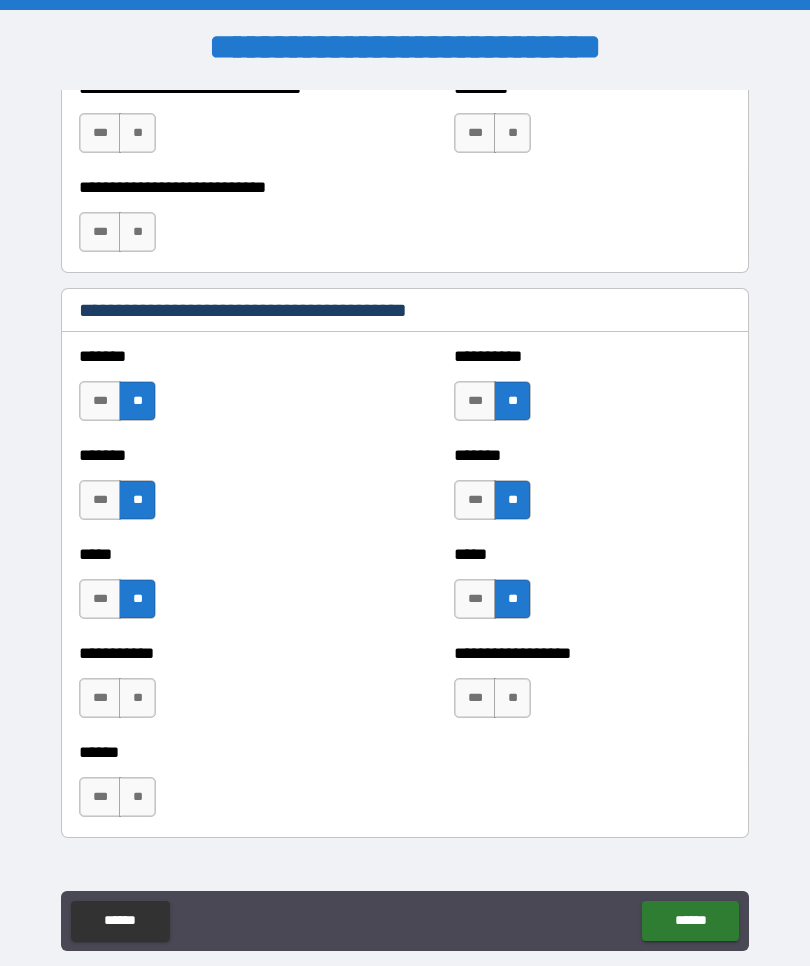 click on "**" at bounding box center (512, 698) 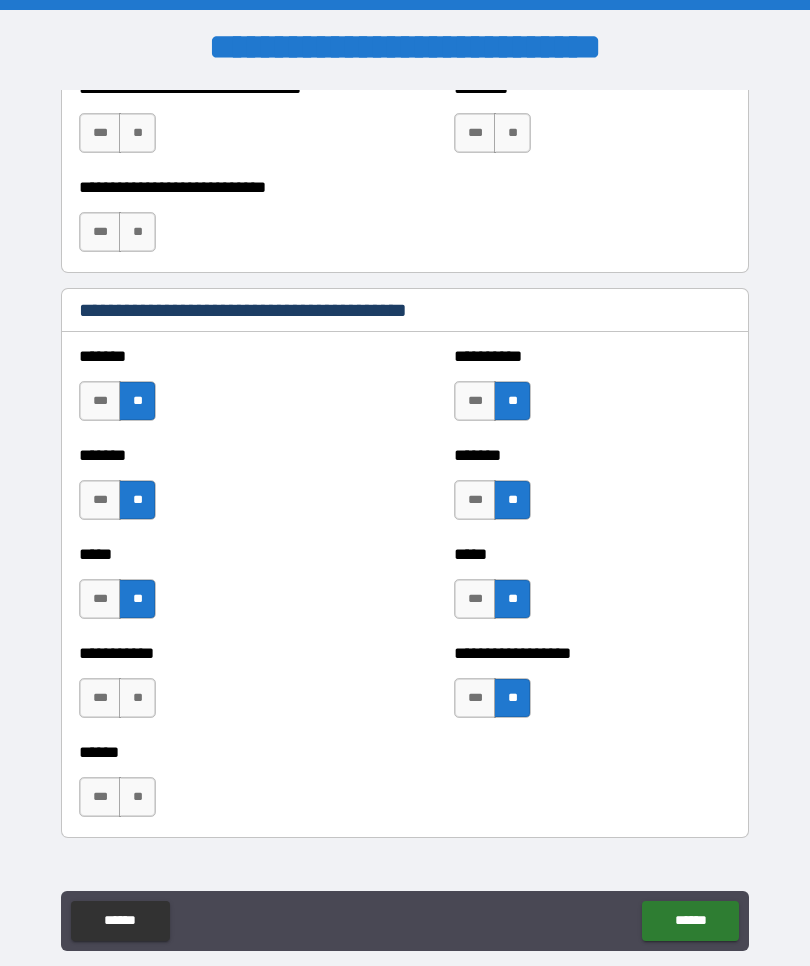 click on "**" at bounding box center (137, 698) 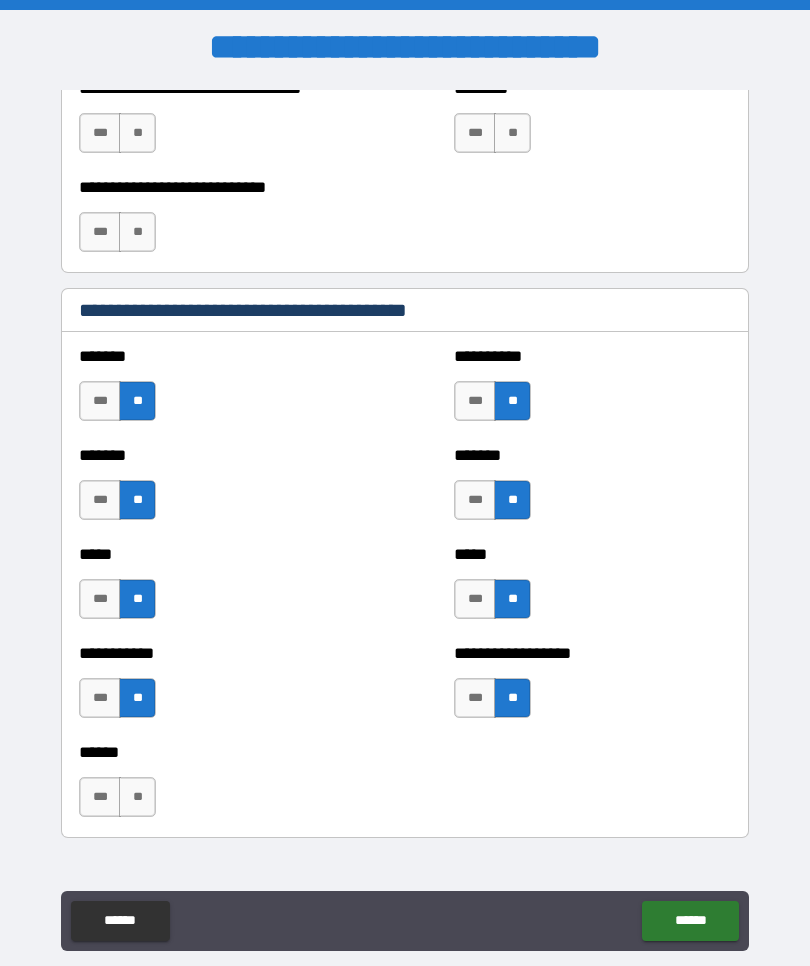 click on "****** *** **" at bounding box center (405, 787) 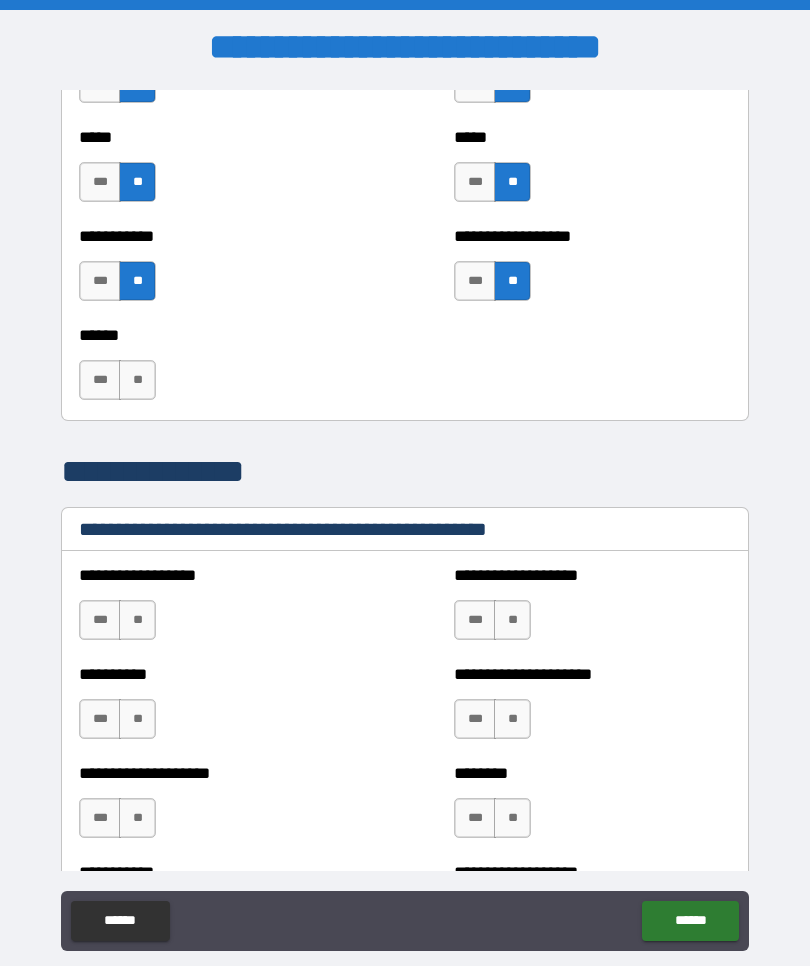 scroll, scrollTop: 2087, scrollLeft: 0, axis: vertical 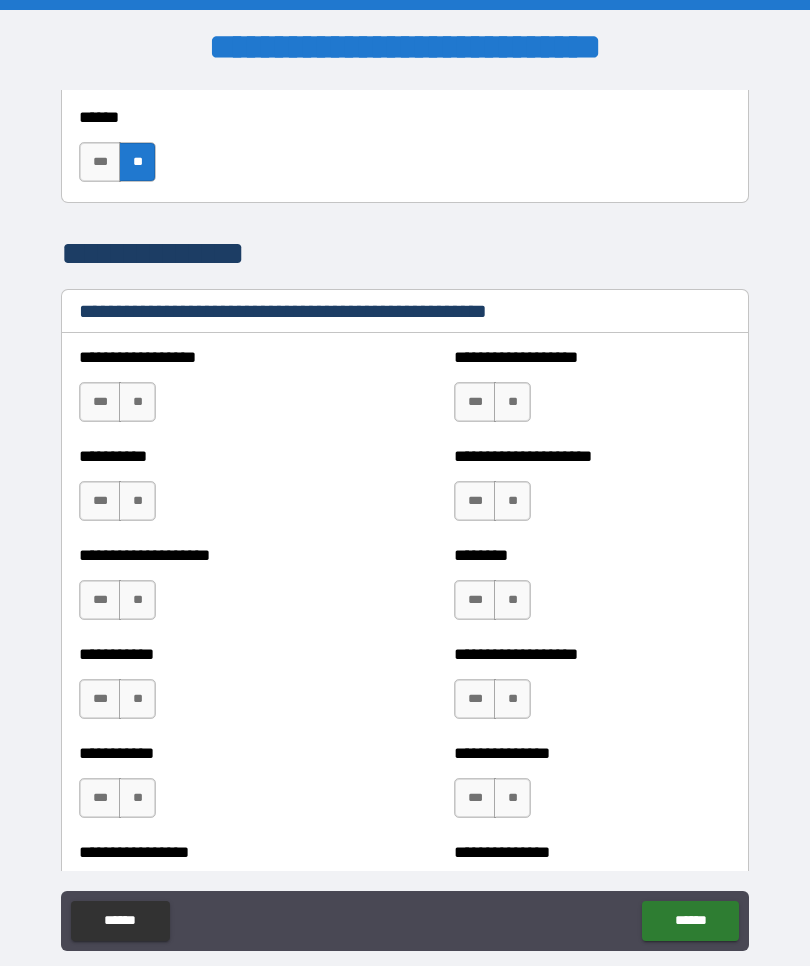 click on "**" at bounding box center (512, 402) 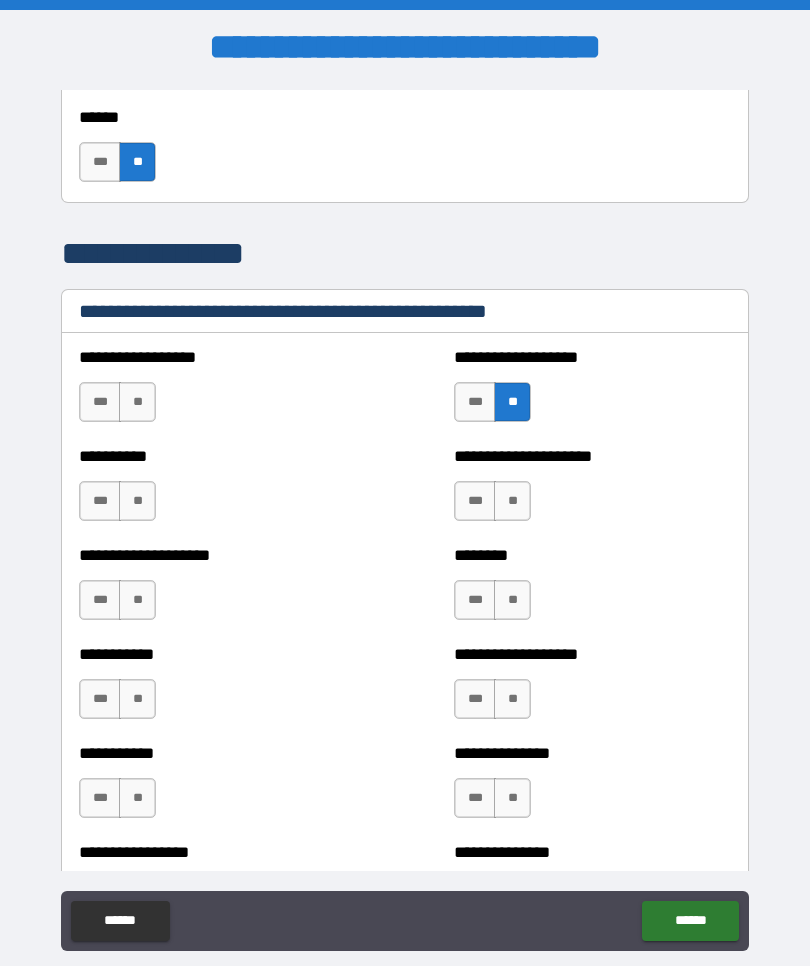 click on "**" at bounding box center (137, 402) 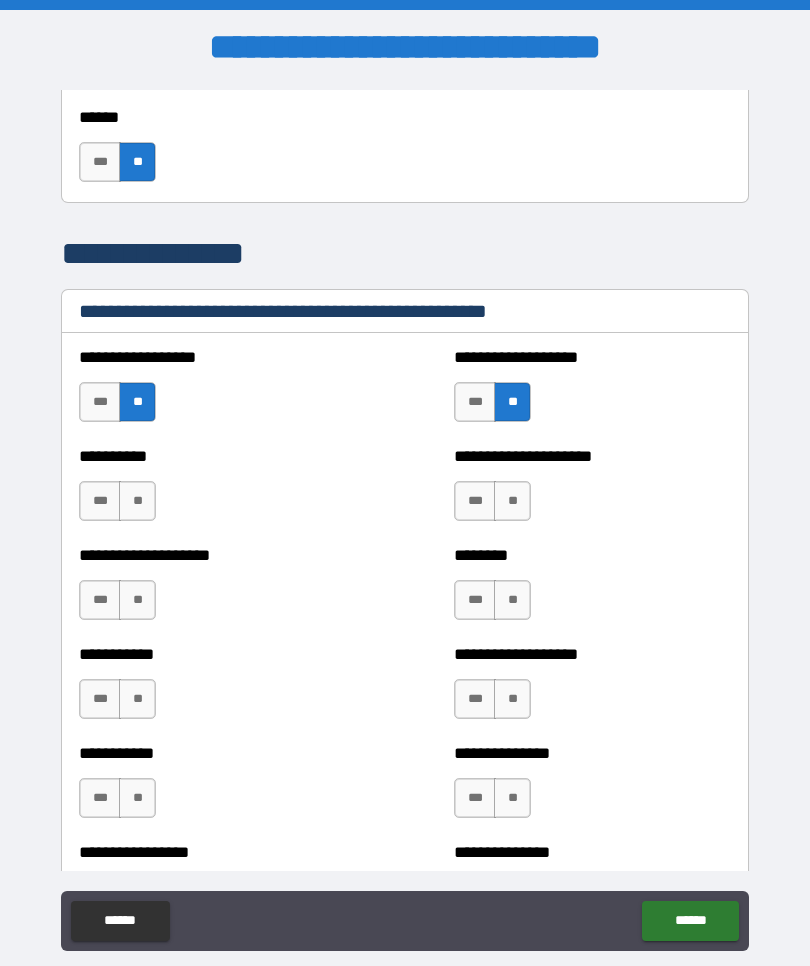 click on "**" at bounding box center [137, 501] 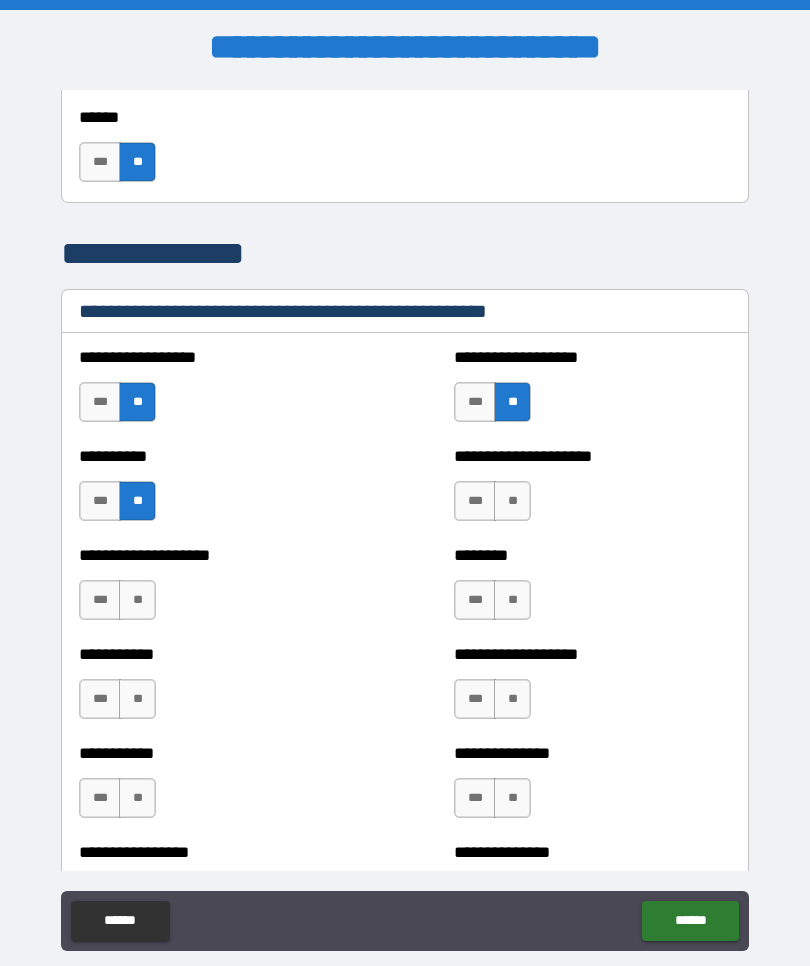 click on "**" at bounding box center (512, 501) 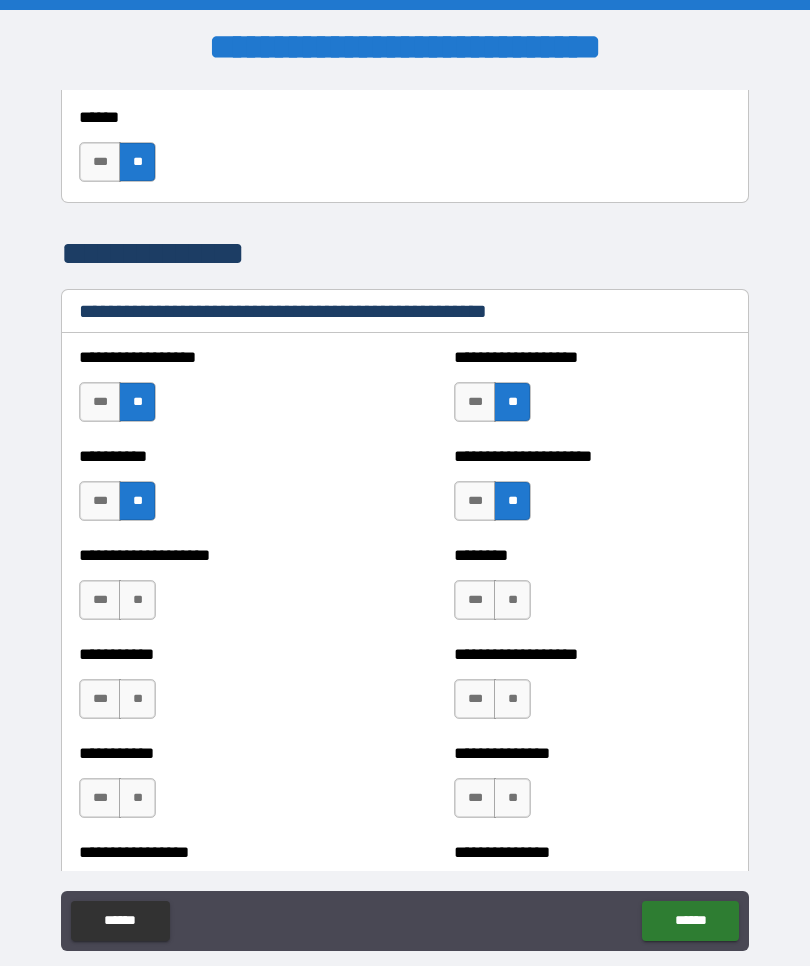 click on "**" at bounding box center [512, 600] 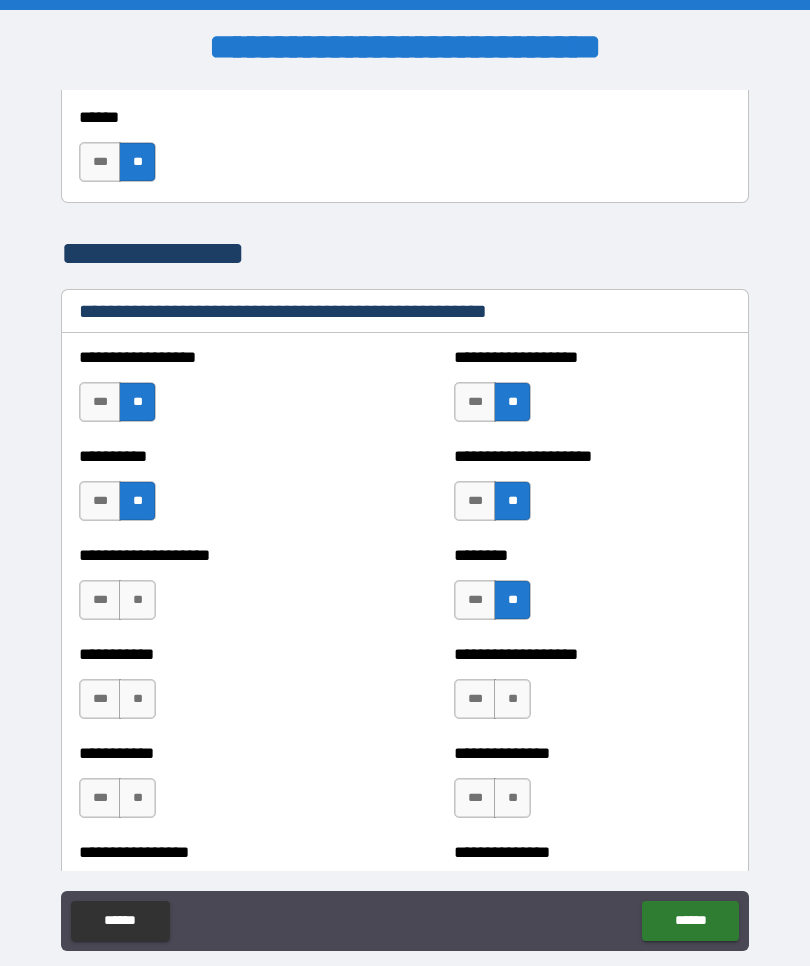 click on "**" at bounding box center [137, 600] 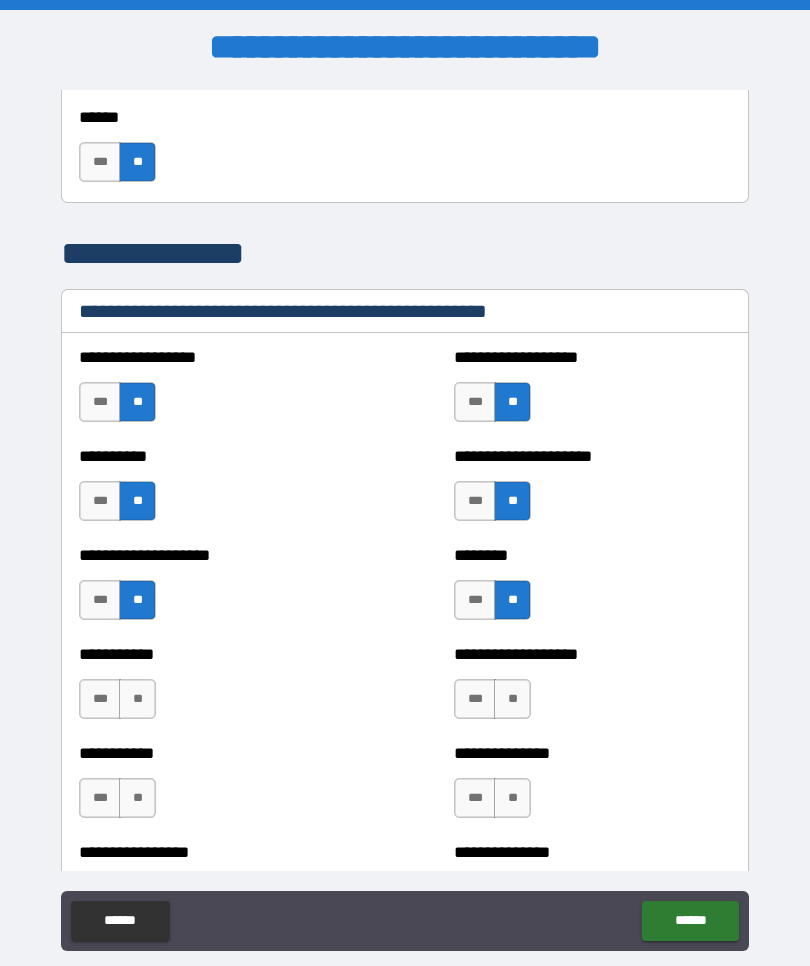 click on "**" at bounding box center (137, 699) 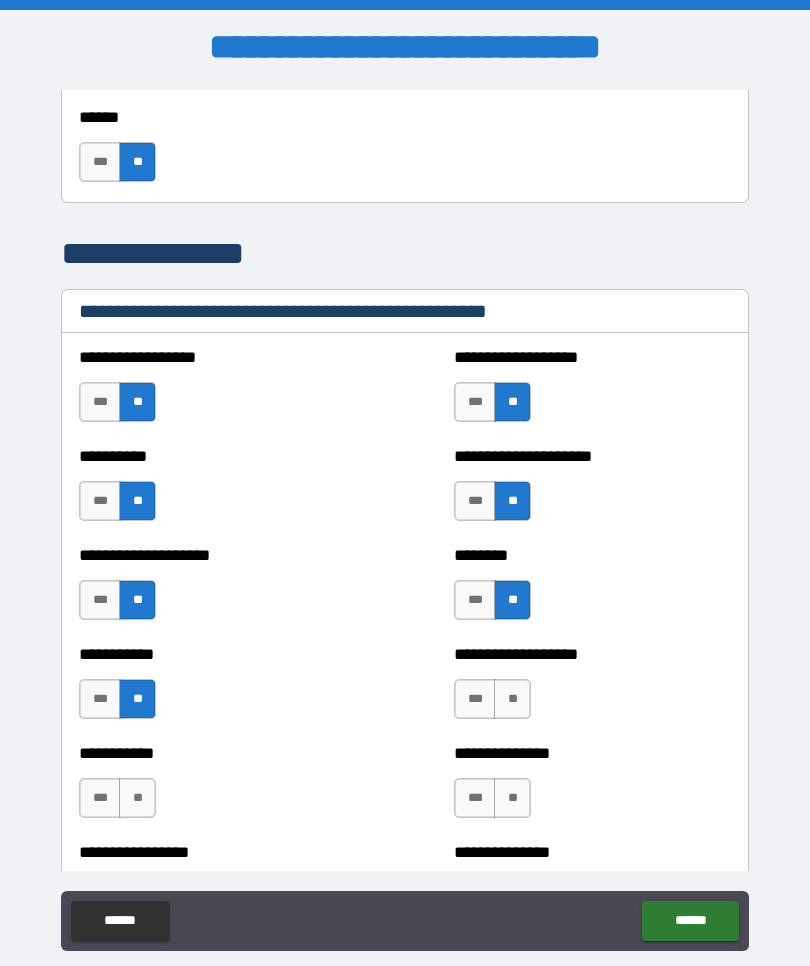 click on "**" at bounding box center [512, 699] 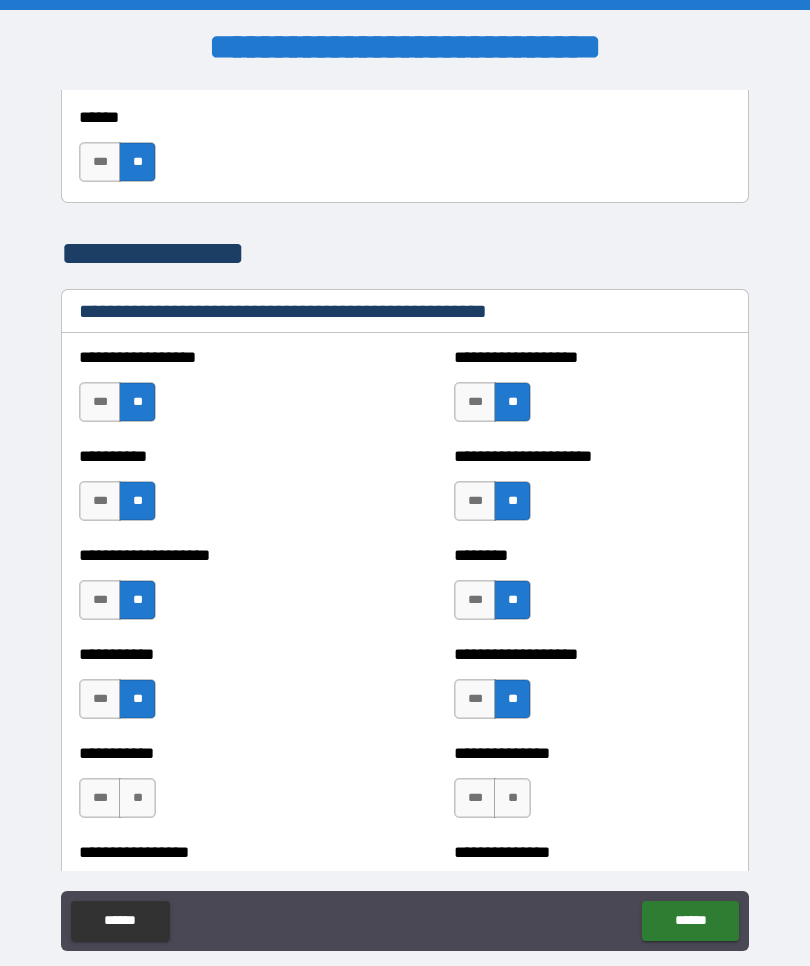 click on "**" at bounding box center (512, 798) 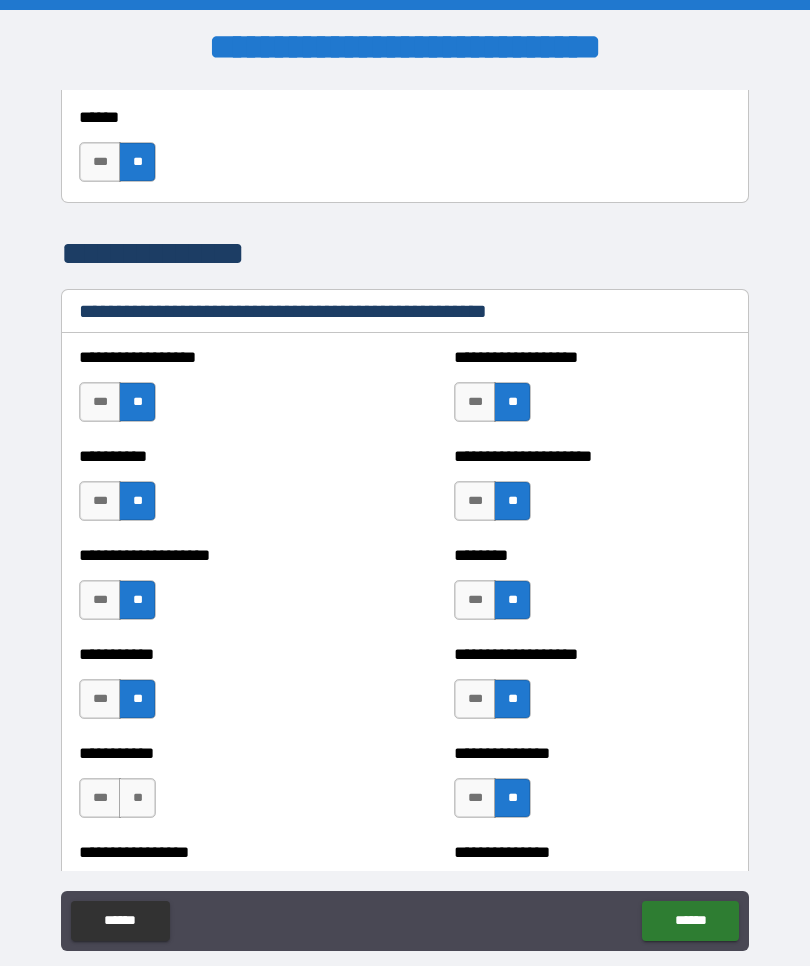 click on "**" at bounding box center [137, 798] 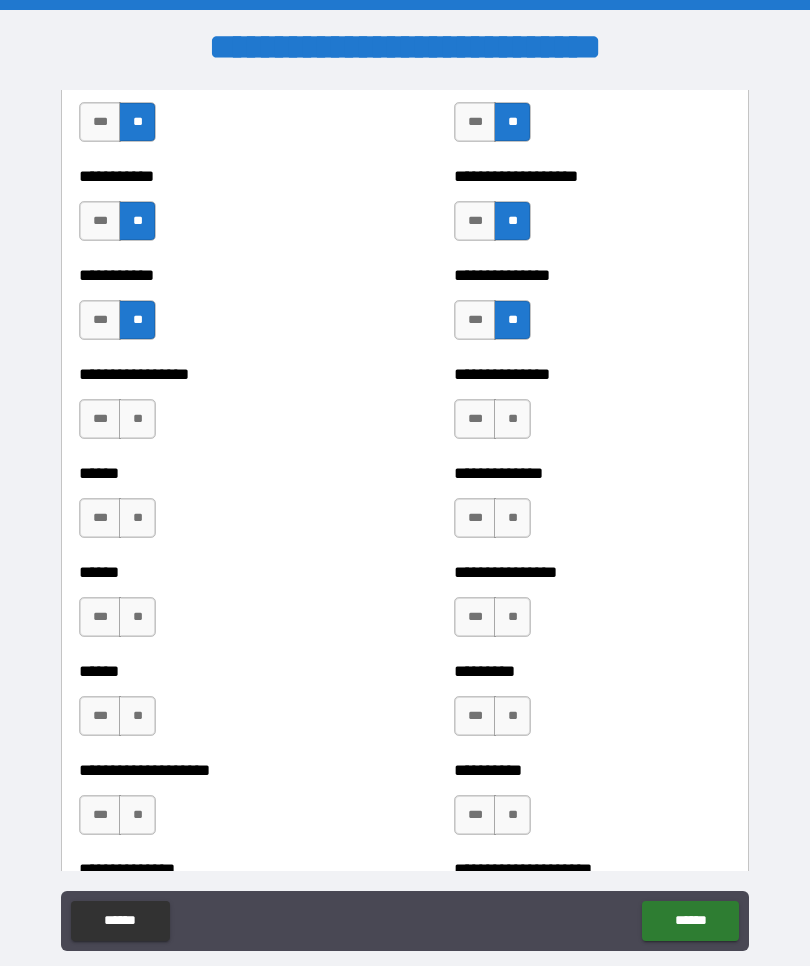 scroll, scrollTop: 2783, scrollLeft: 0, axis: vertical 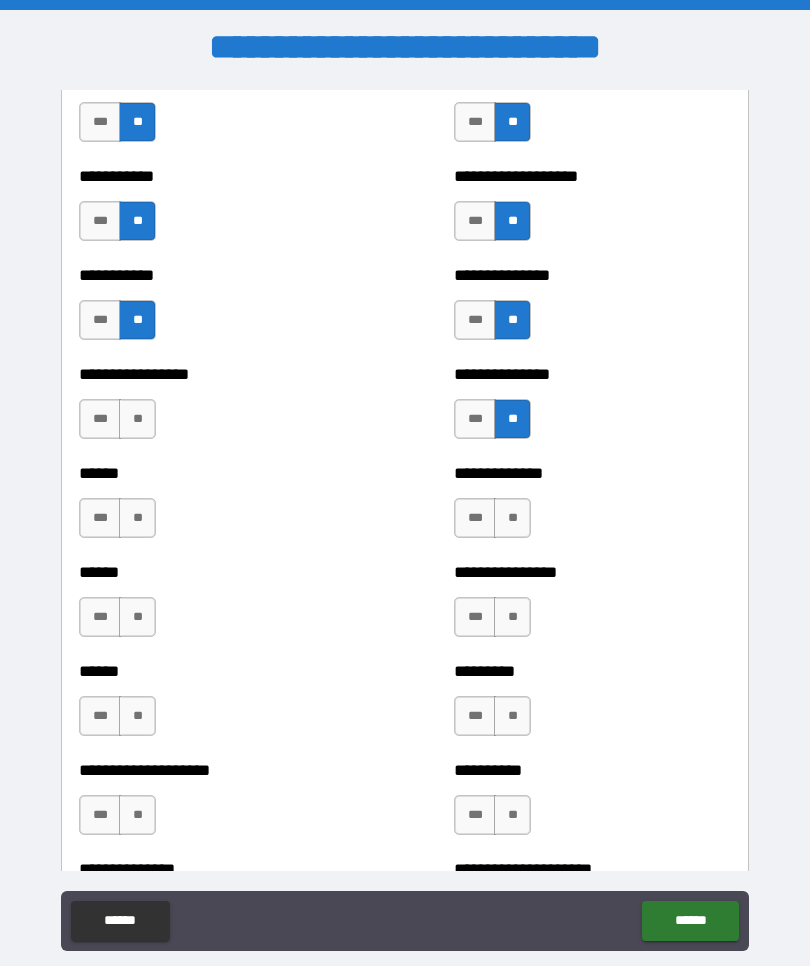 click on "**" at bounding box center [137, 419] 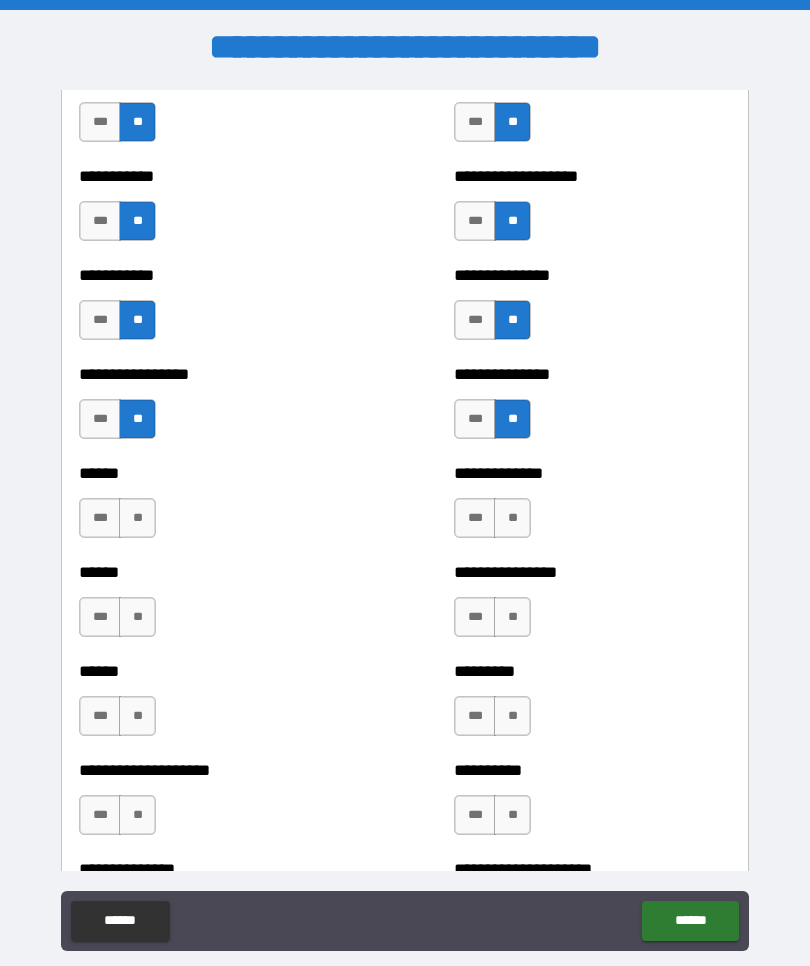 click on "**" at bounding box center [137, 518] 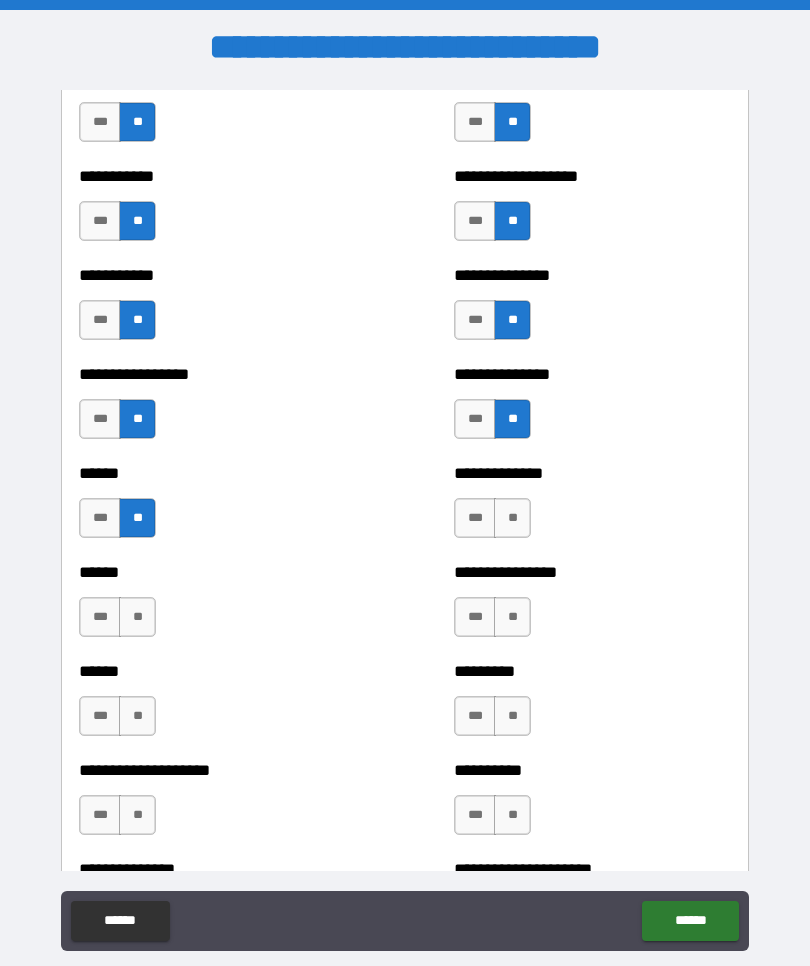 click on "**" at bounding box center [512, 518] 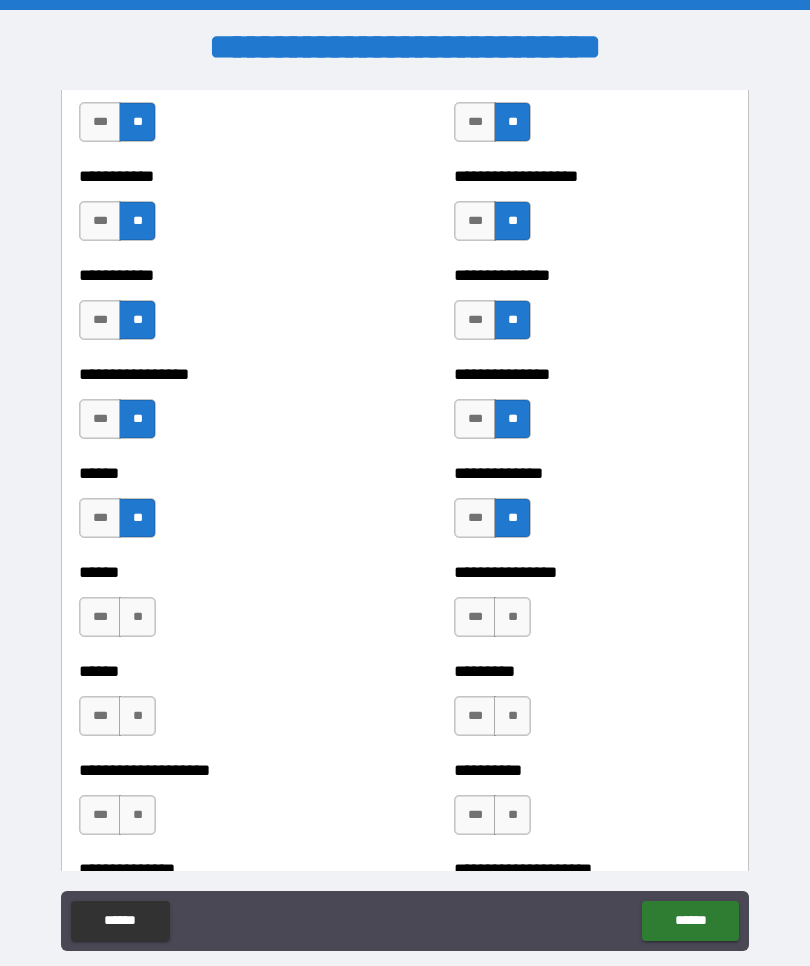click on "**" at bounding box center (512, 617) 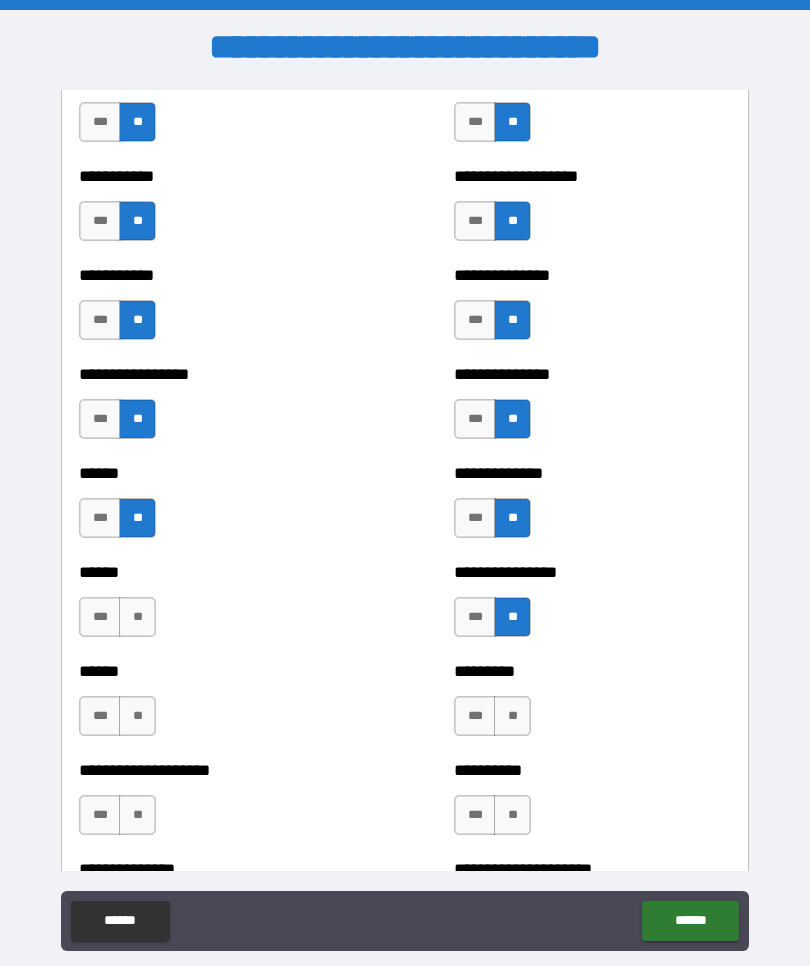 click on "**" at bounding box center [137, 617] 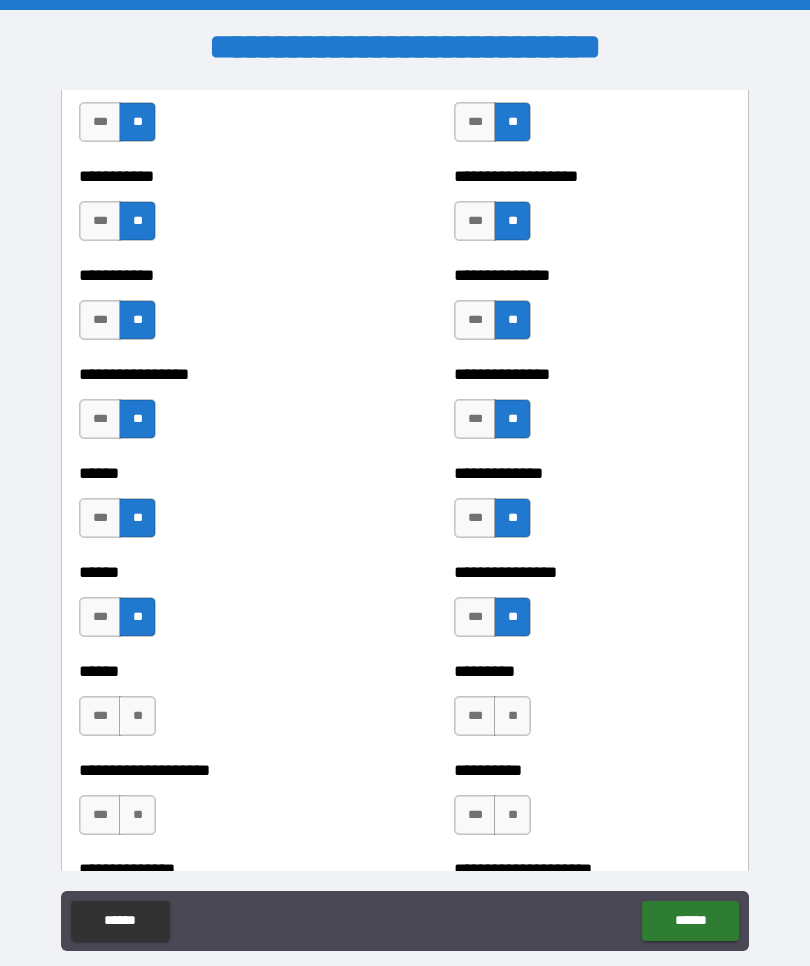 click on "**" at bounding box center [137, 716] 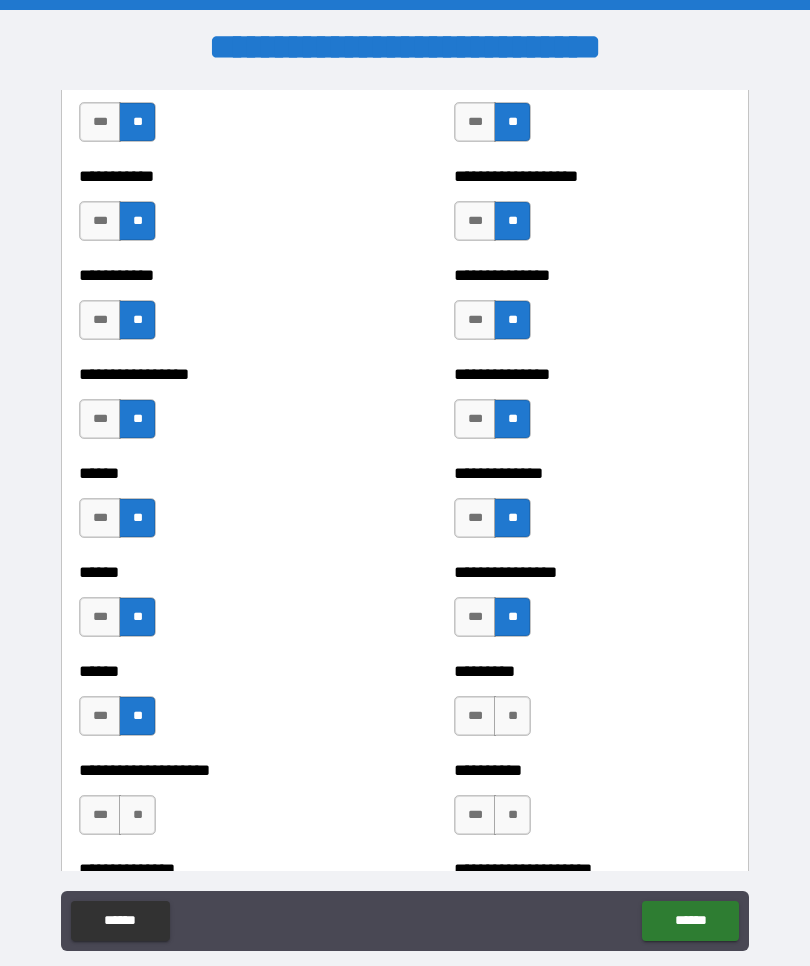 click on "**" at bounding box center [512, 716] 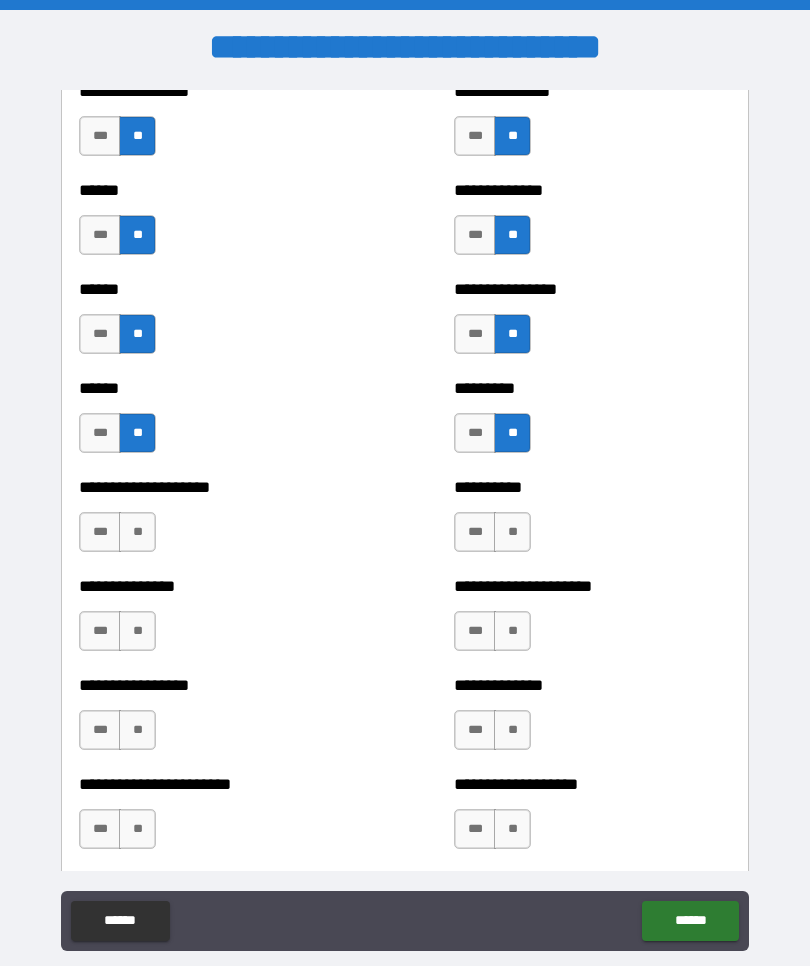 scroll, scrollTop: 3105, scrollLeft: 0, axis: vertical 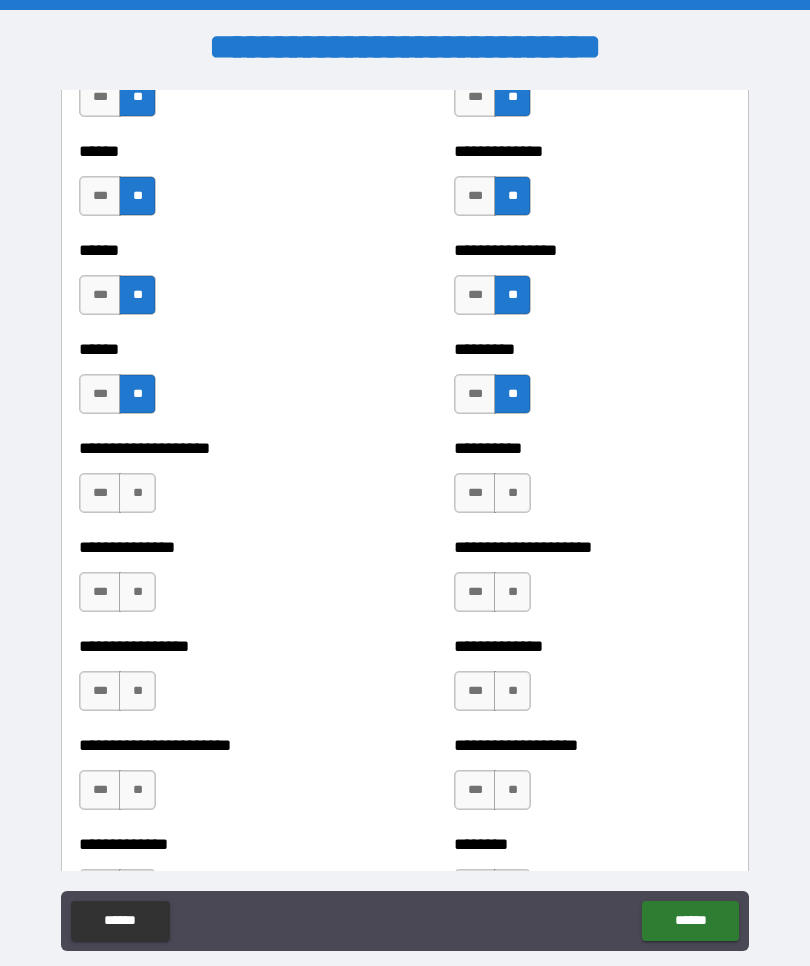 click on "**" at bounding box center [137, 493] 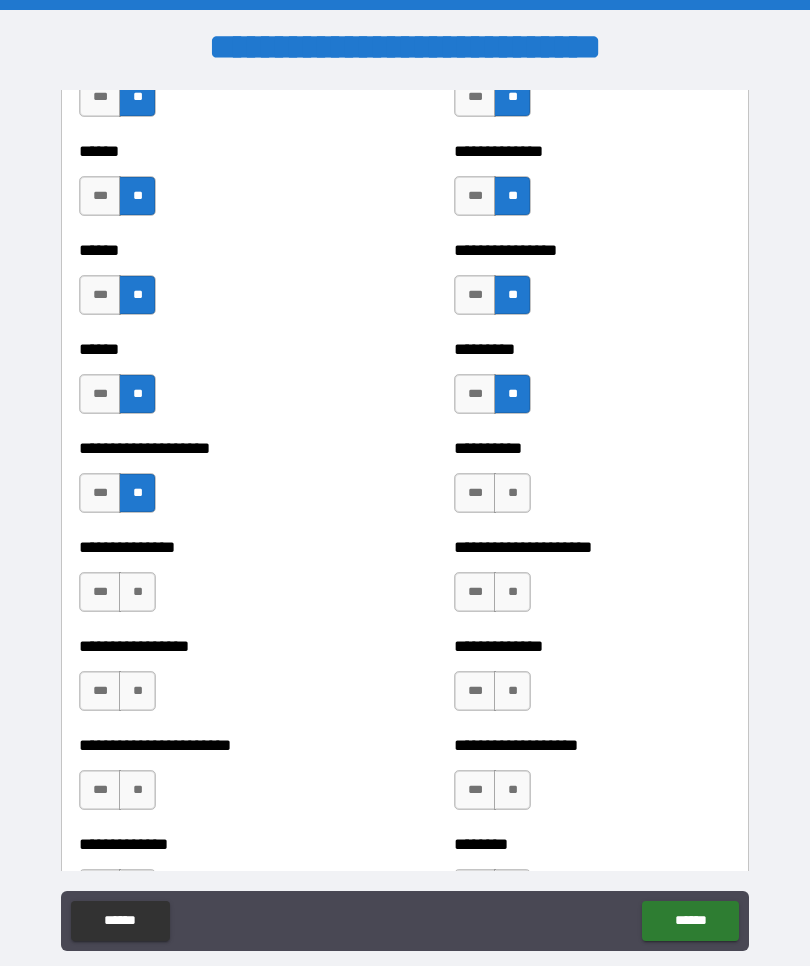 click on "**" at bounding box center [512, 493] 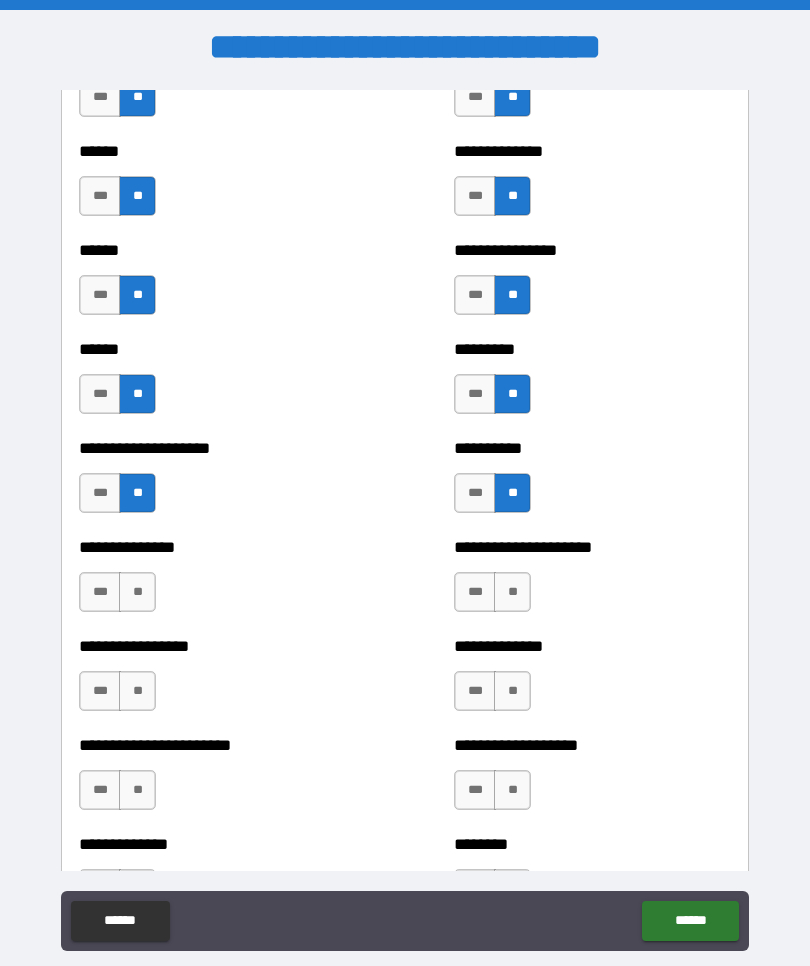 click on "**" at bounding box center (512, 592) 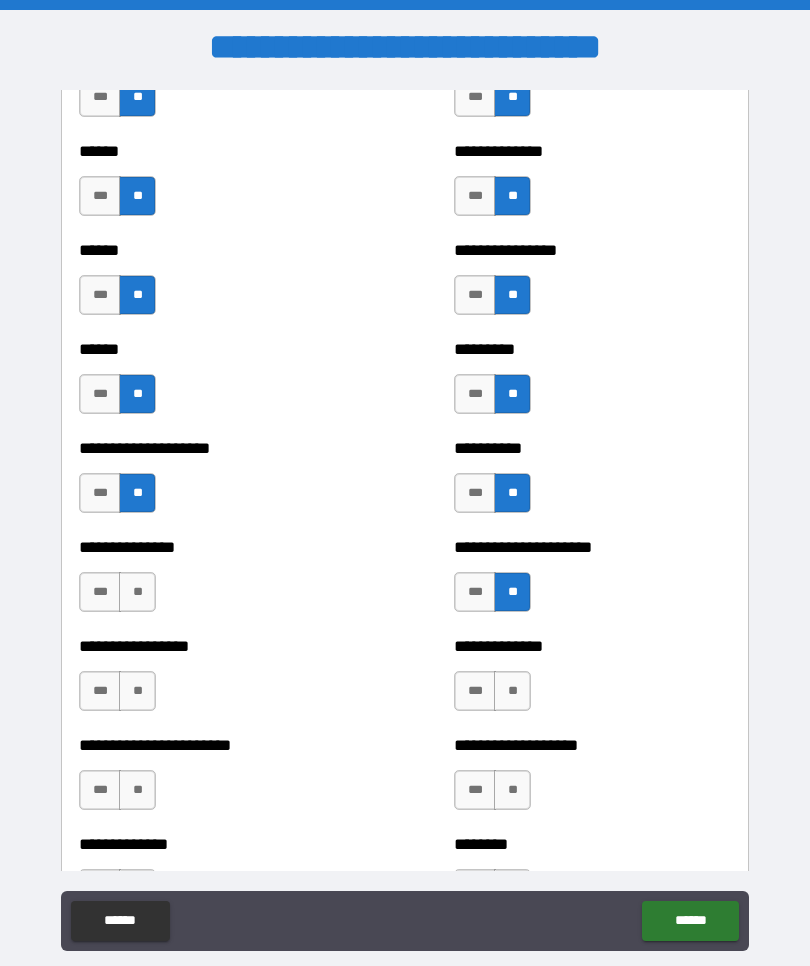 click on "**********" at bounding box center [217, 582] 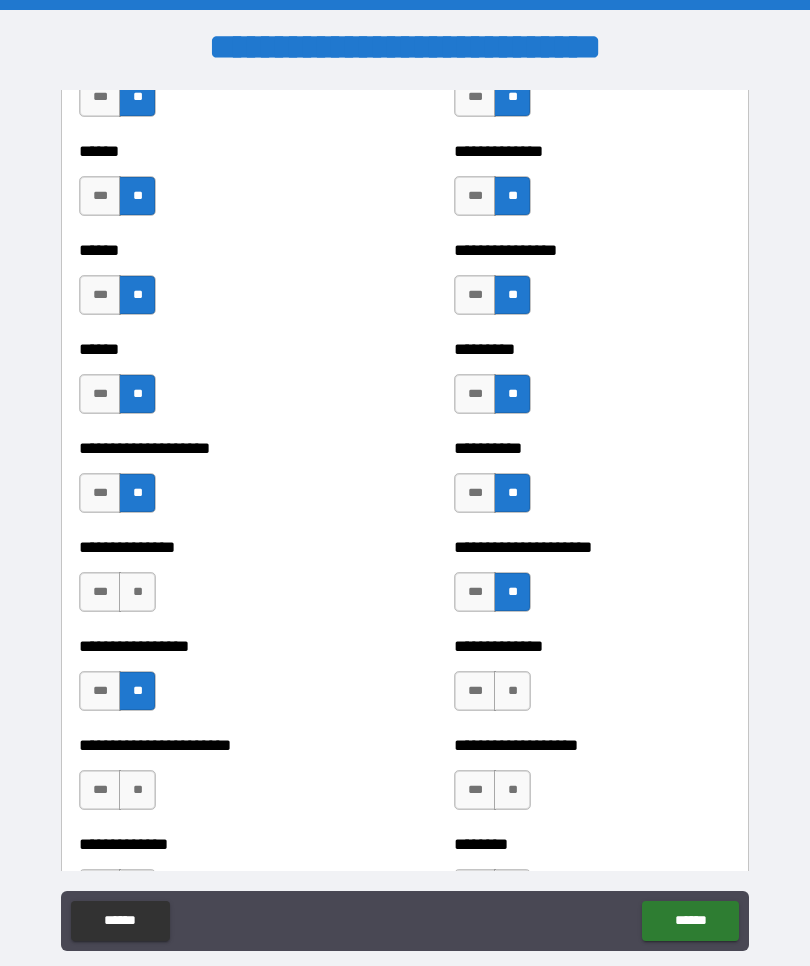 click on "**" at bounding box center (512, 691) 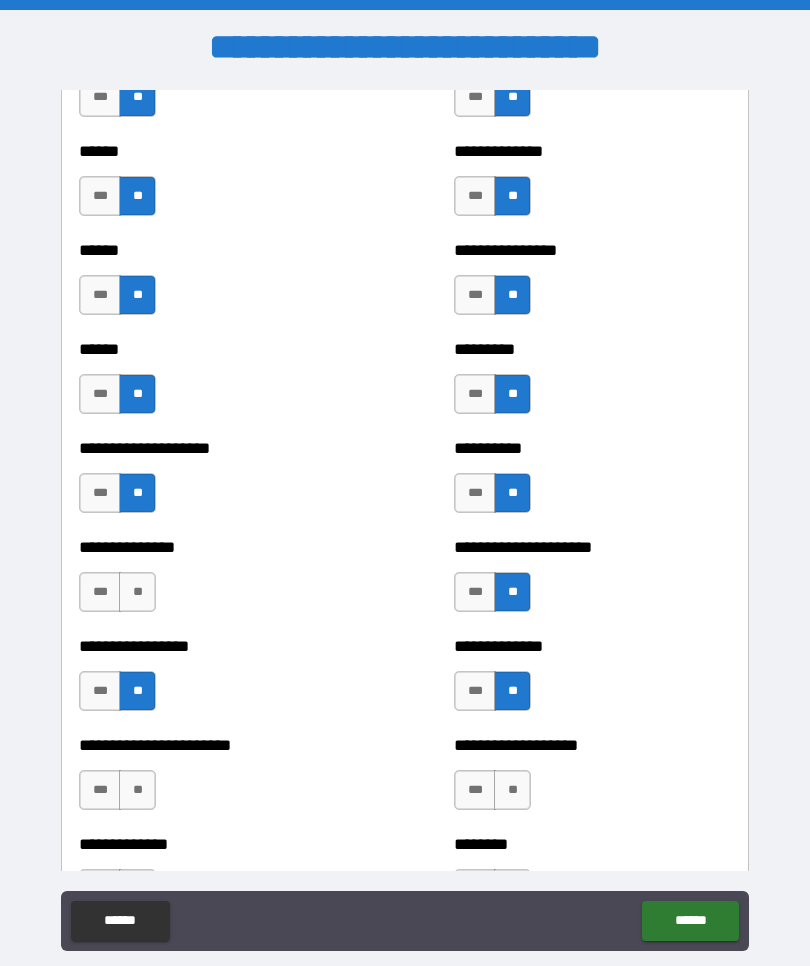 click on "**" at bounding box center [512, 790] 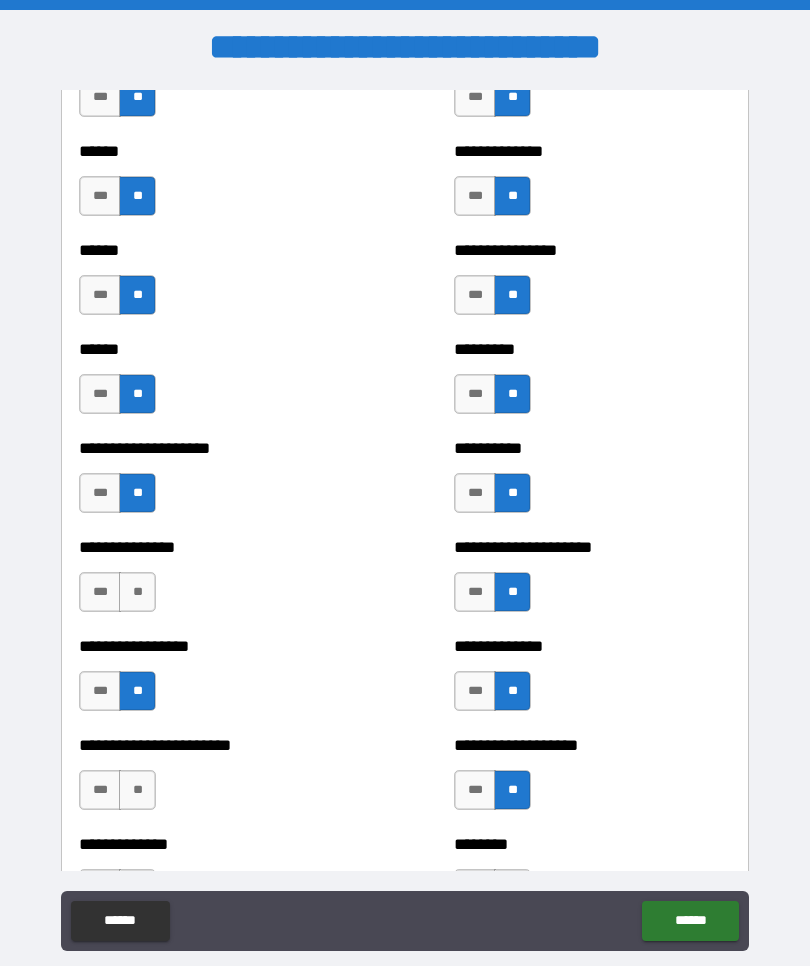 click on "**" at bounding box center (137, 790) 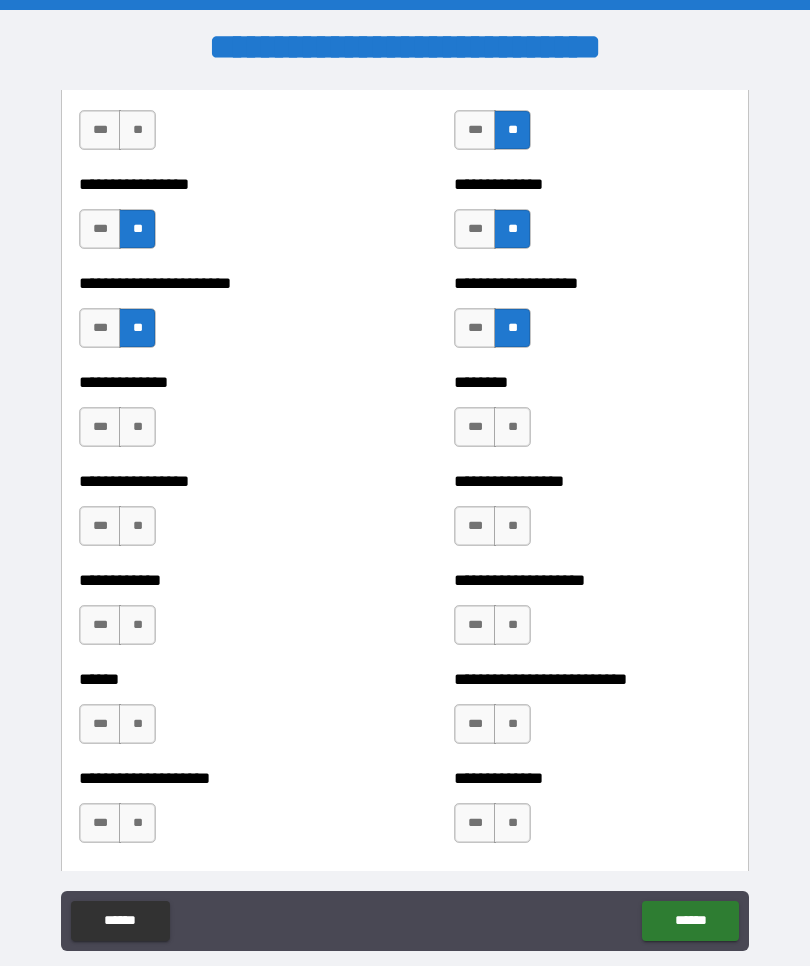 scroll, scrollTop: 3579, scrollLeft: 0, axis: vertical 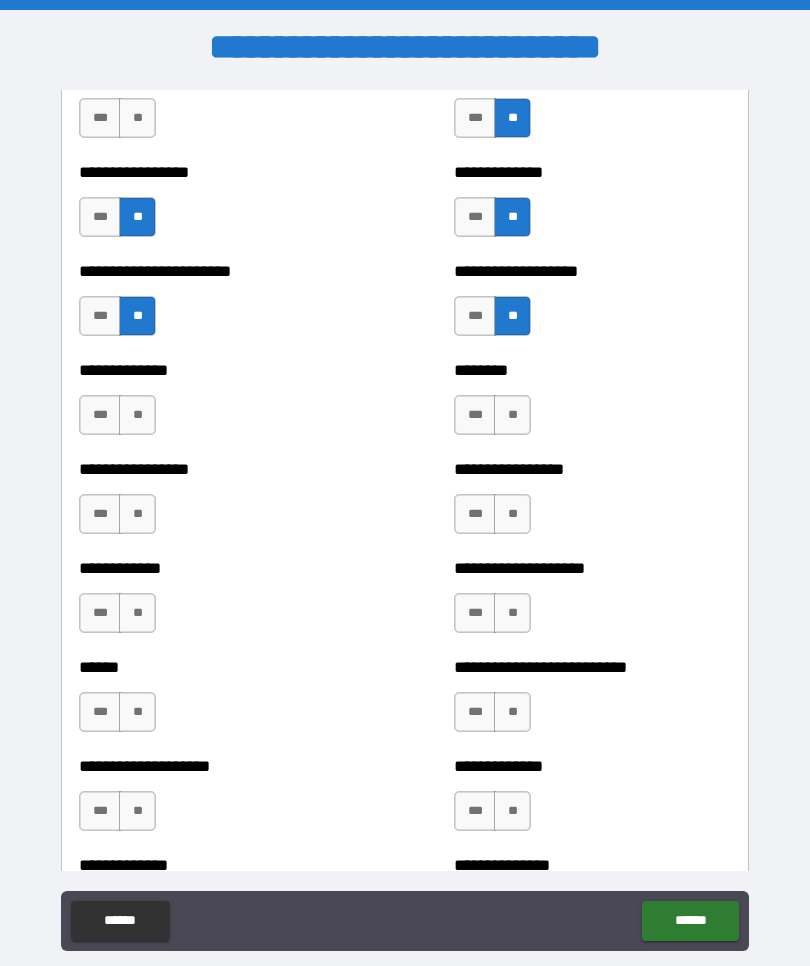 click on "**" at bounding box center (512, 415) 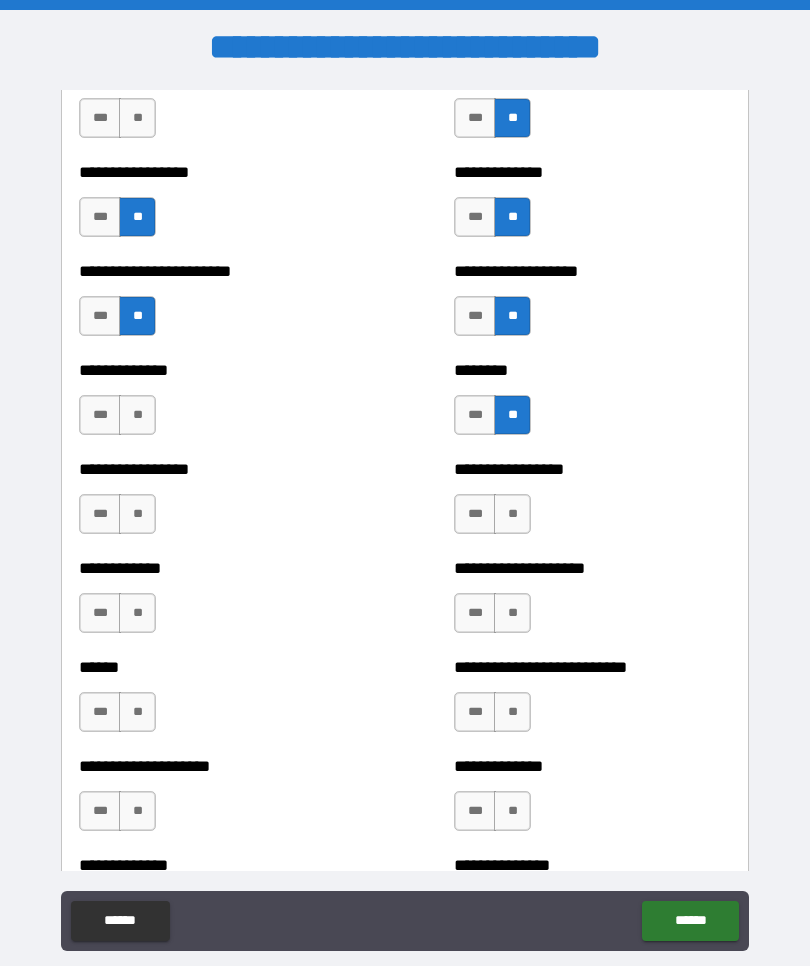 click on "**" at bounding box center (137, 415) 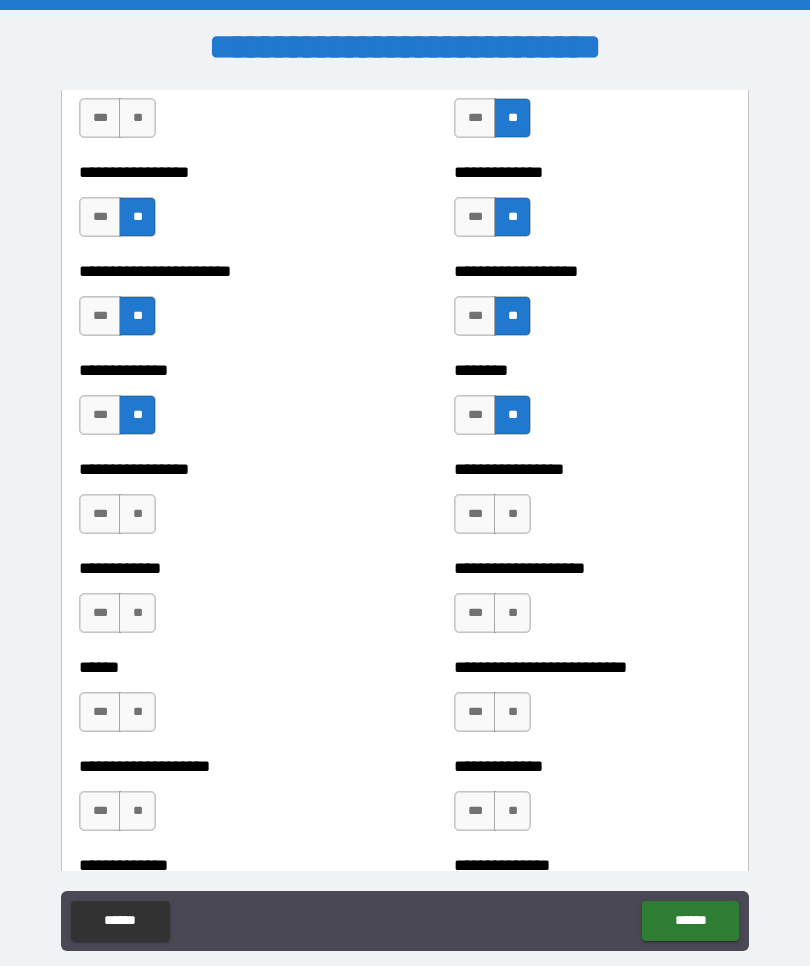 click on "**" at bounding box center (137, 514) 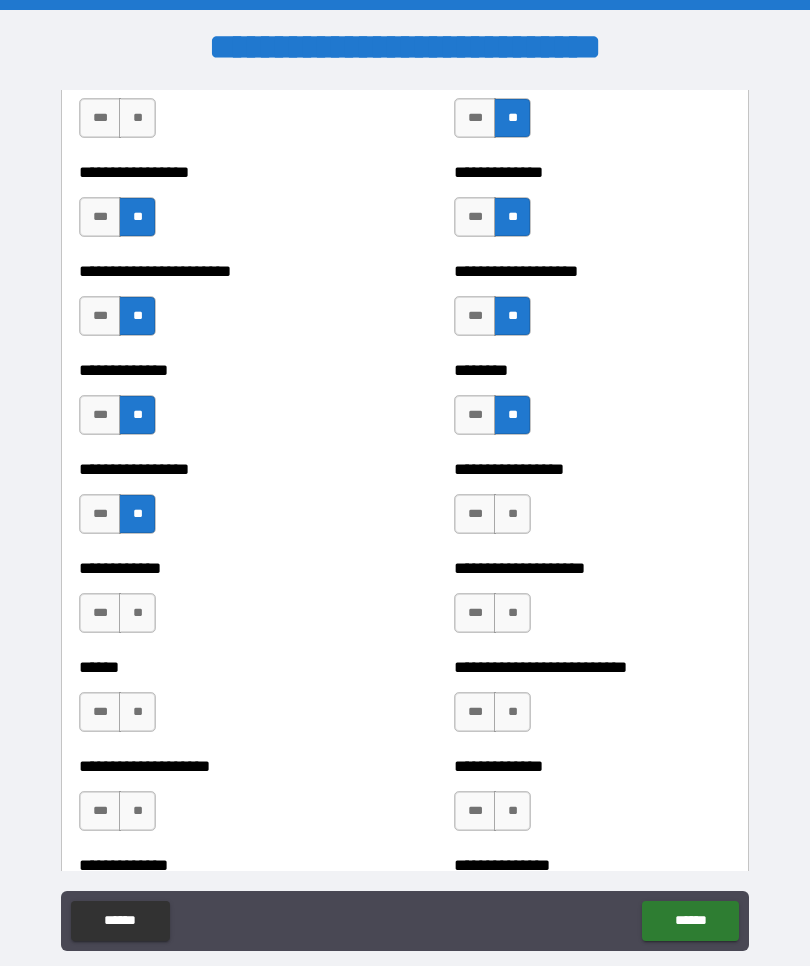 click on "**" at bounding box center (512, 514) 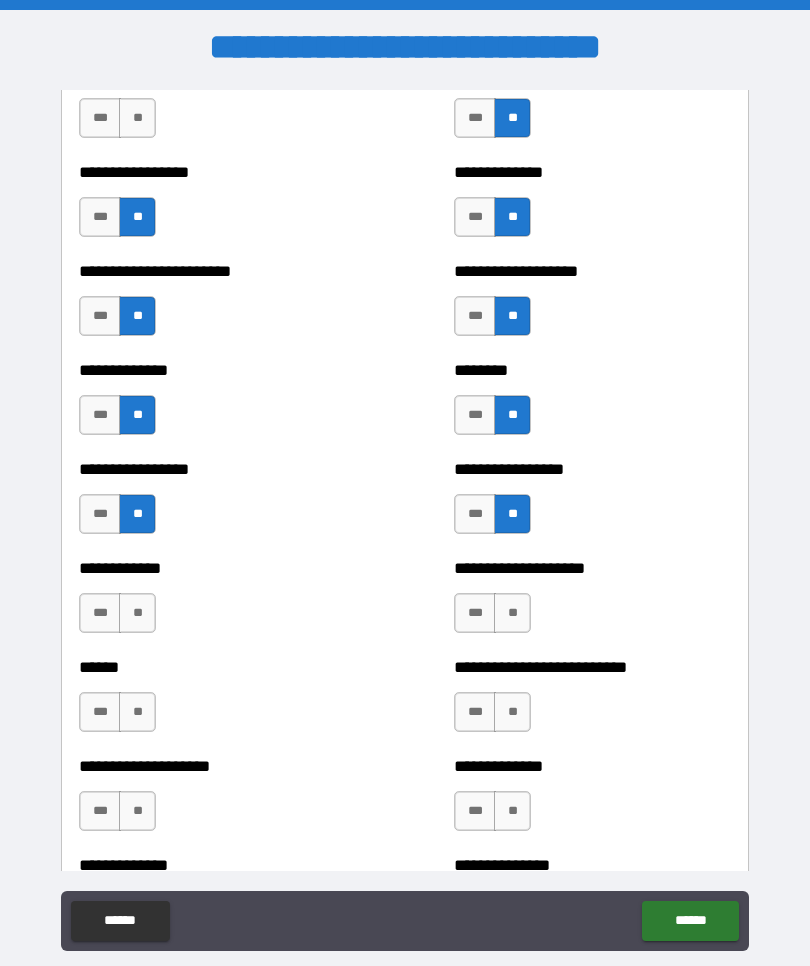 click on "**********" at bounding box center (592, 603) 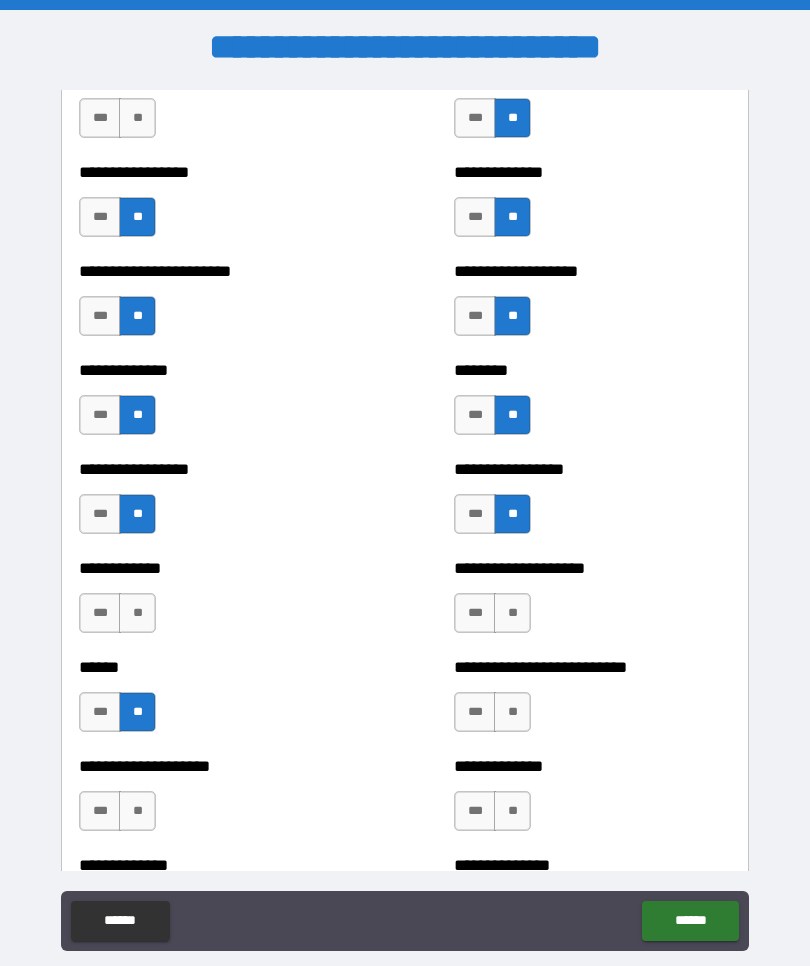 click on "**" at bounding box center (512, 712) 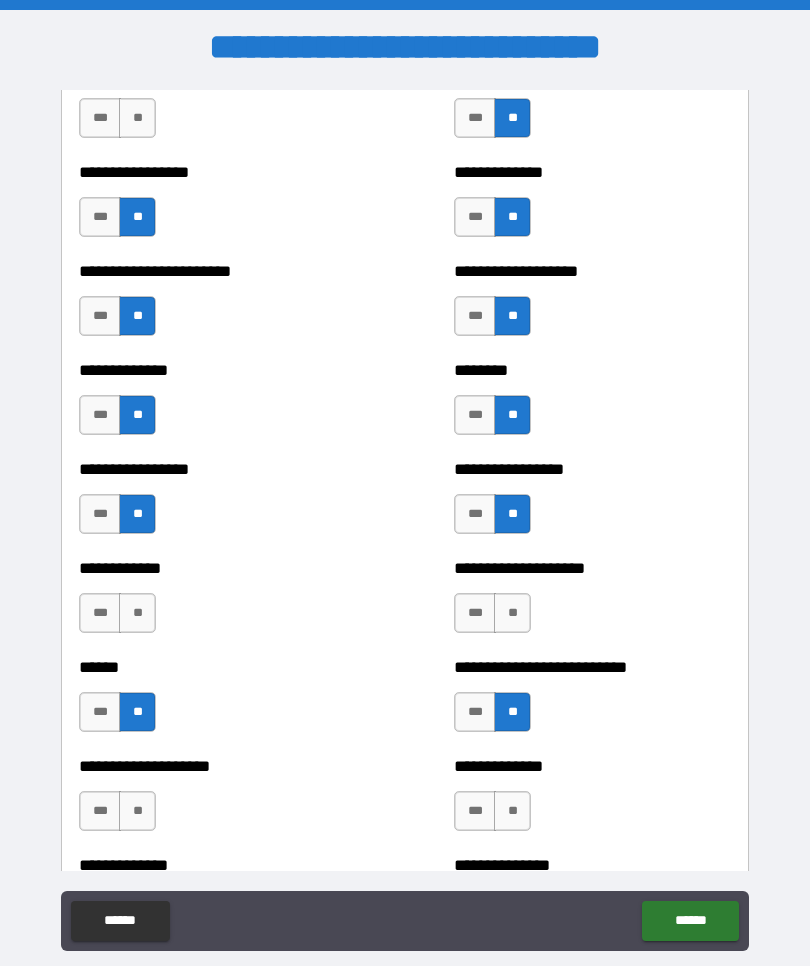 click on "**" at bounding box center [512, 811] 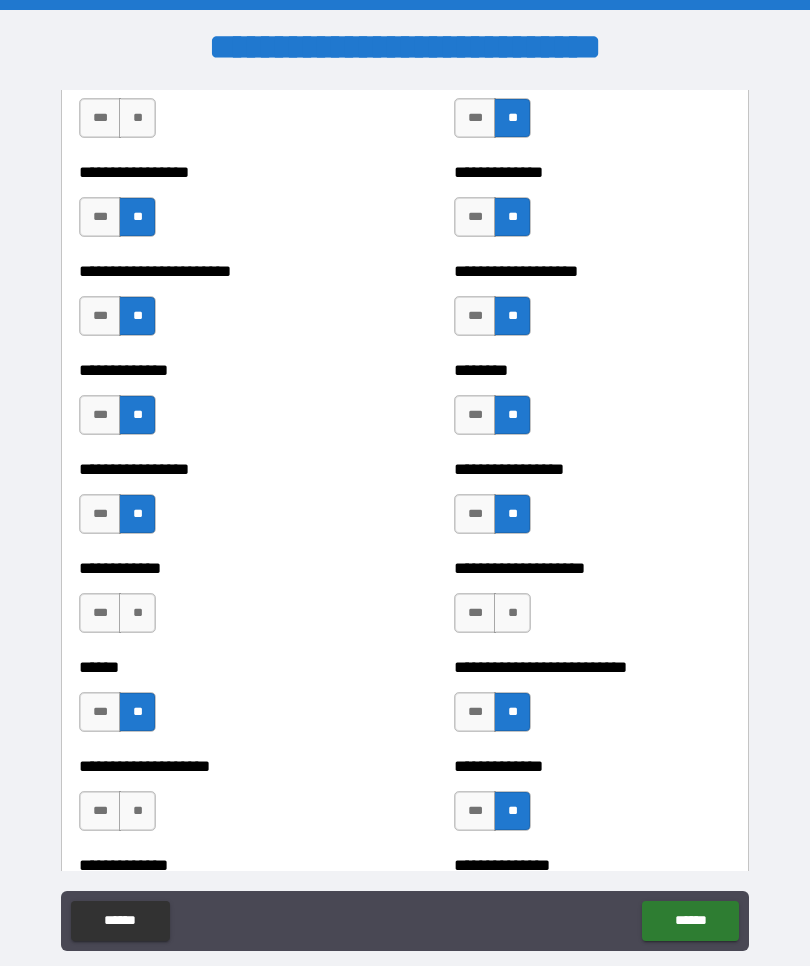 click on "**" at bounding box center [137, 811] 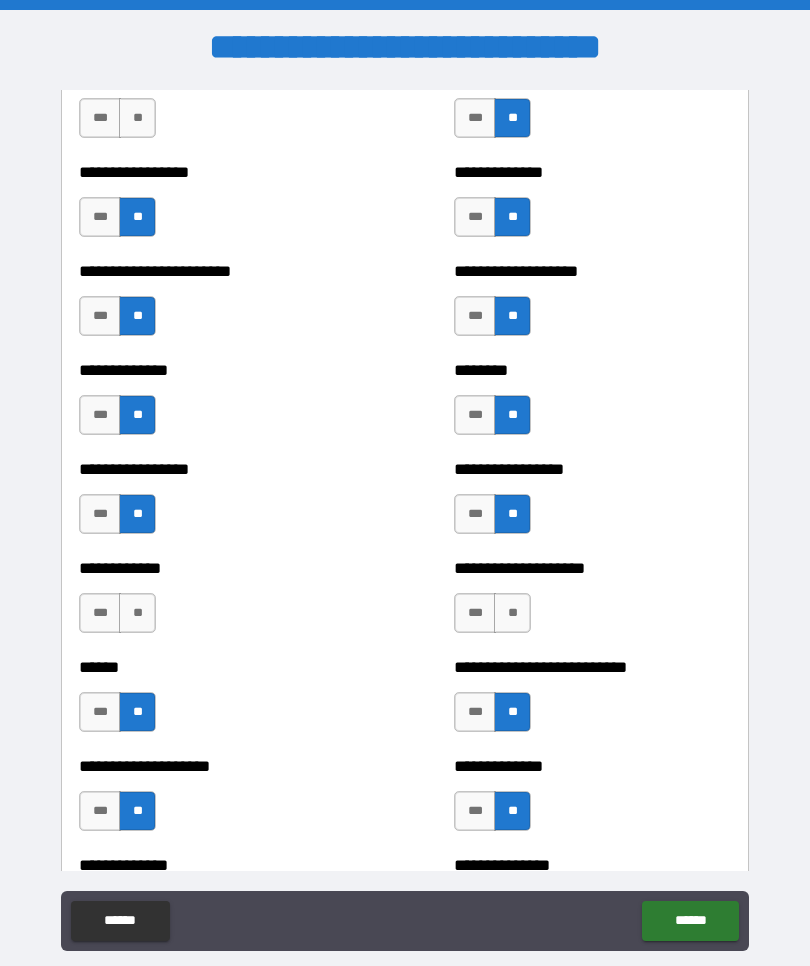 click on "**" at bounding box center [137, 613] 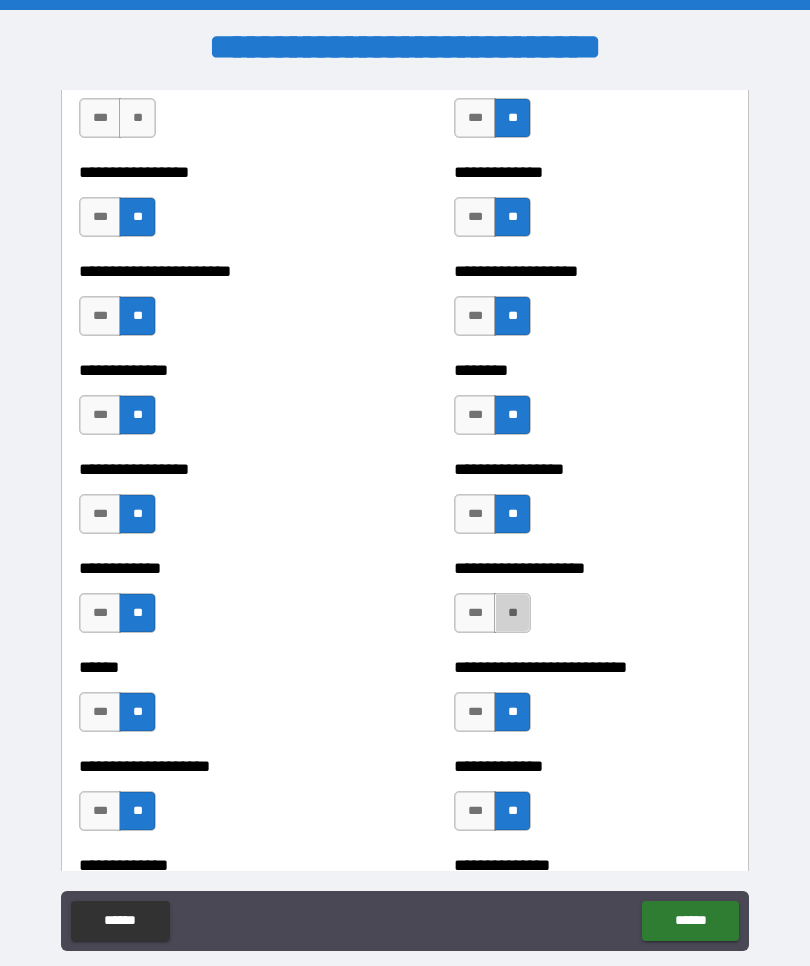 click on "**" at bounding box center (512, 613) 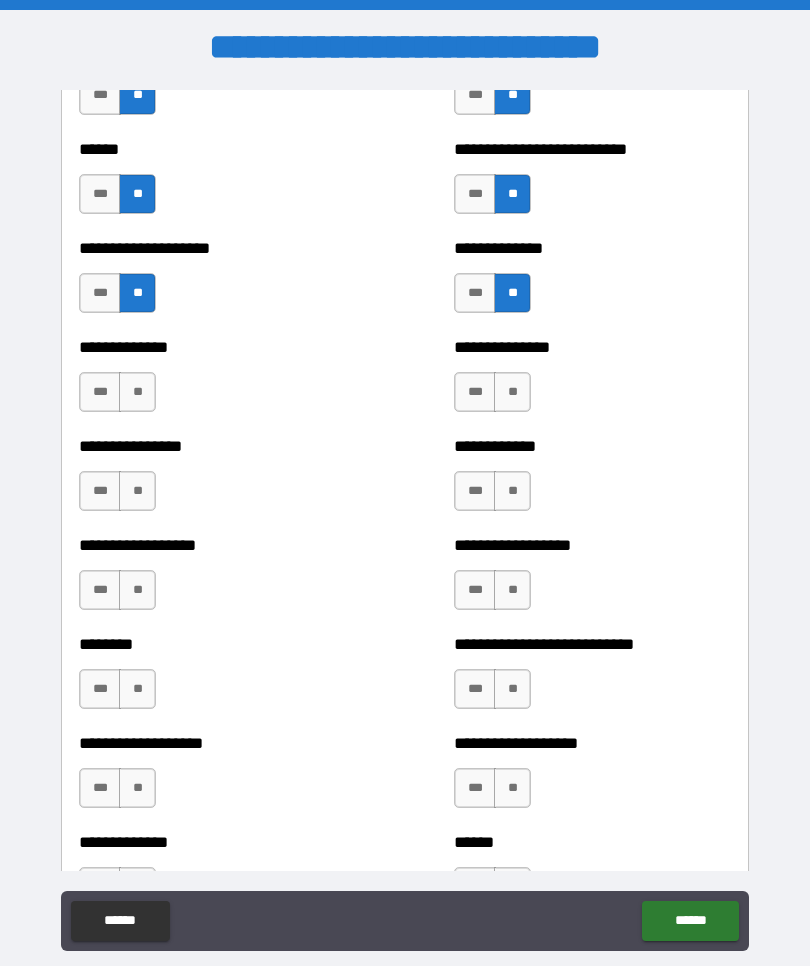 scroll, scrollTop: 4101, scrollLeft: 0, axis: vertical 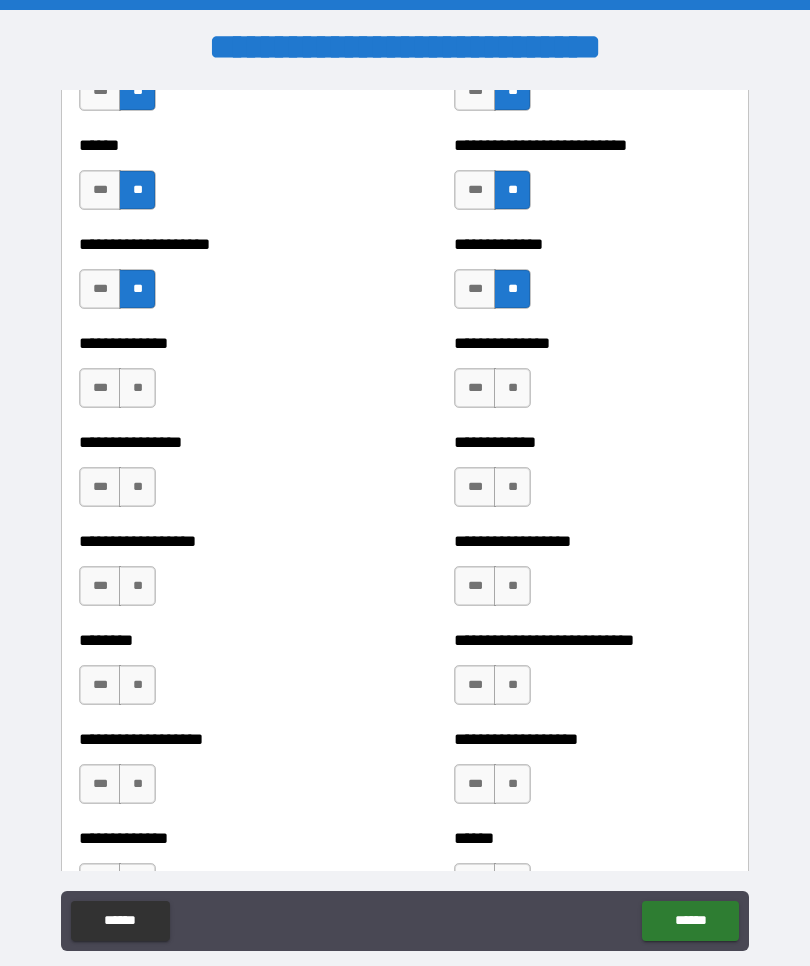 click on "**" at bounding box center [512, 388] 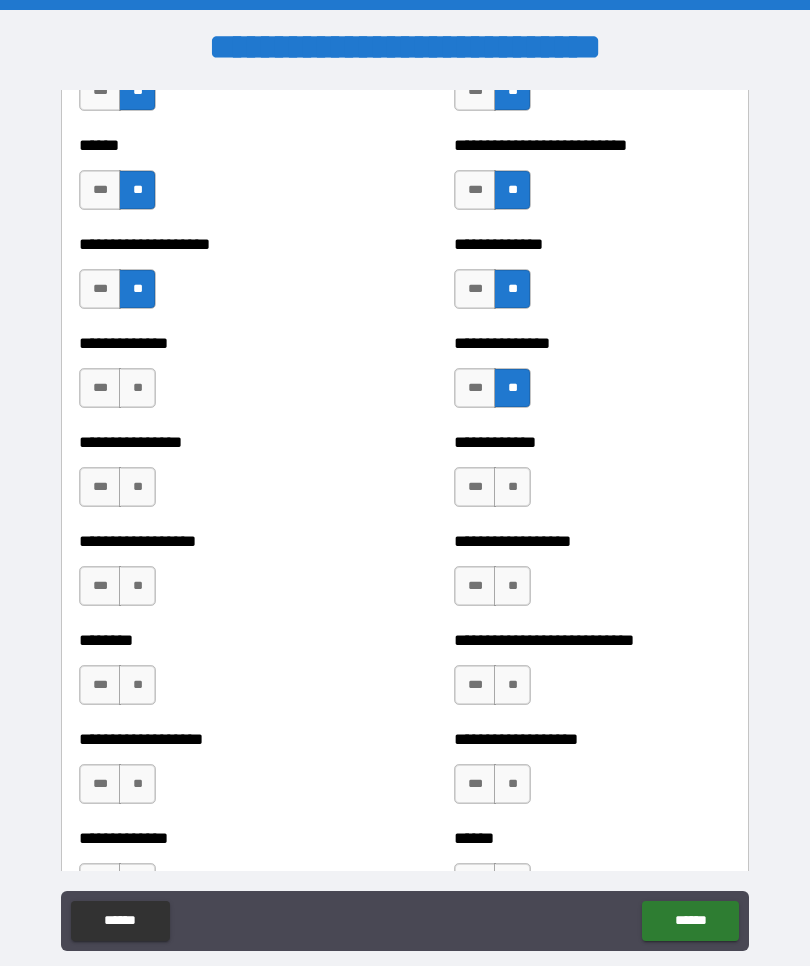click on "**********" at bounding box center (217, 378) 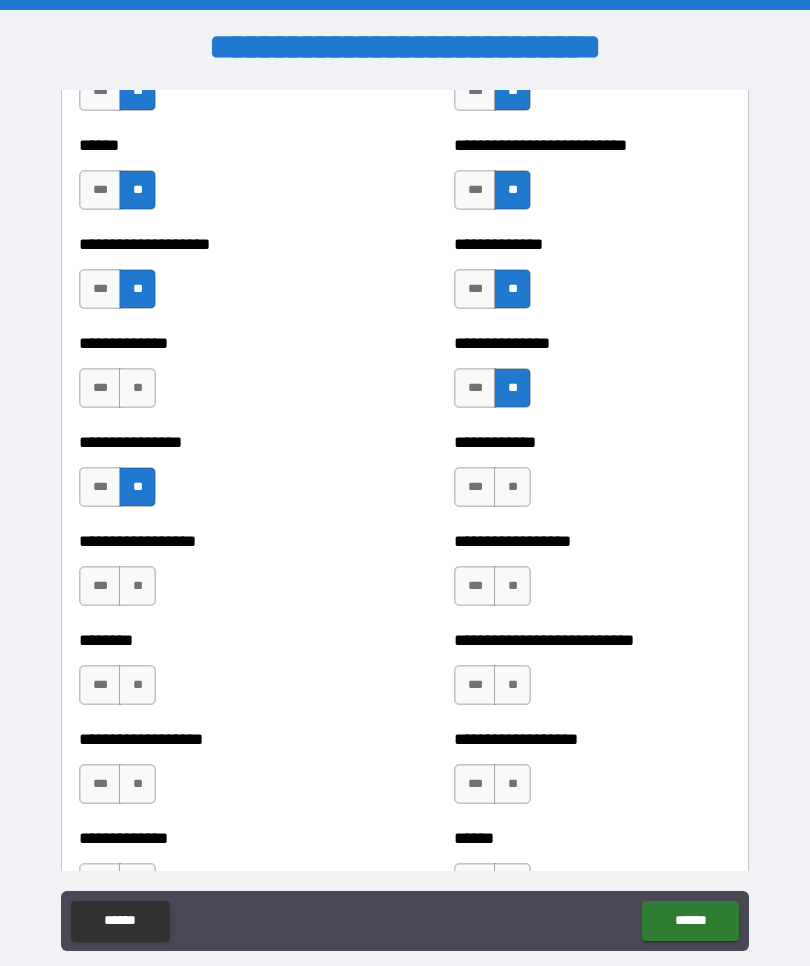 click on "**" at bounding box center (512, 487) 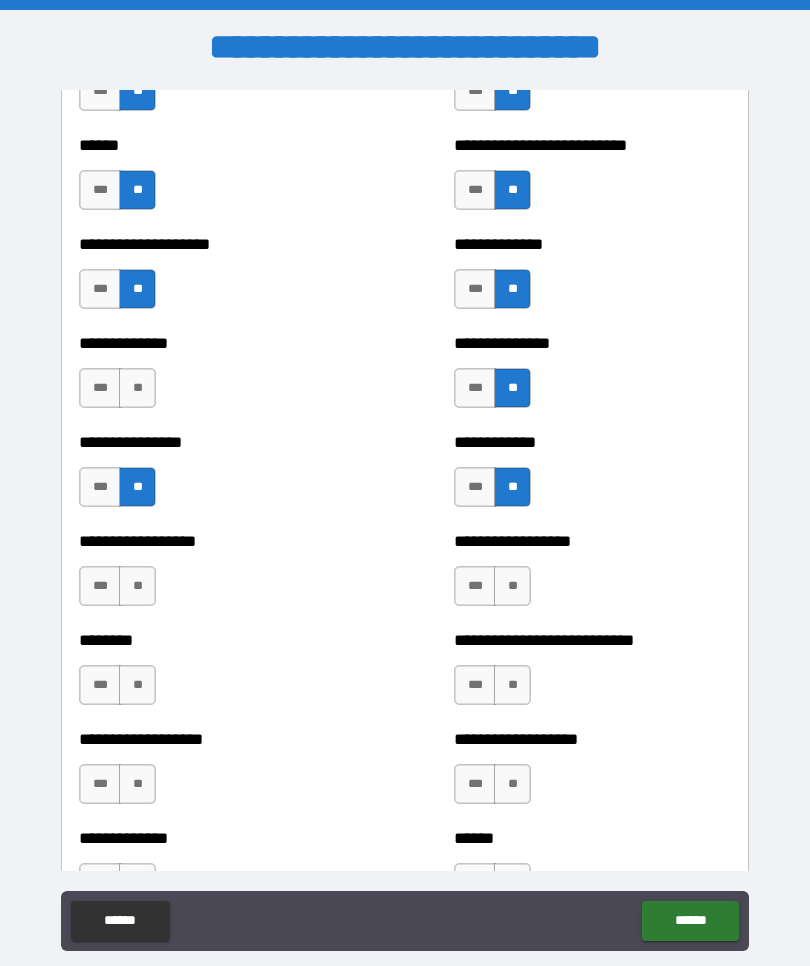 click on "**" at bounding box center [137, 388] 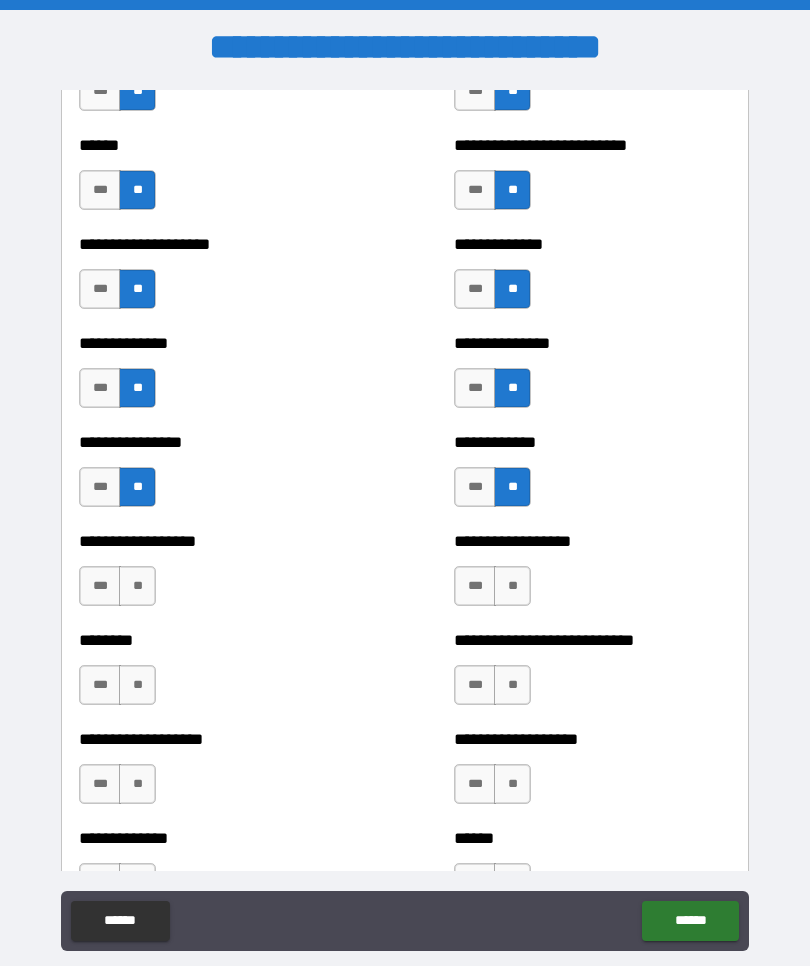 click on "**" at bounding box center [512, 586] 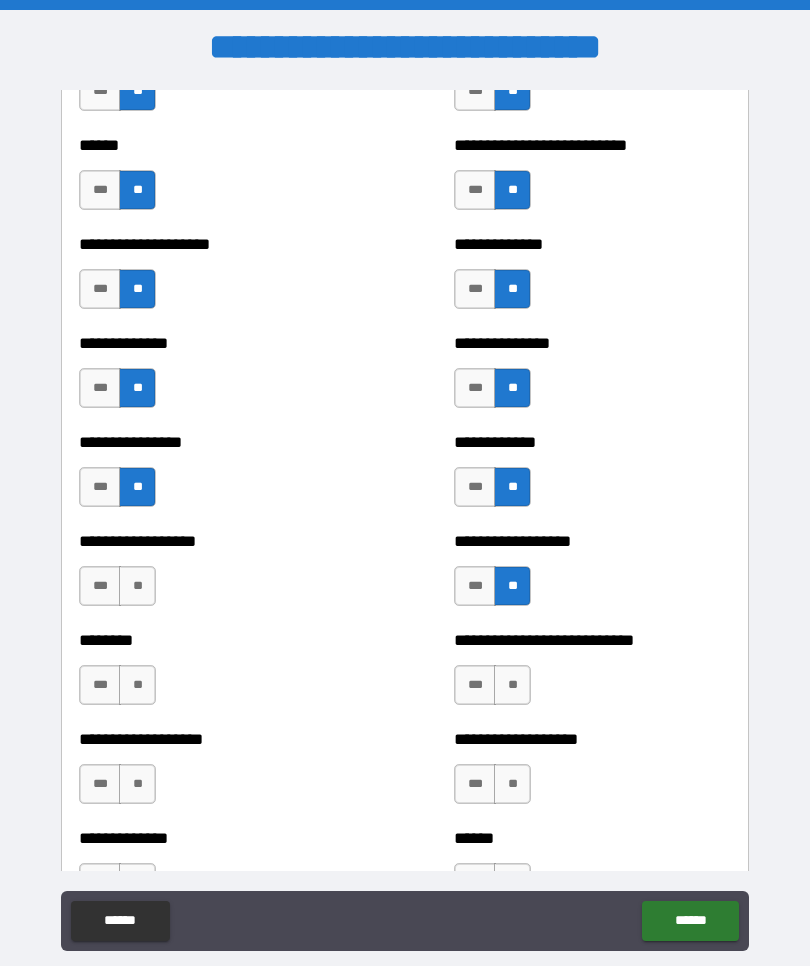 click on "**" at bounding box center (137, 586) 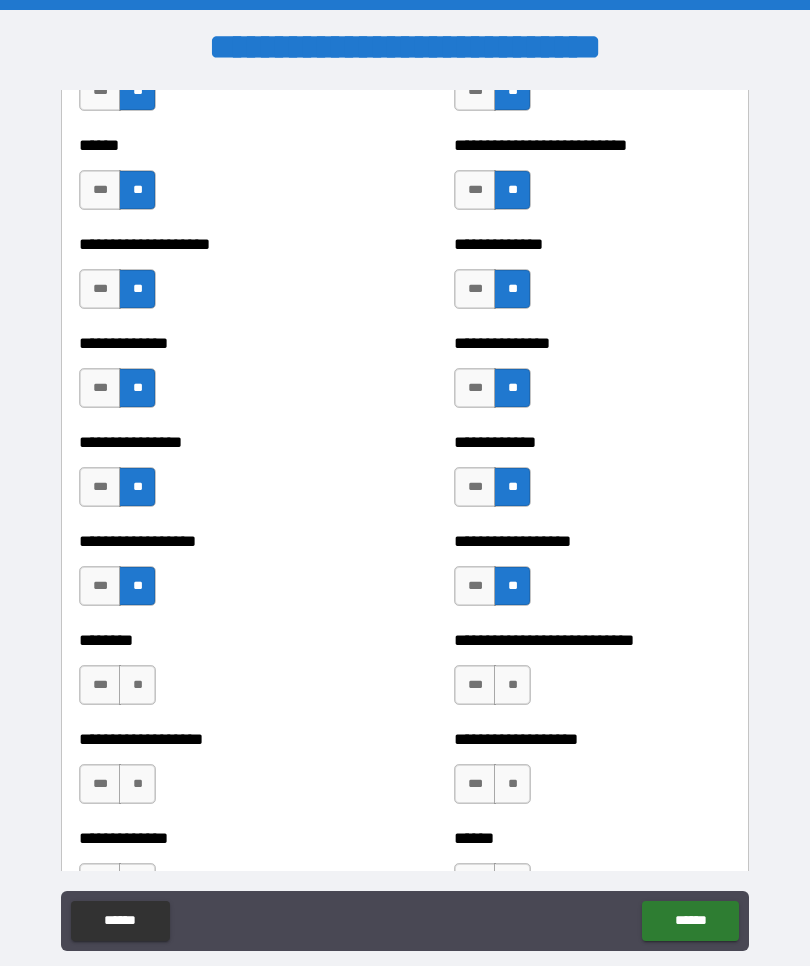 click on "**" at bounding box center [137, 685] 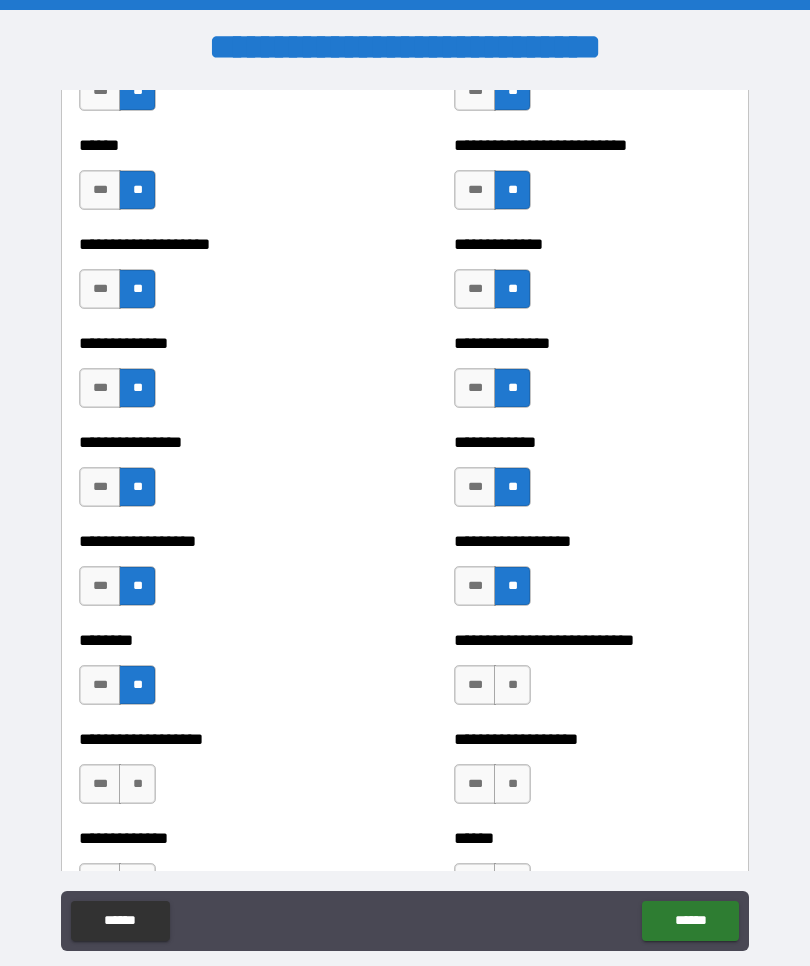 click on "**" at bounding box center [512, 685] 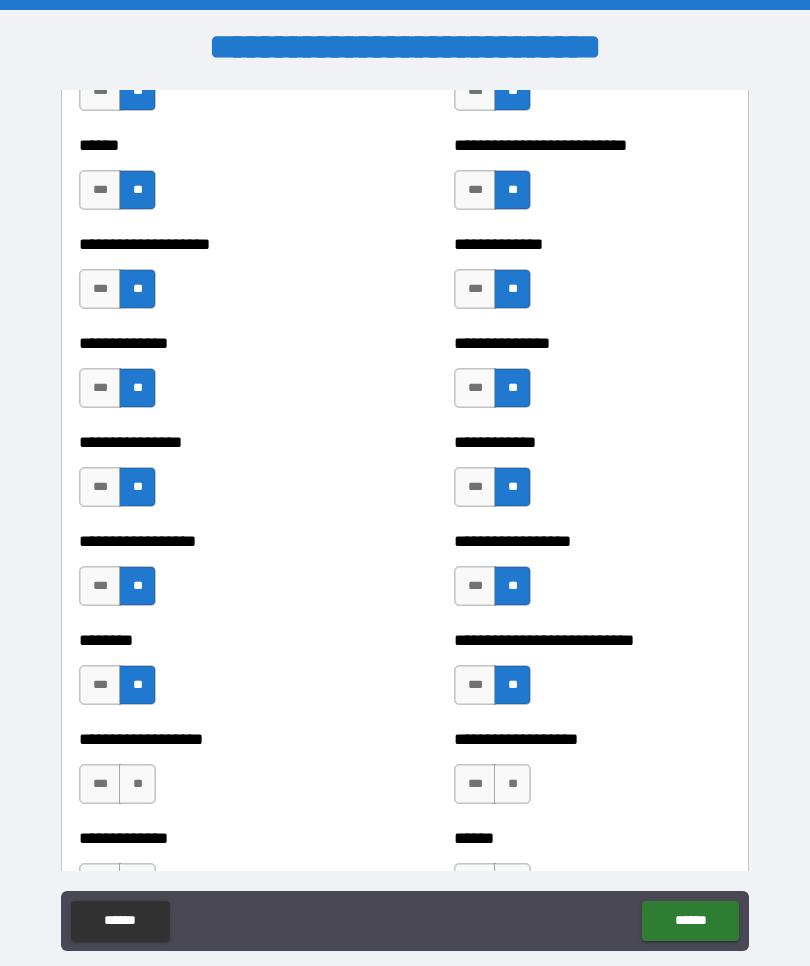 click on "**" at bounding box center (512, 784) 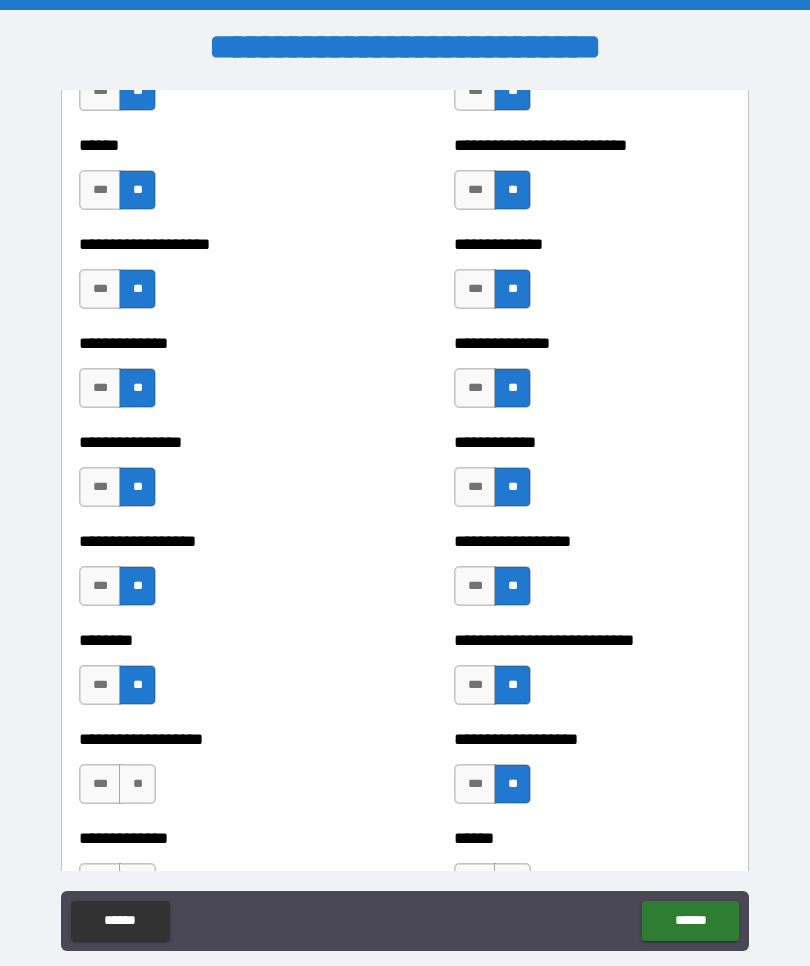 click on "**" at bounding box center (137, 784) 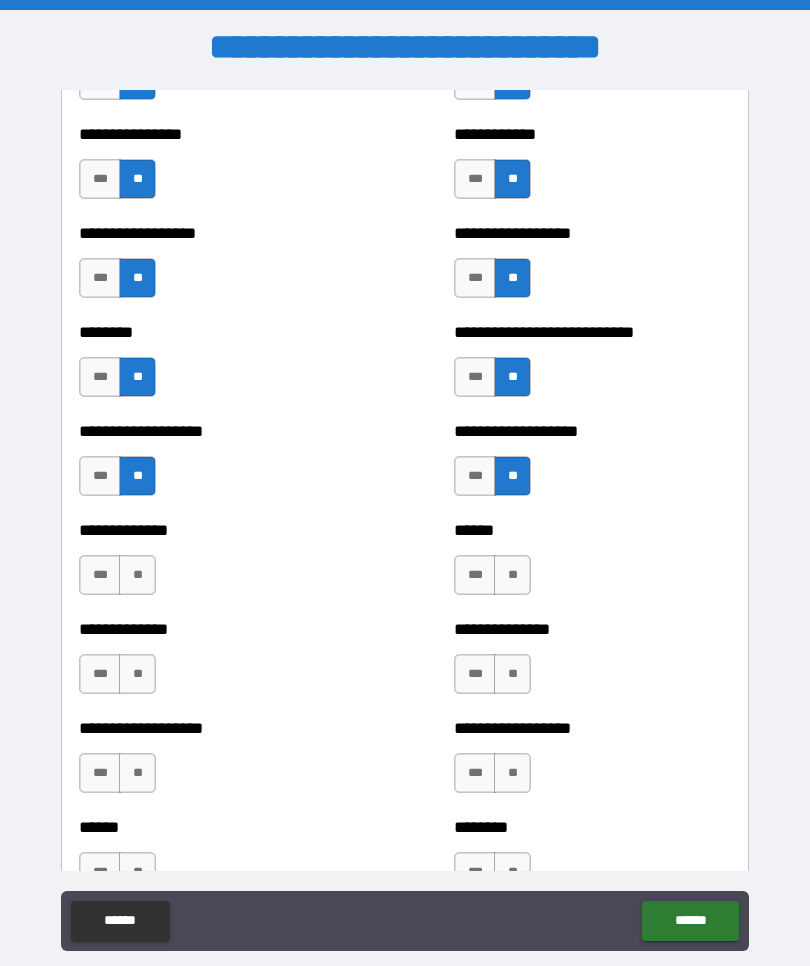 scroll, scrollTop: 4418, scrollLeft: 0, axis: vertical 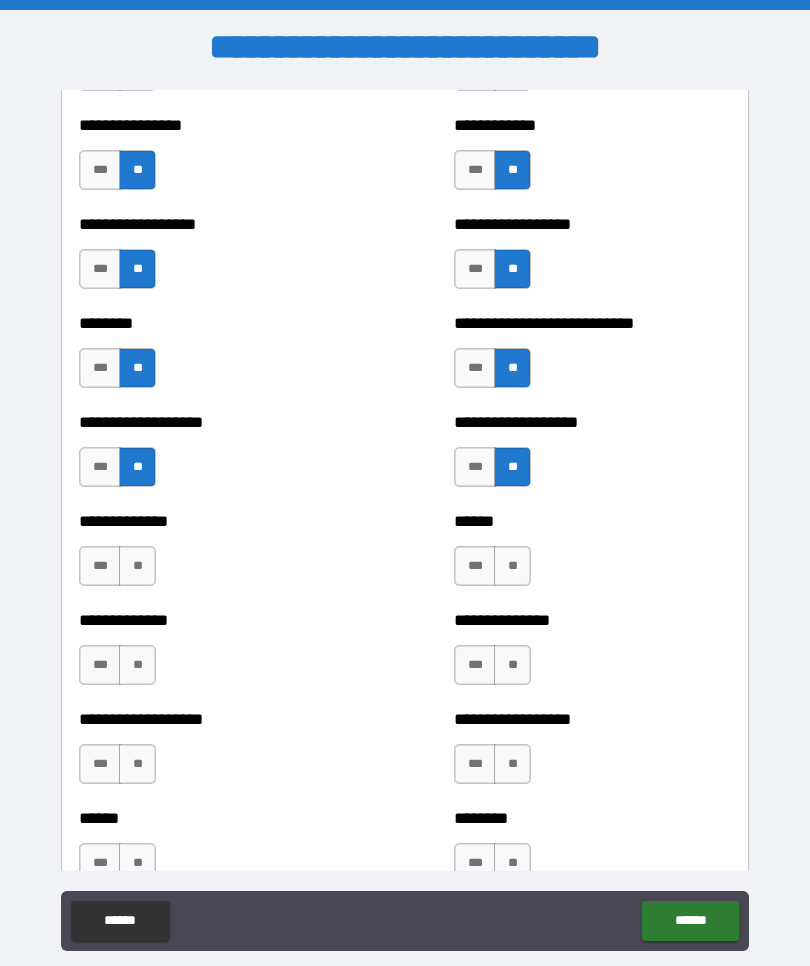 click on "**" at bounding box center [512, 566] 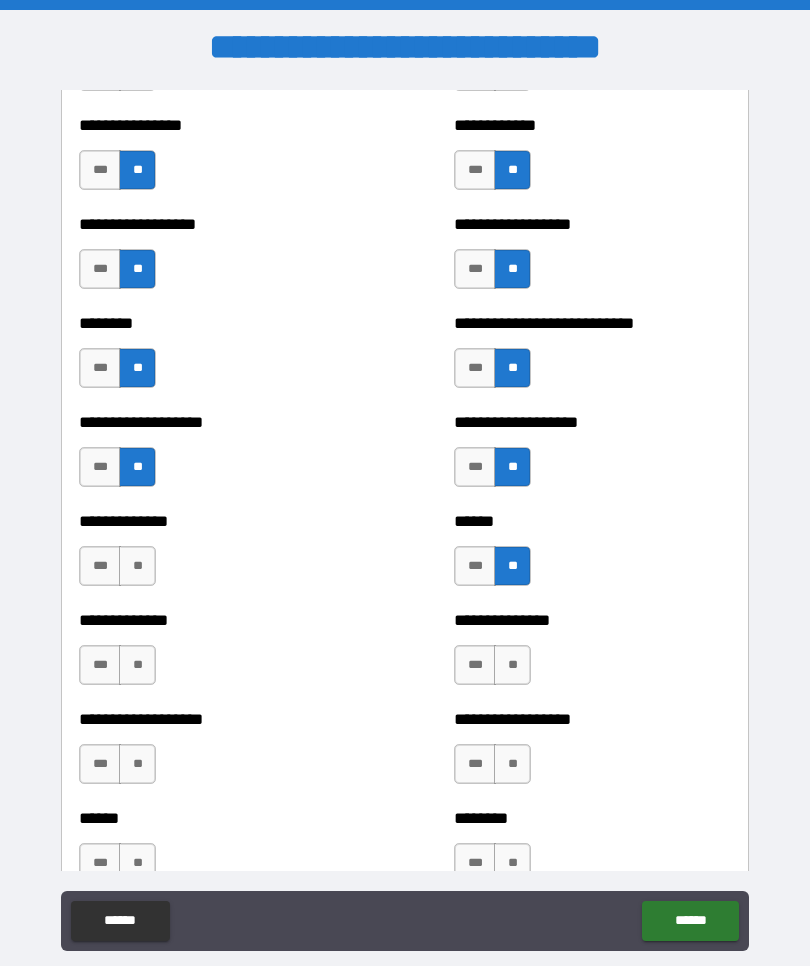 click on "**" at bounding box center (137, 566) 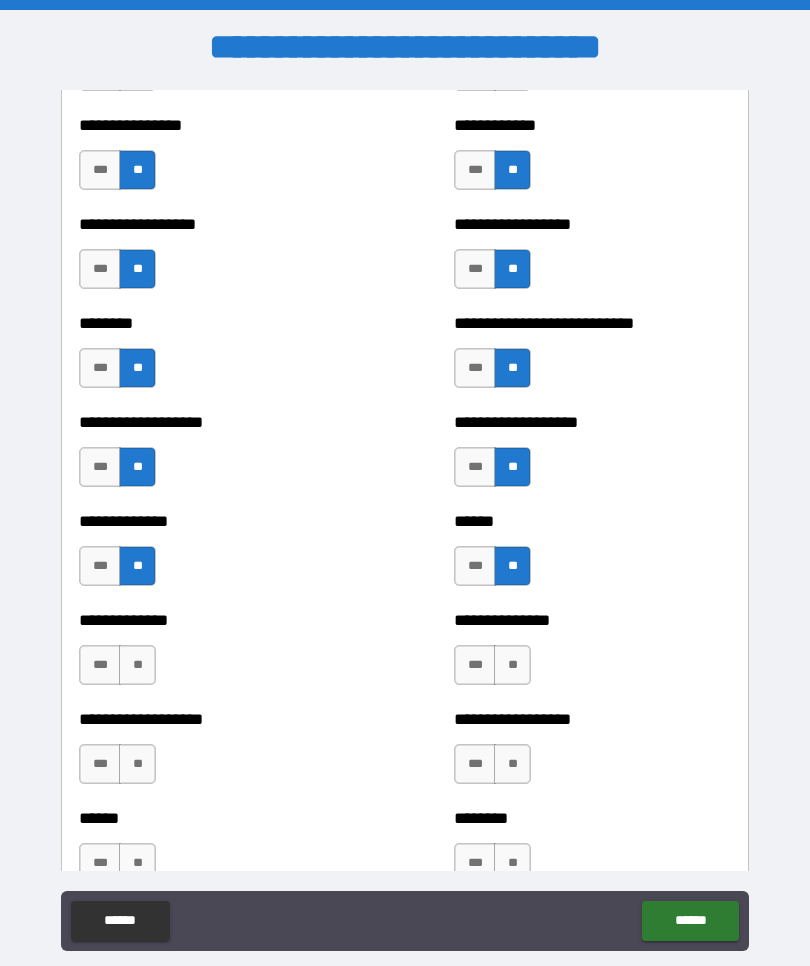 click on "**" at bounding box center [137, 665] 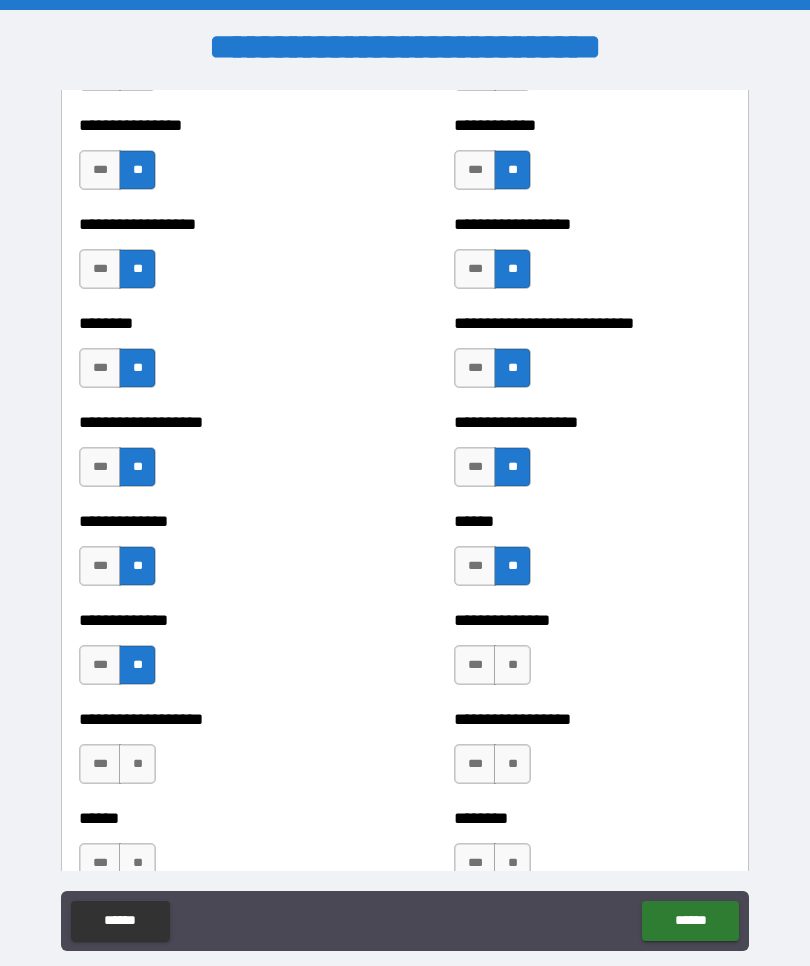 click on "**" at bounding box center [512, 665] 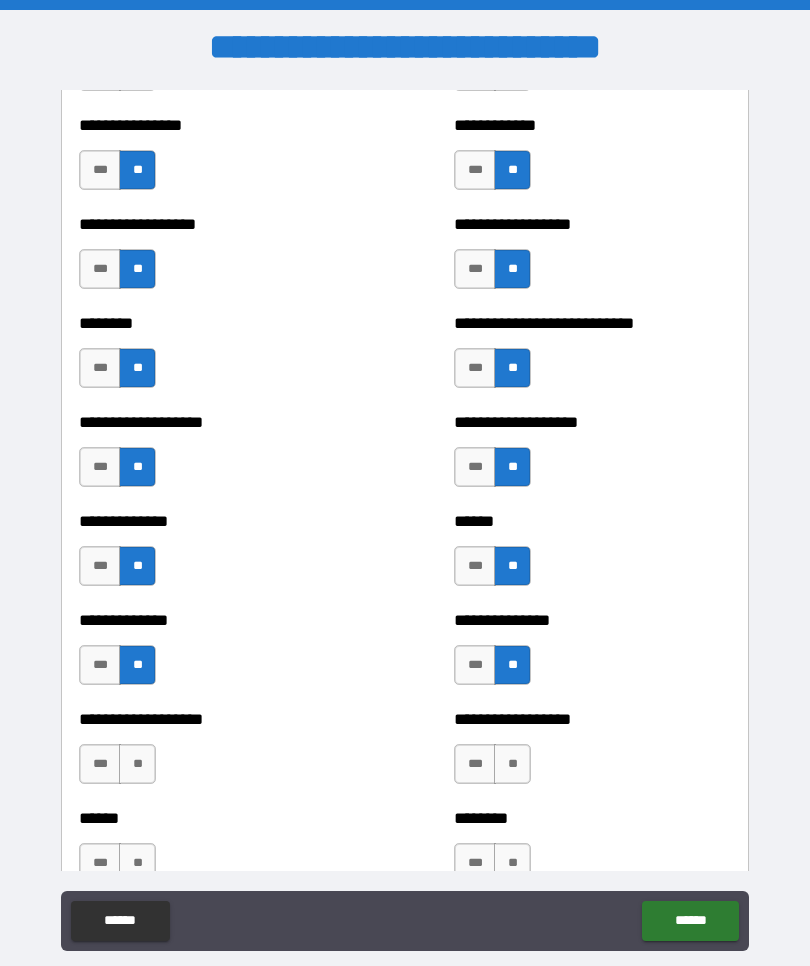 click on "**" at bounding box center (512, 764) 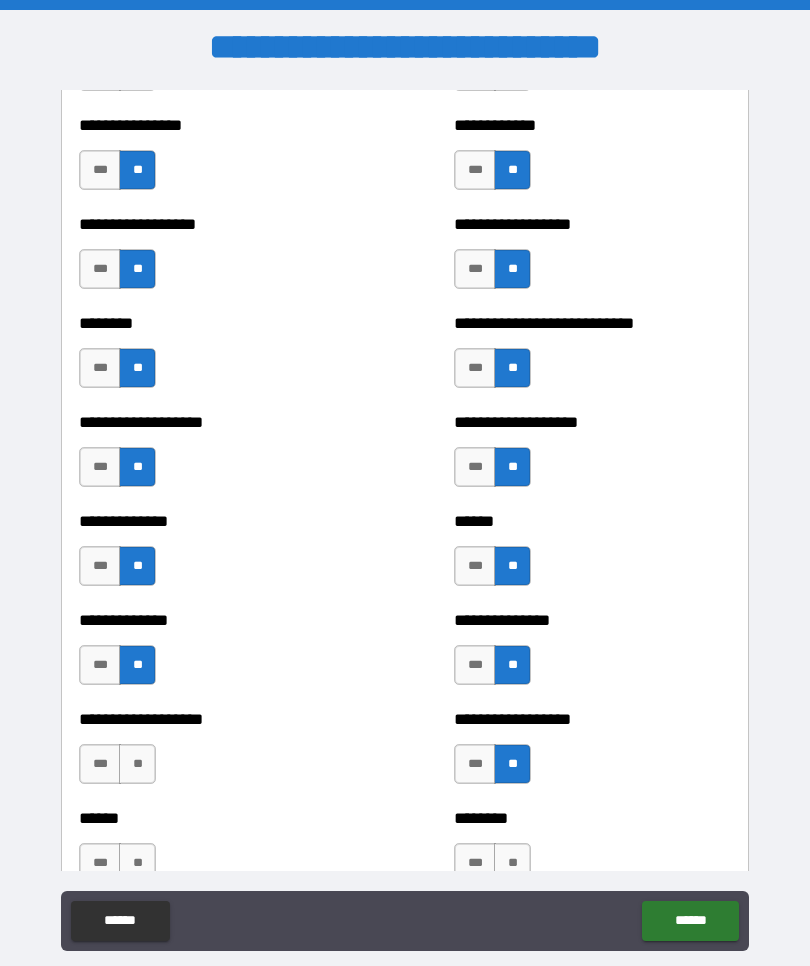 click on "**" at bounding box center [137, 764] 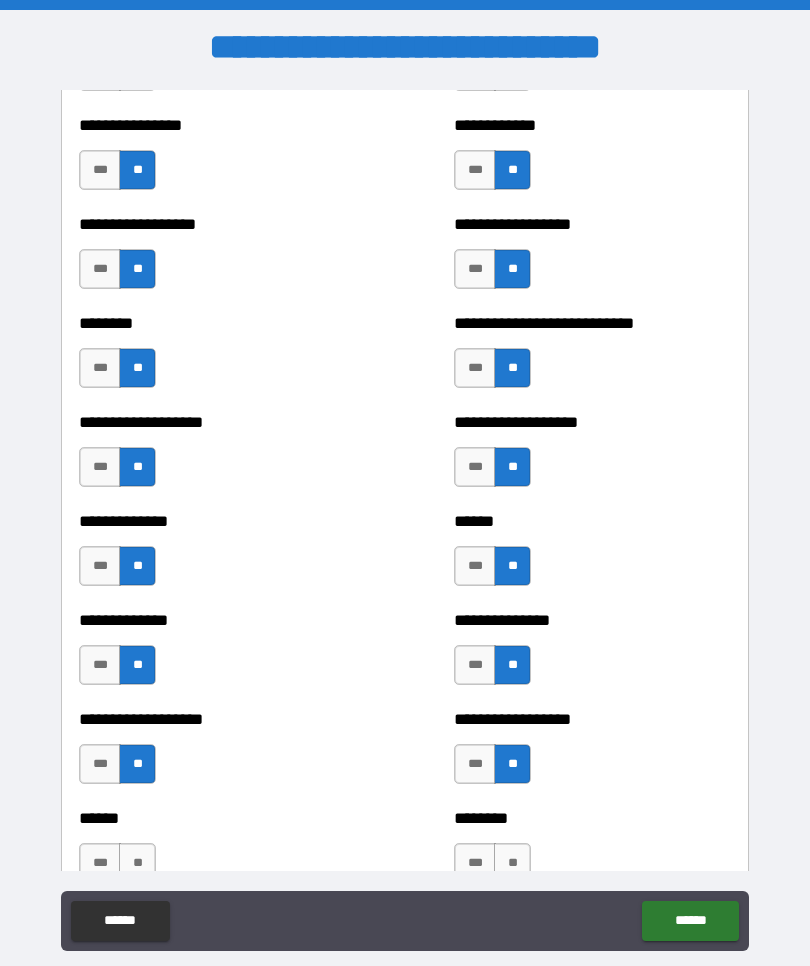 click on "**" at bounding box center (137, 863) 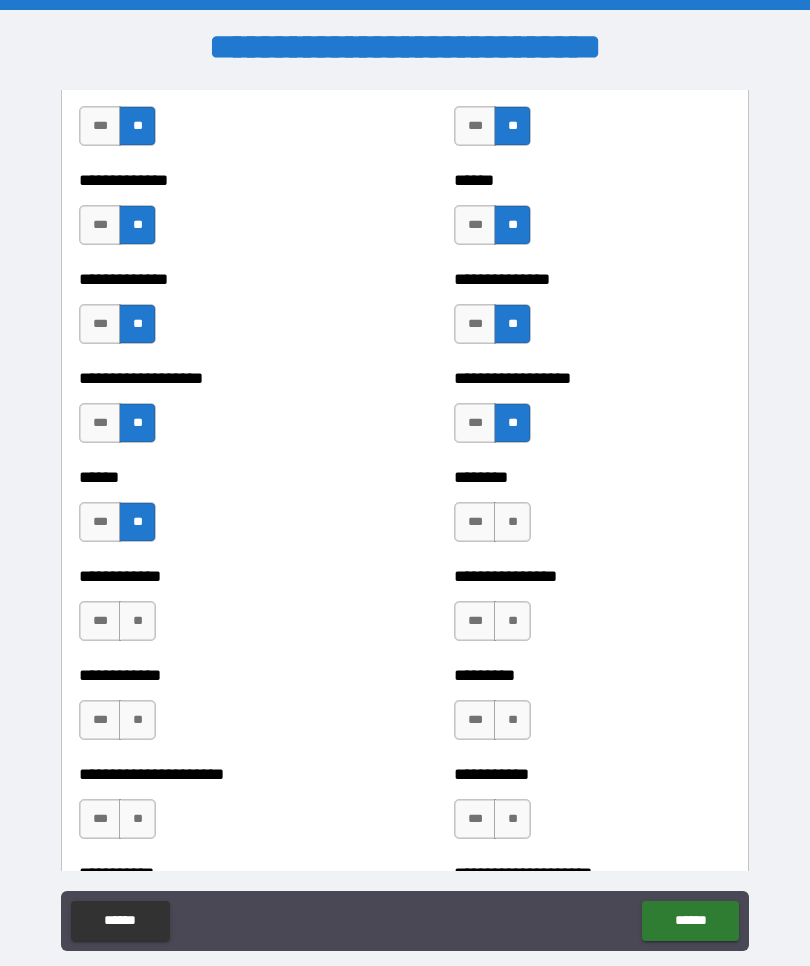 scroll, scrollTop: 4765, scrollLeft: 0, axis: vertical 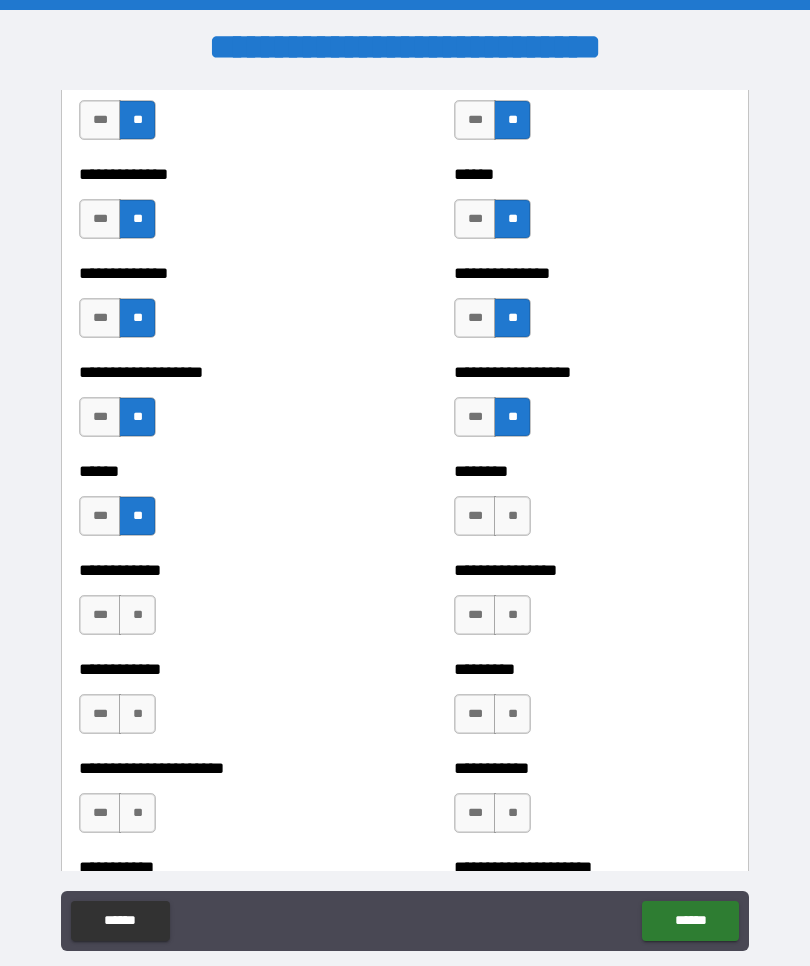 click on "**" at bounding box center [512, 516] 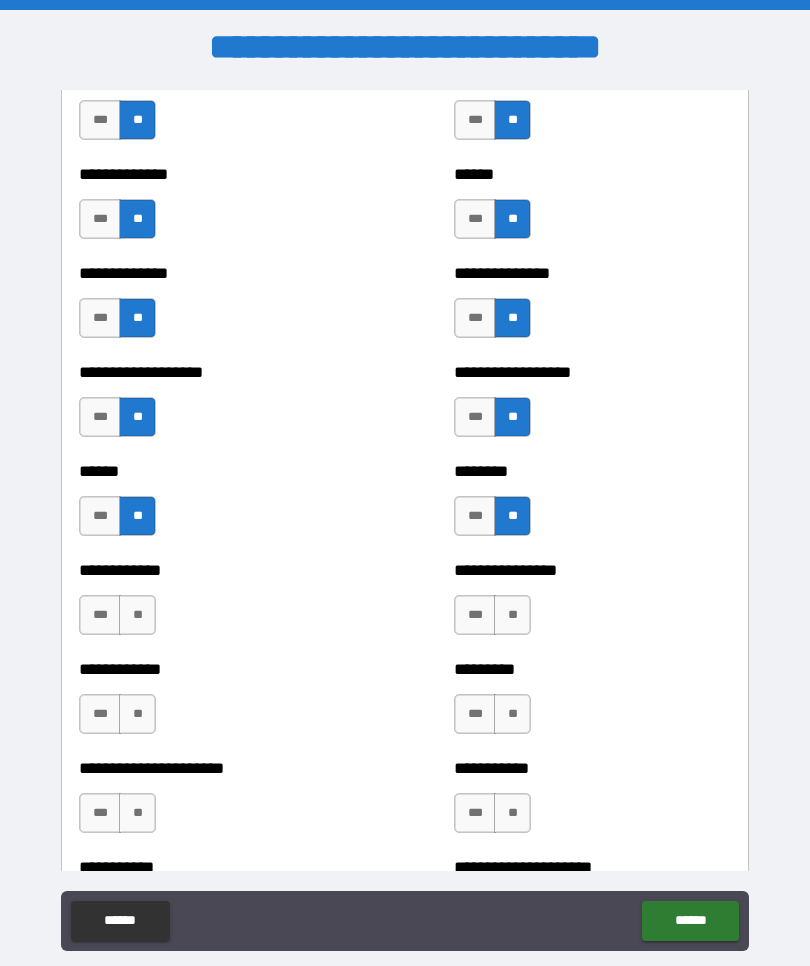 click on "**" at bounding box center (137, 615) 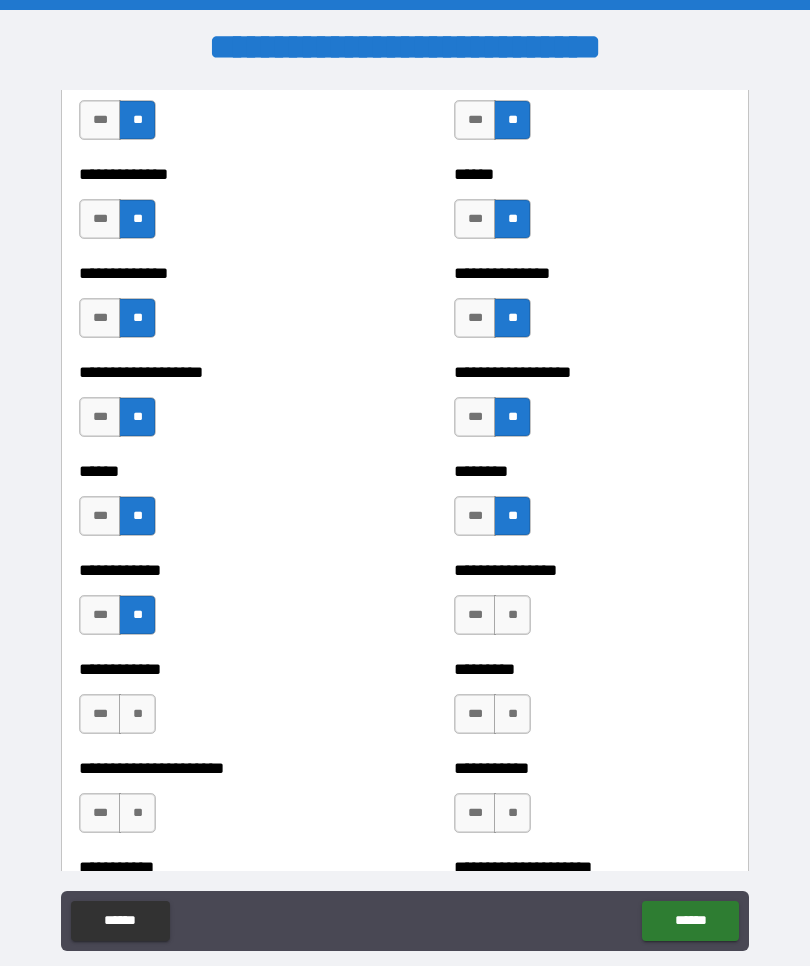 click on "**" at bounding box center (512, 615) 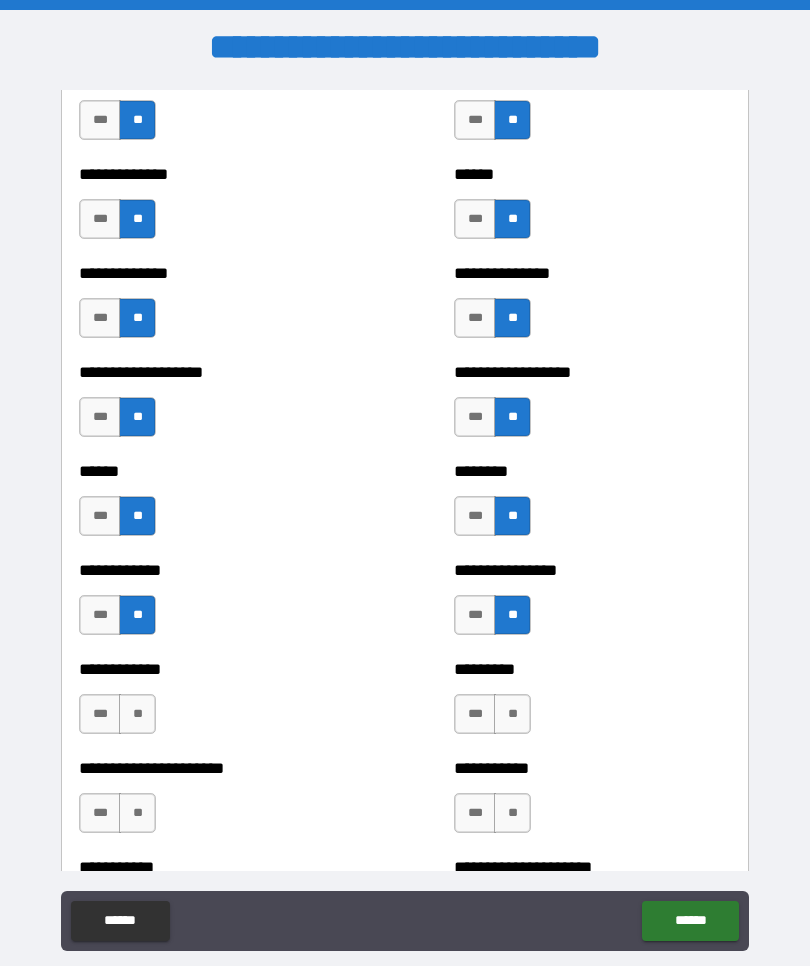 click on "**" at bounding box center (512, 714) 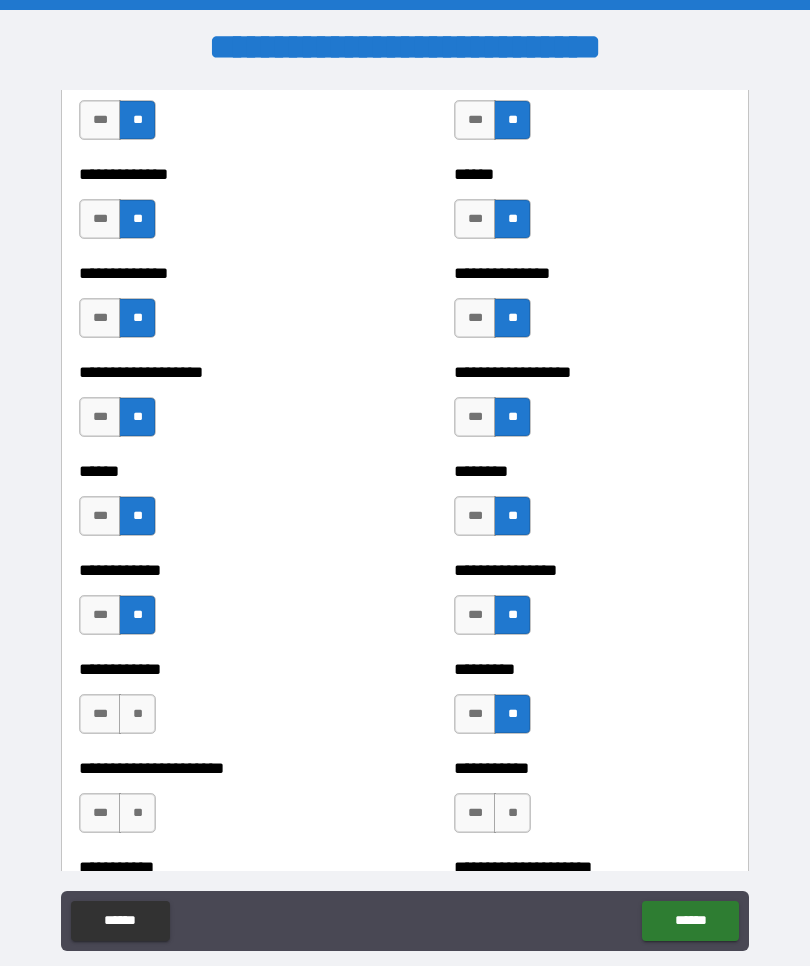 click on "**" at bounding box center (137, 714) 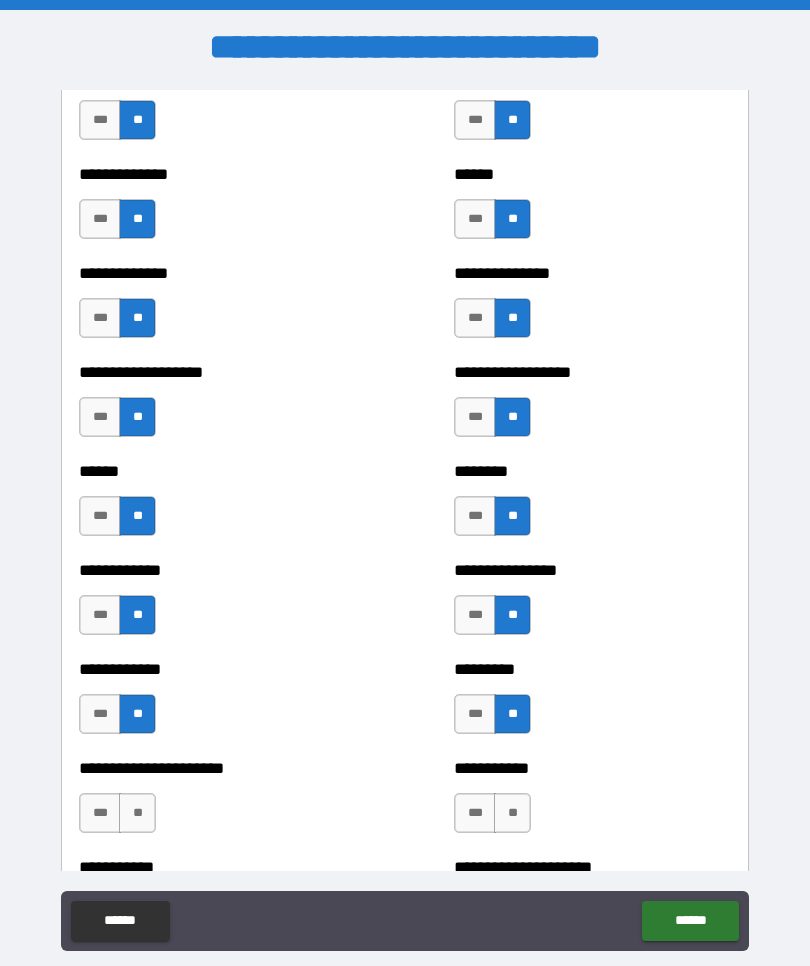 click on "**" at bounding box center [137, 813] 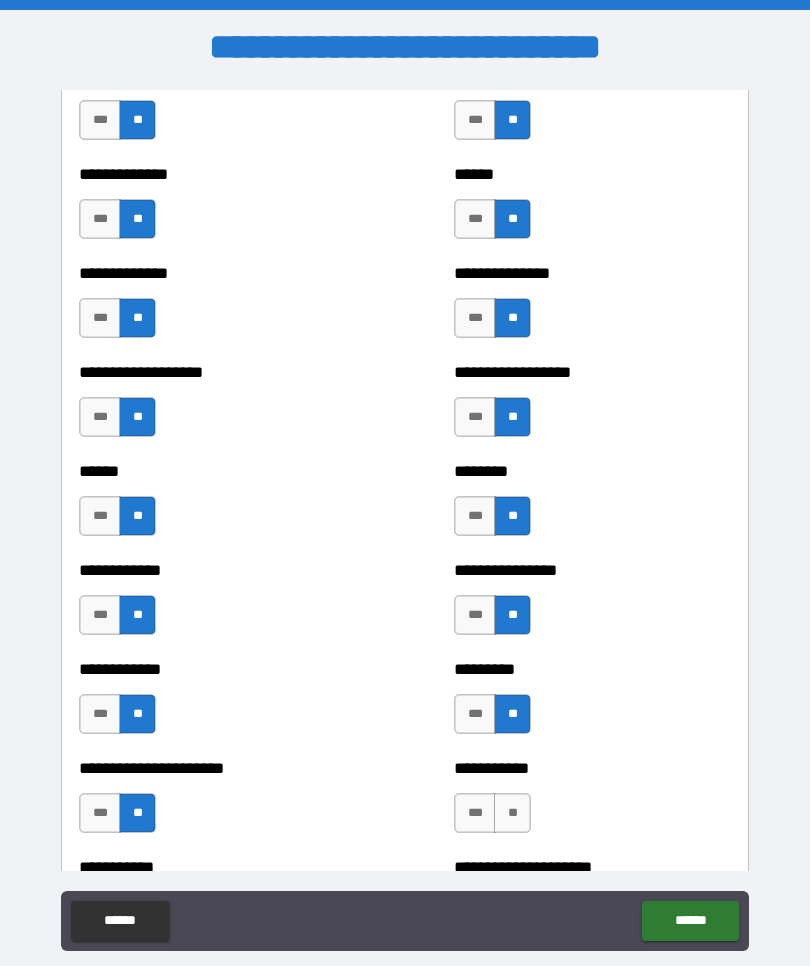 click on "**" at bounding box center [512, 813] 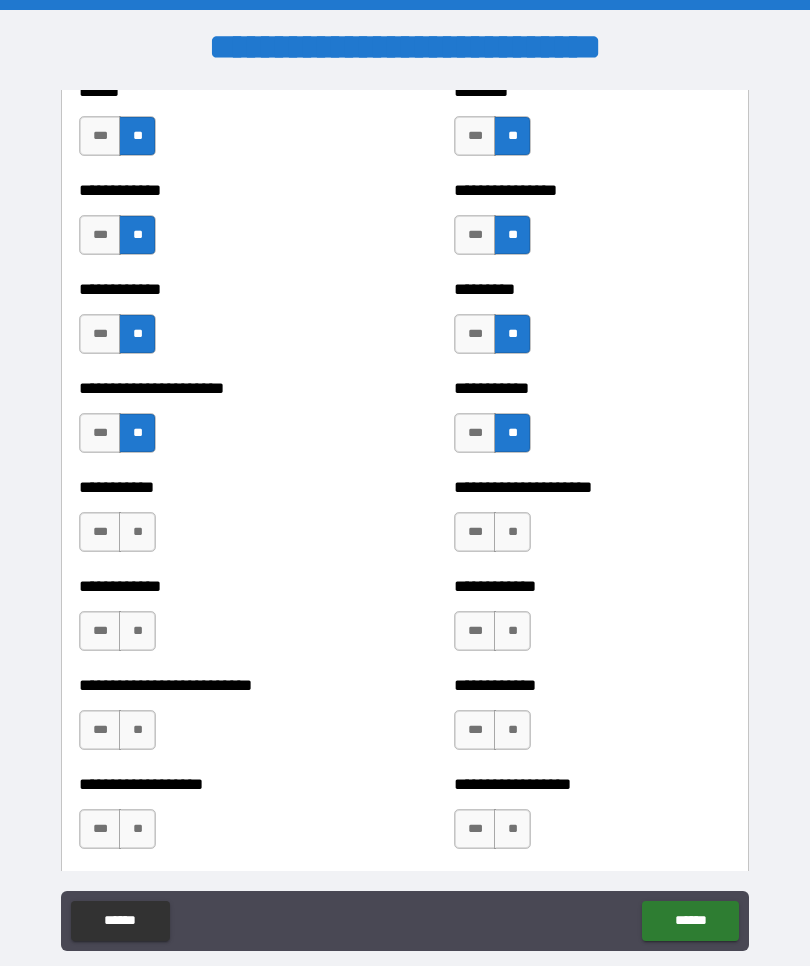 scroll, scrollTop: 5159, scrollLeft: 0, axis: vertical 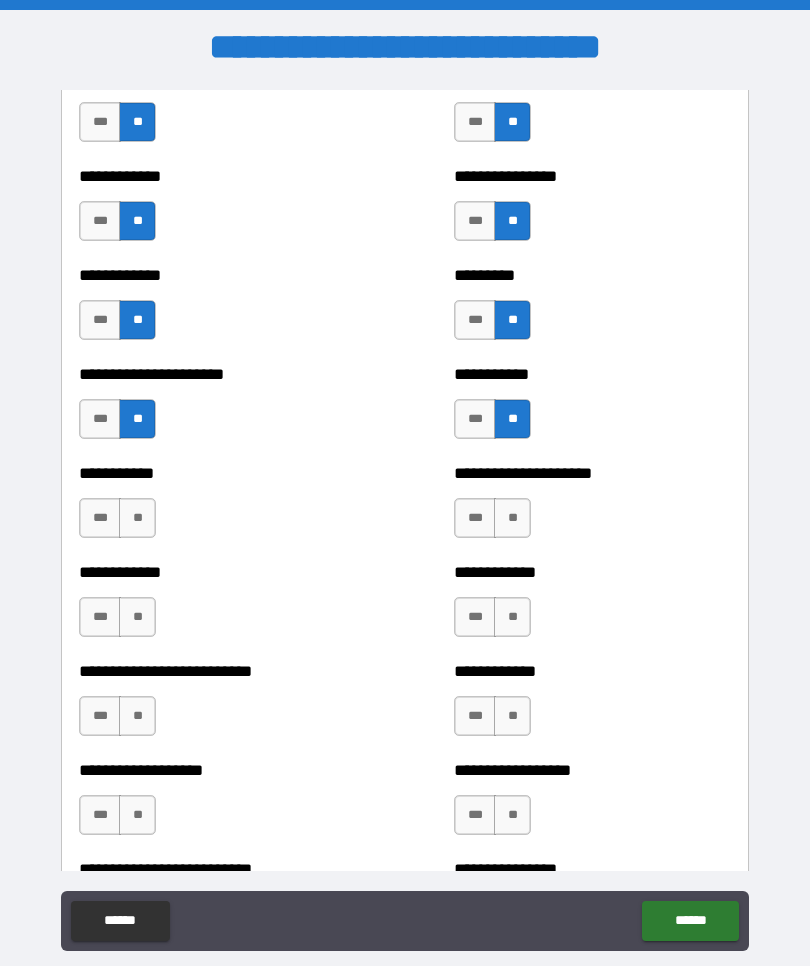 click on "**" at bounding box center (512, 518) 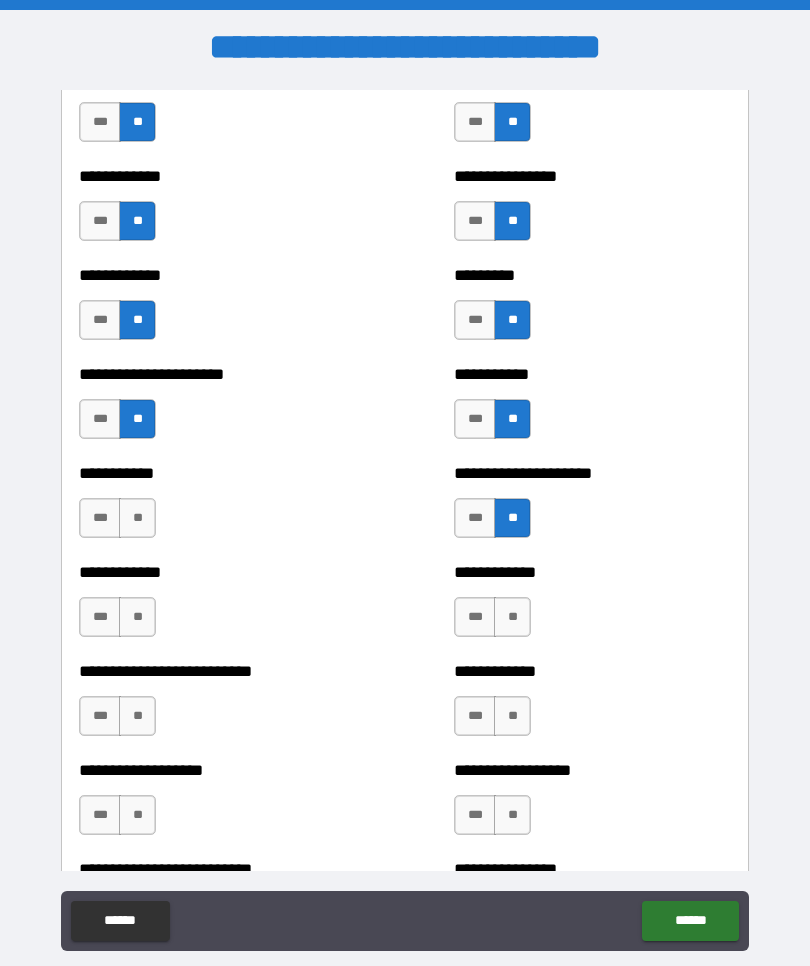 click on "**" at bounding box center (137, 518) 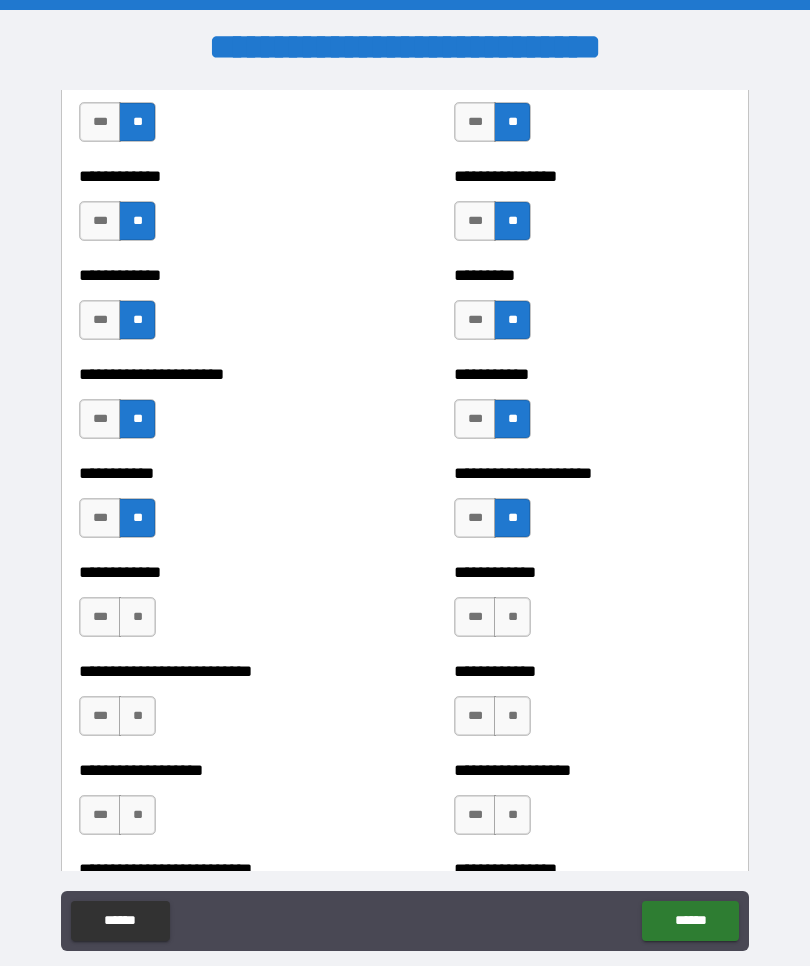 click on "**" at bounding box center (137, 617) 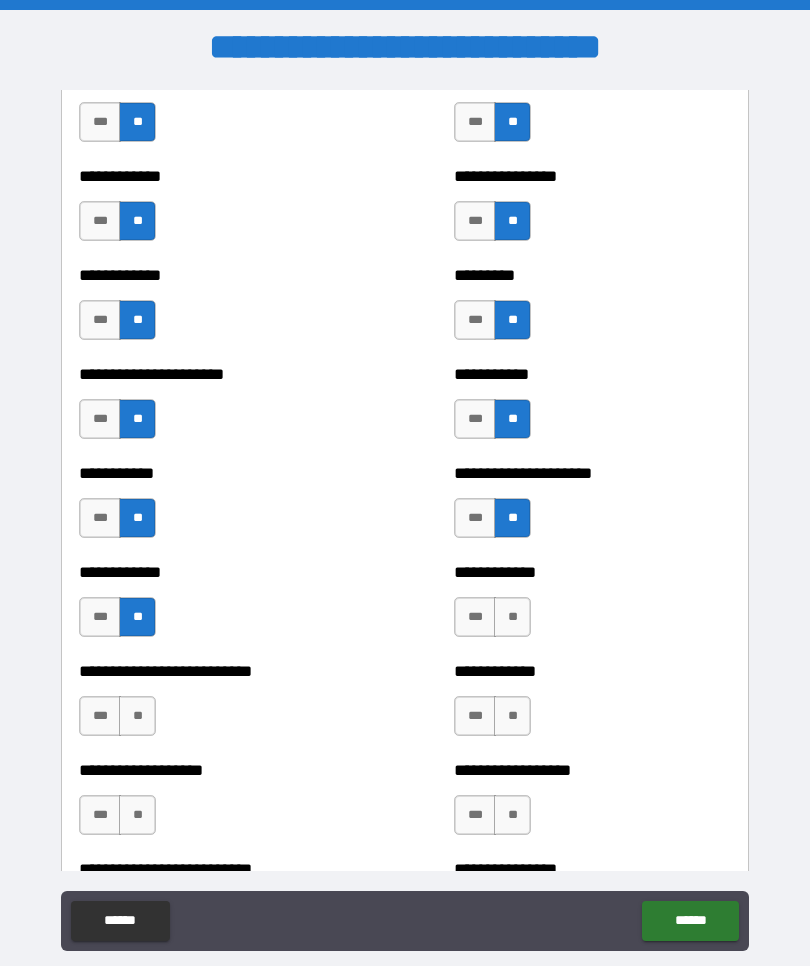 click on "**" at bounding box center [512, 617] 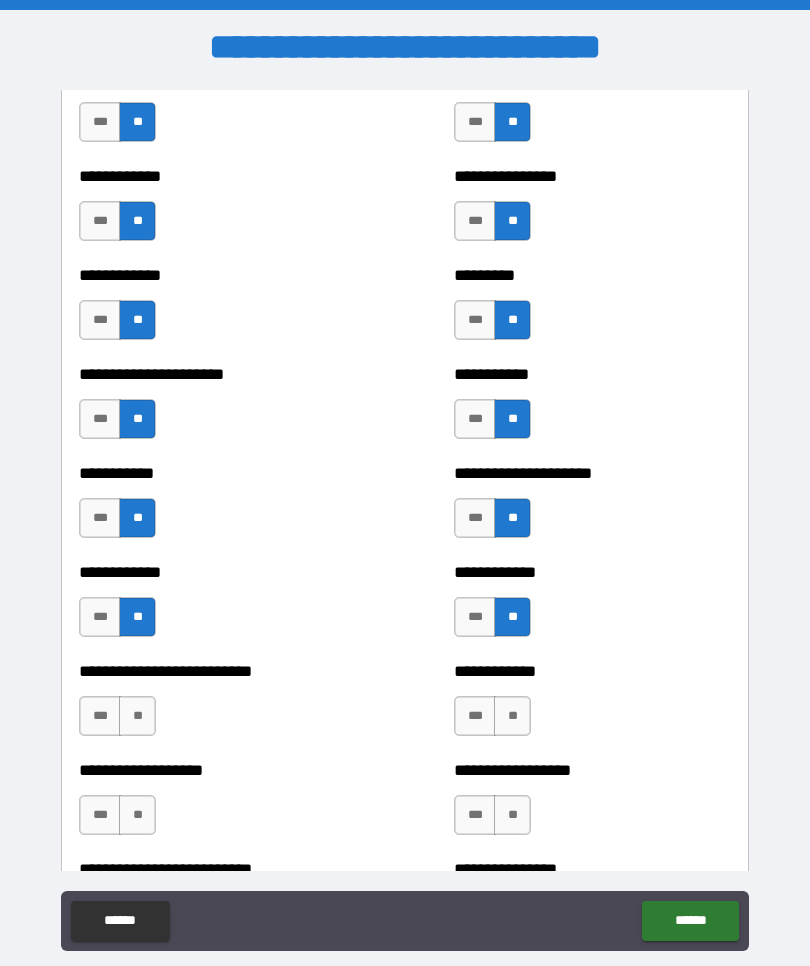 click on "**" at bounding box center (512, 716) 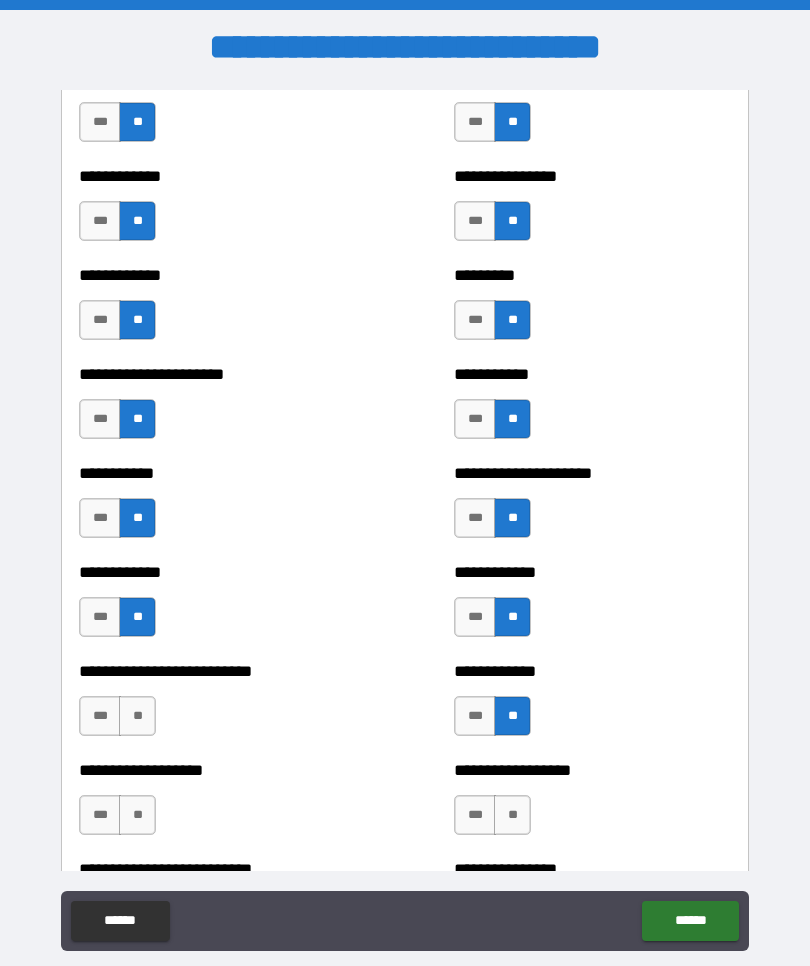 click on "**" at bounding box center (137, 716) 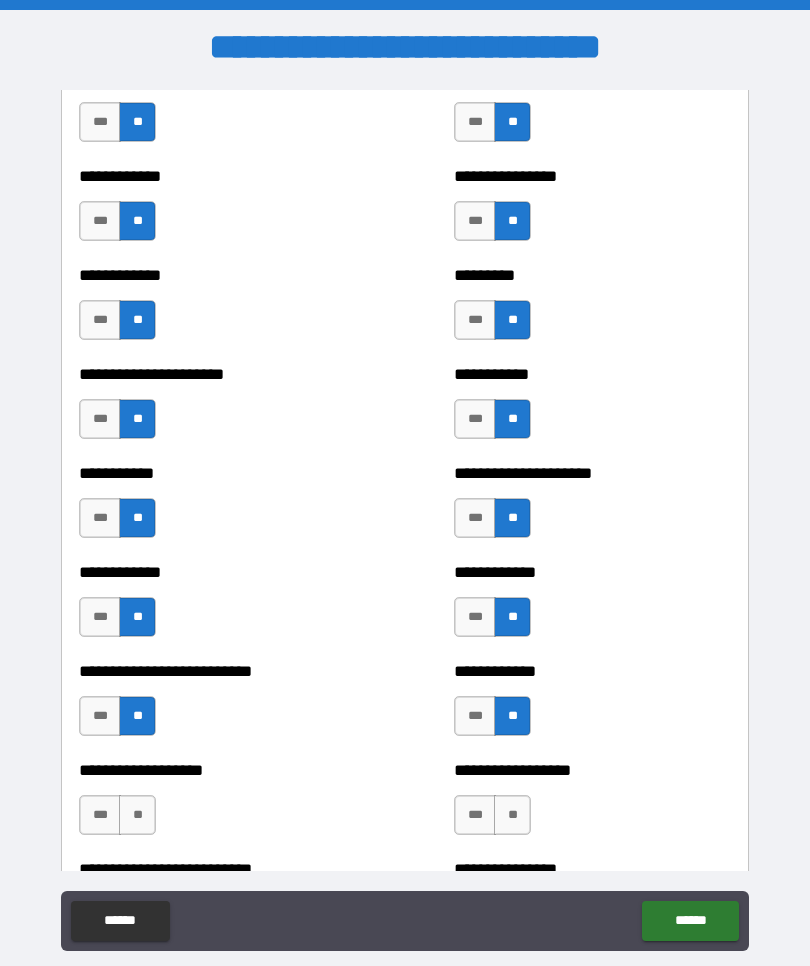 click on "**********" at bounding box center [217, 805] 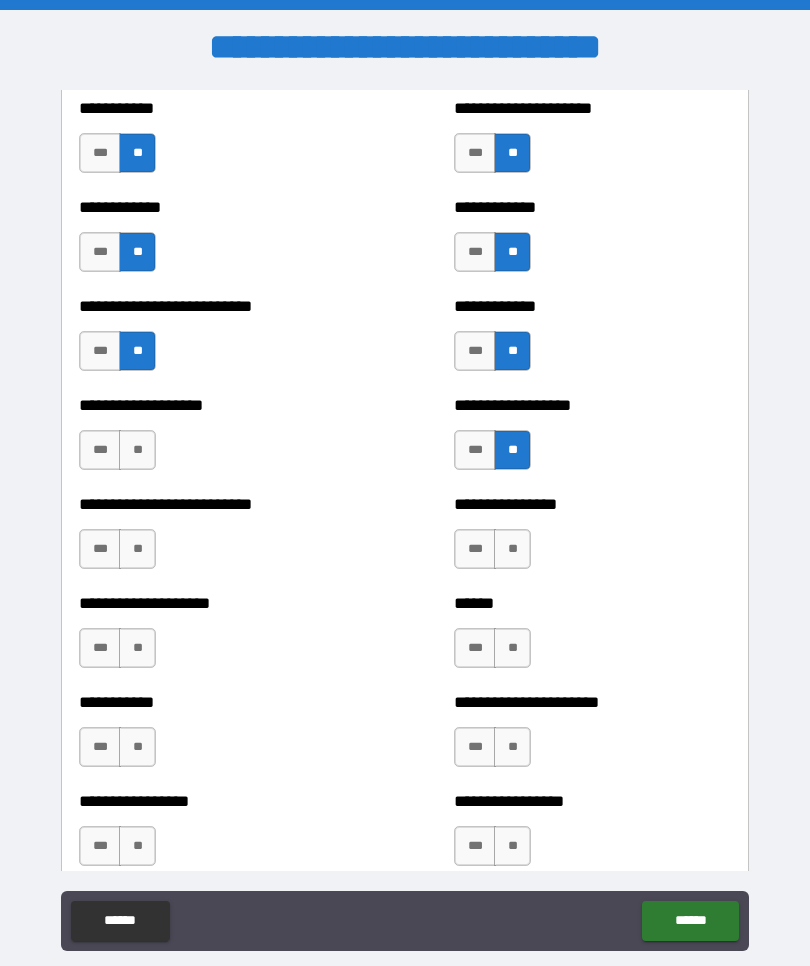scroll, scrollTop: 5554, scrollLeft: 0, axis: vertical 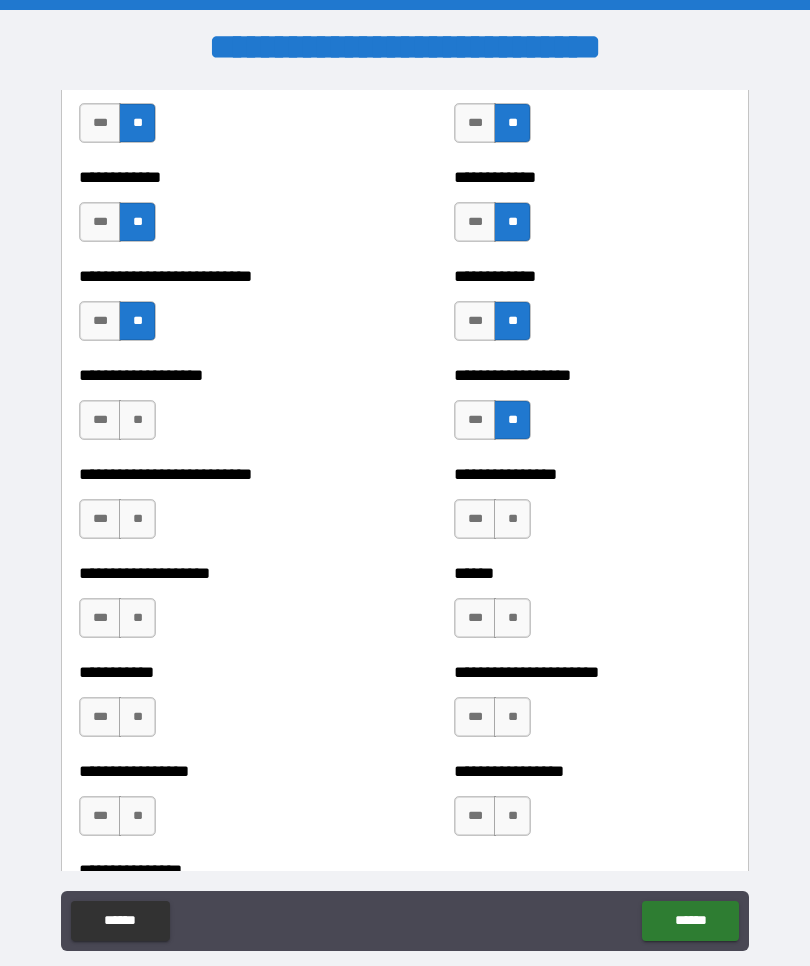 click on "**" at bounding box center (512, 519) 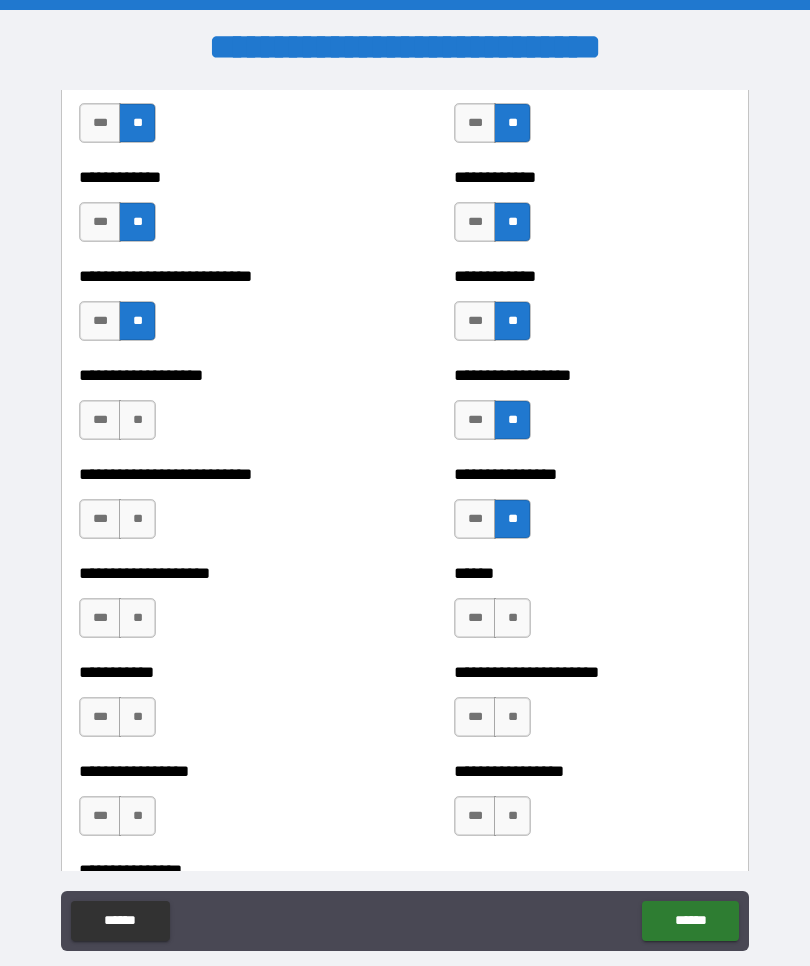 click on "**" at bounding box center (137, 519) 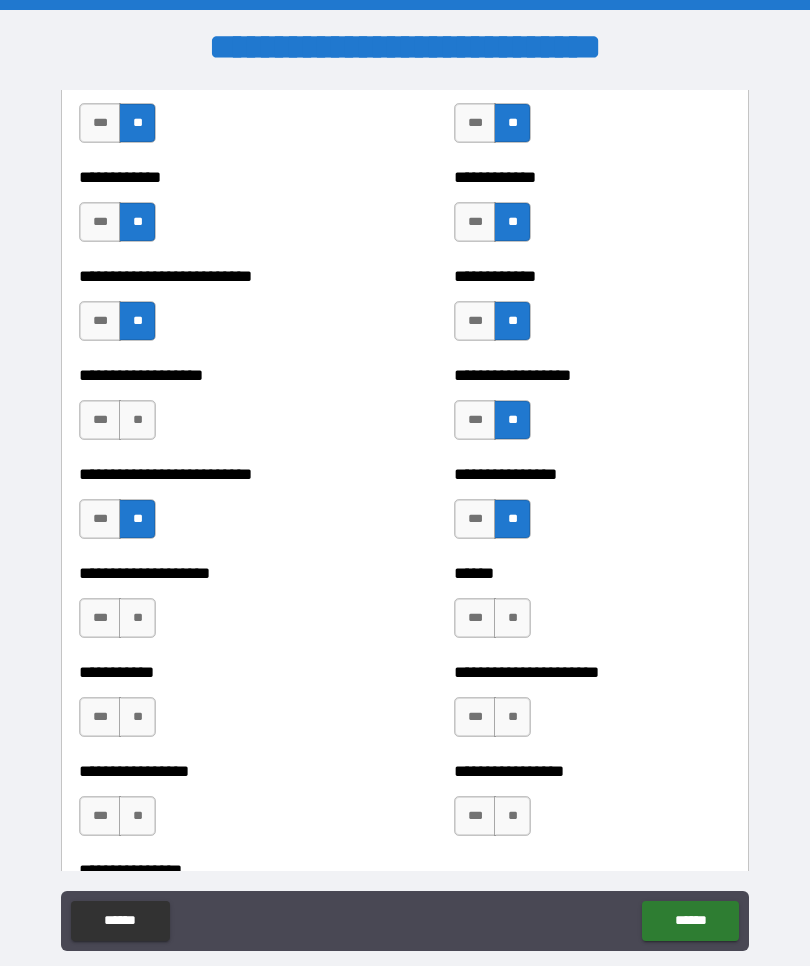 click on "**" at bounding box center [137, 618] 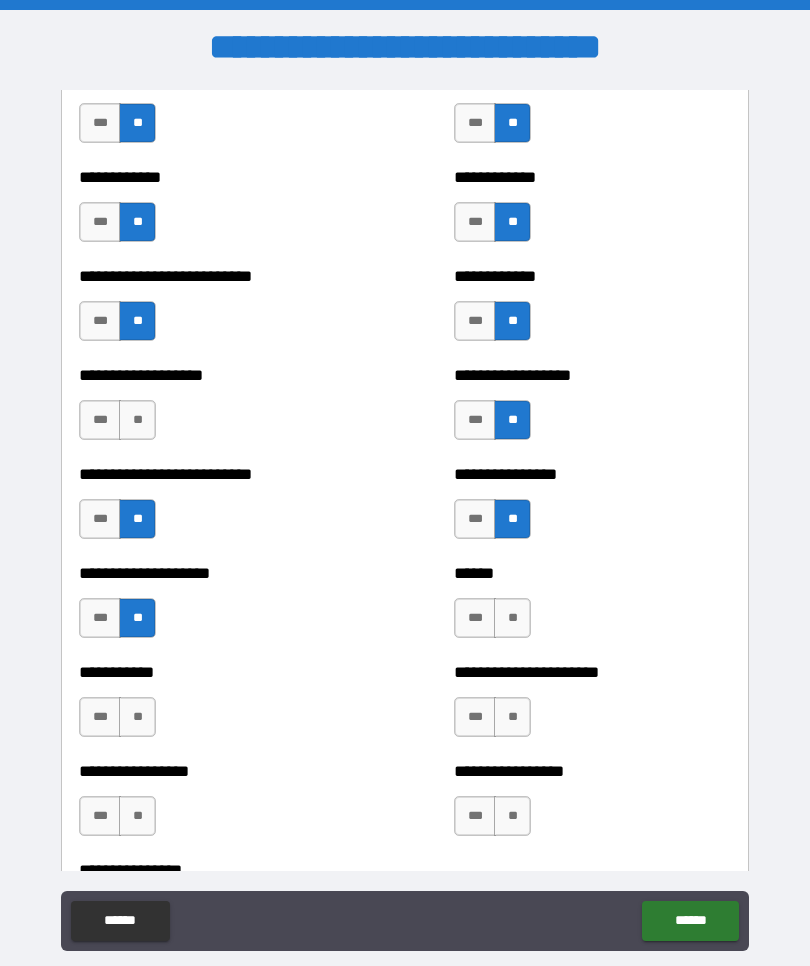 click on "**" at bounding box center (512, 618) 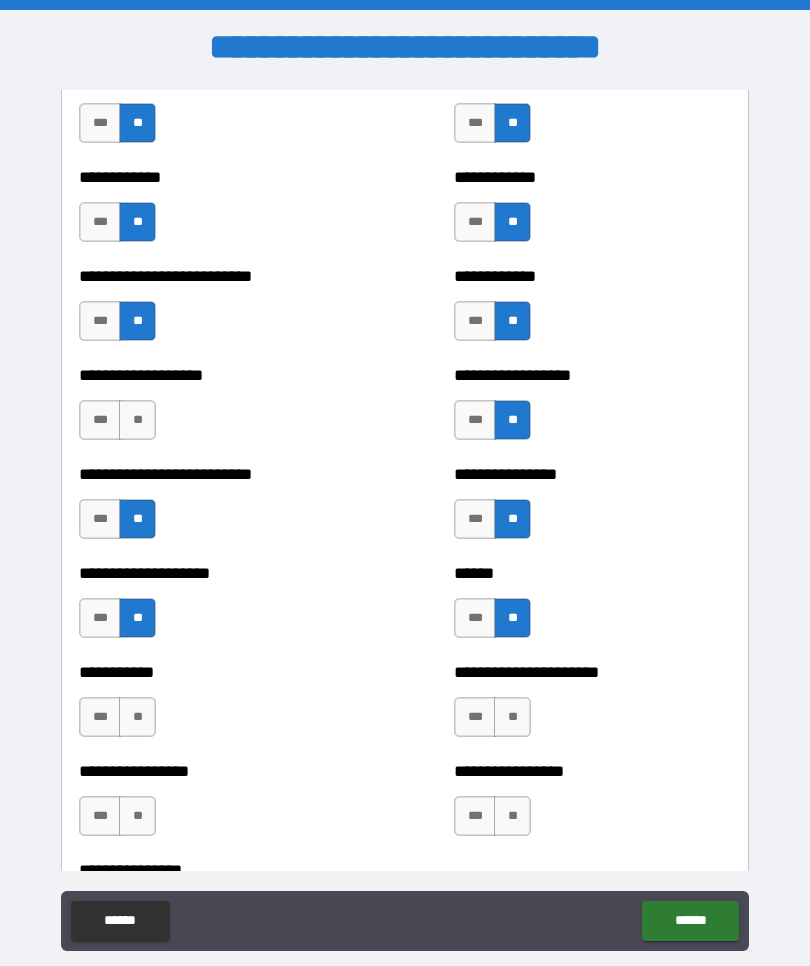 click on "**" at bounding box center [512, 717] 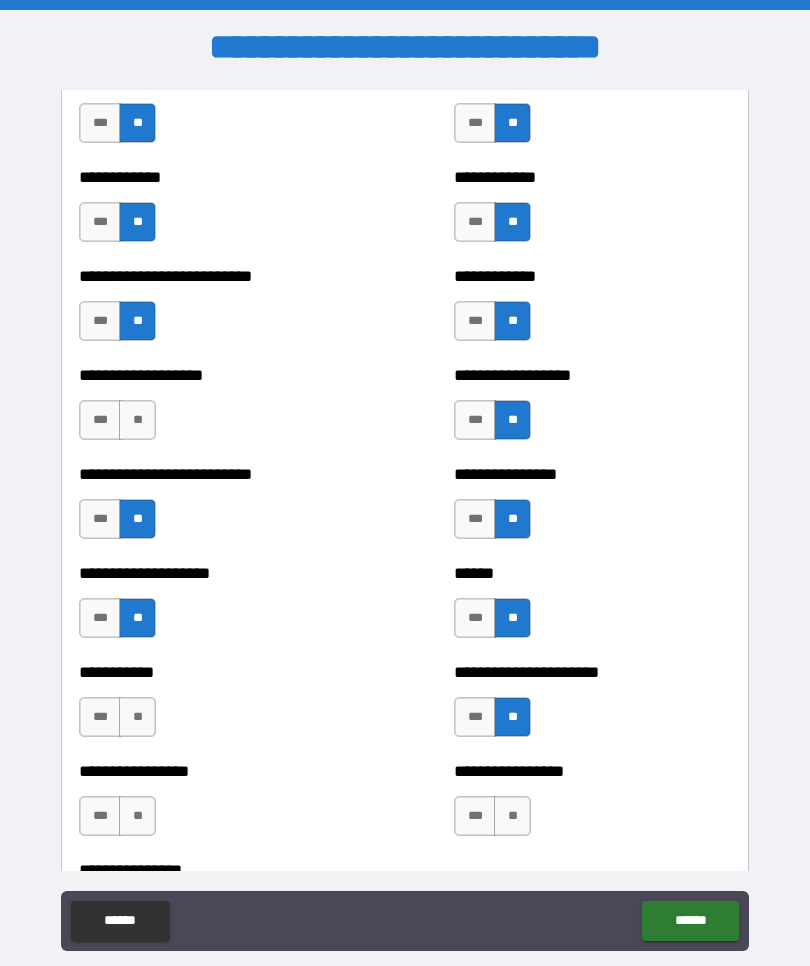 click on "**" at bounding box center (137, 717) 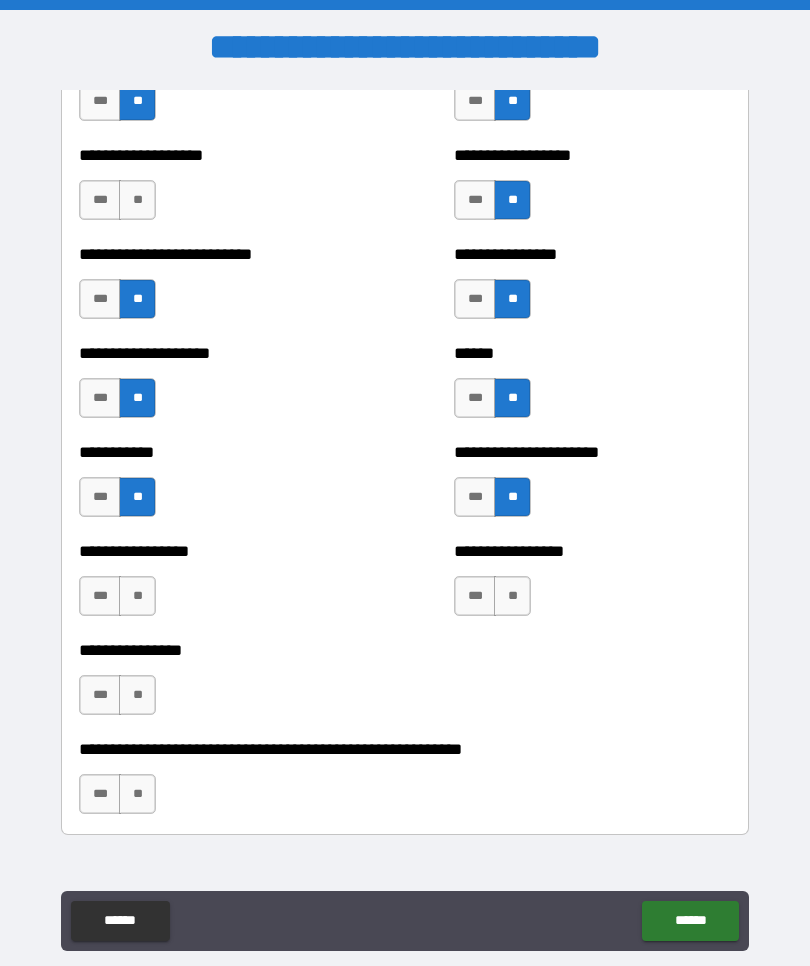 scroll, scrollTop: 5774, scrollLeft: 0, axis: vertical 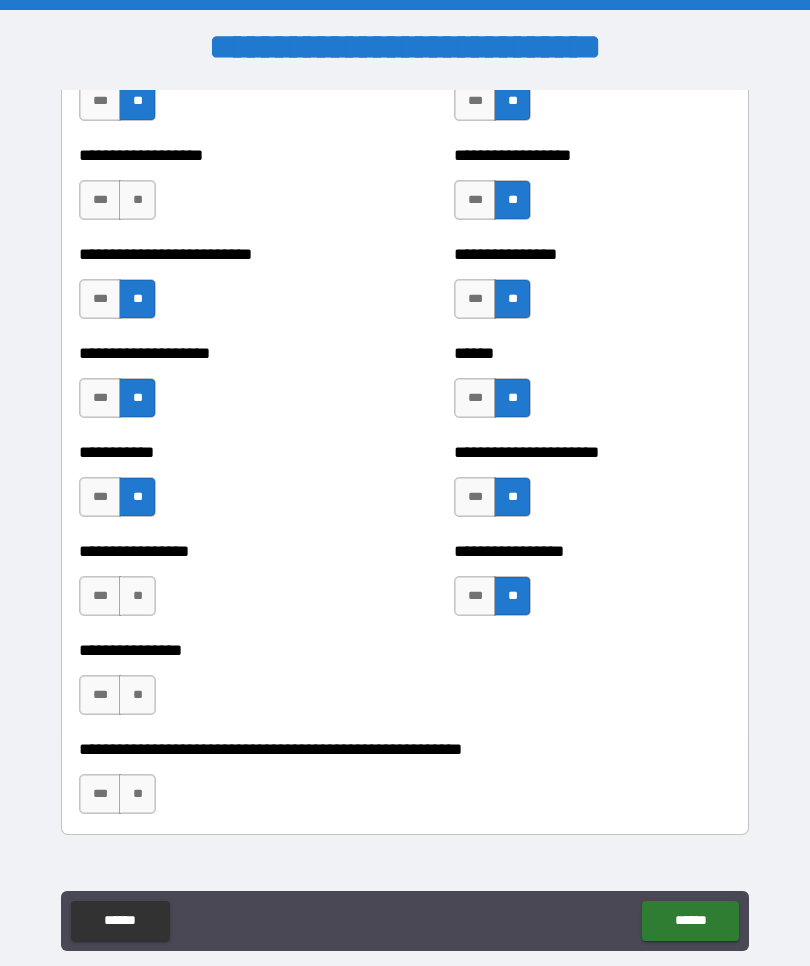 click on "**" at bounding box center [137, 596] 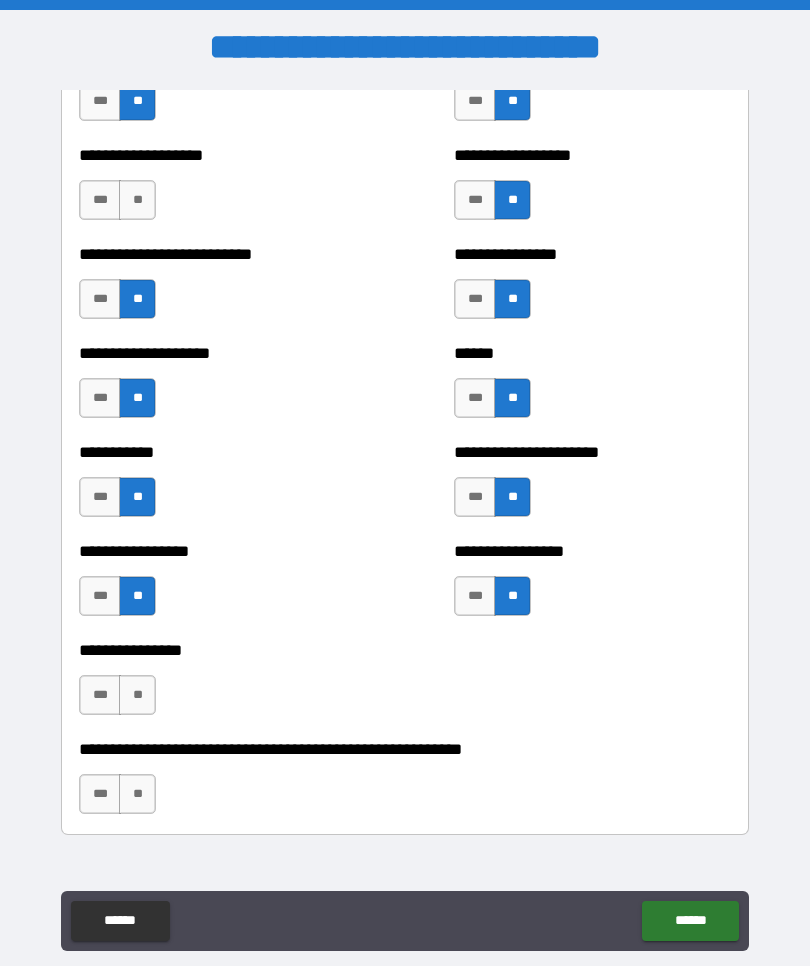 click on "**********" at bounding box center [217, 685] 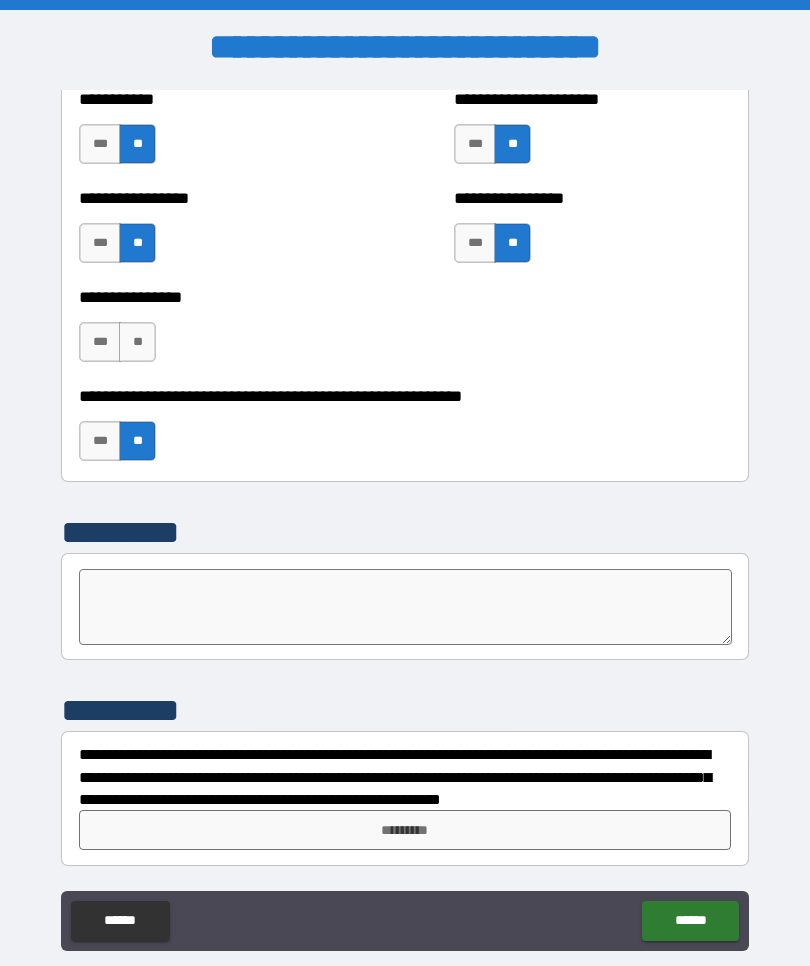 scroll, scrollTop: 6127, scrollLeft: 0, axis: vertical 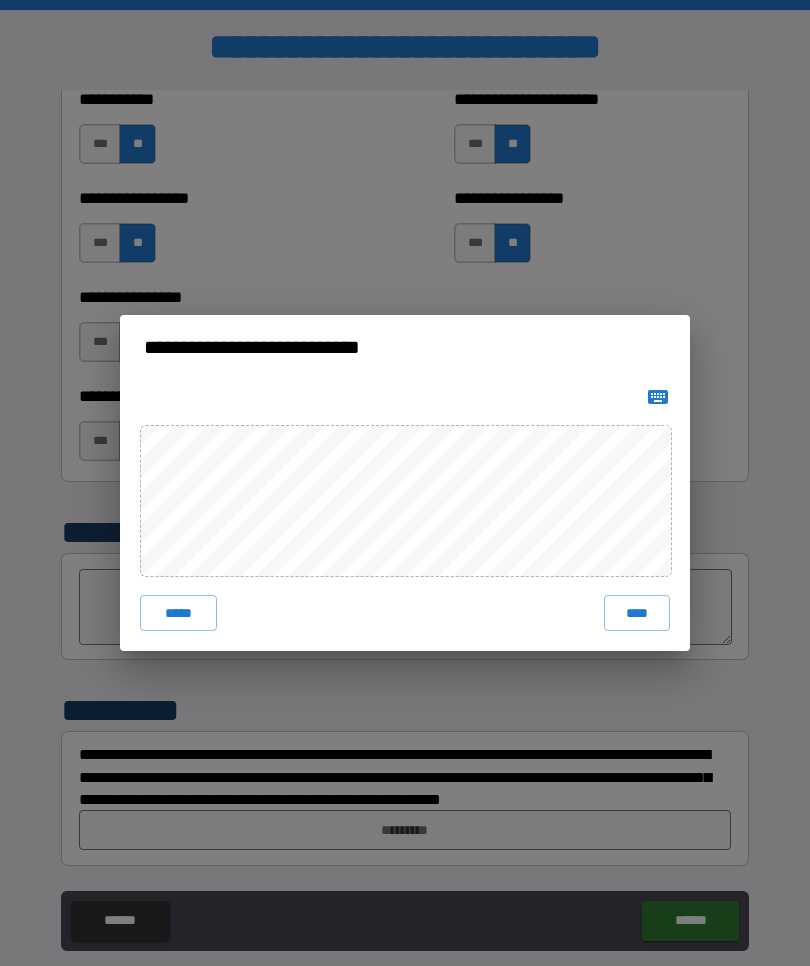 click on "****" at bounding box center [637, 613] 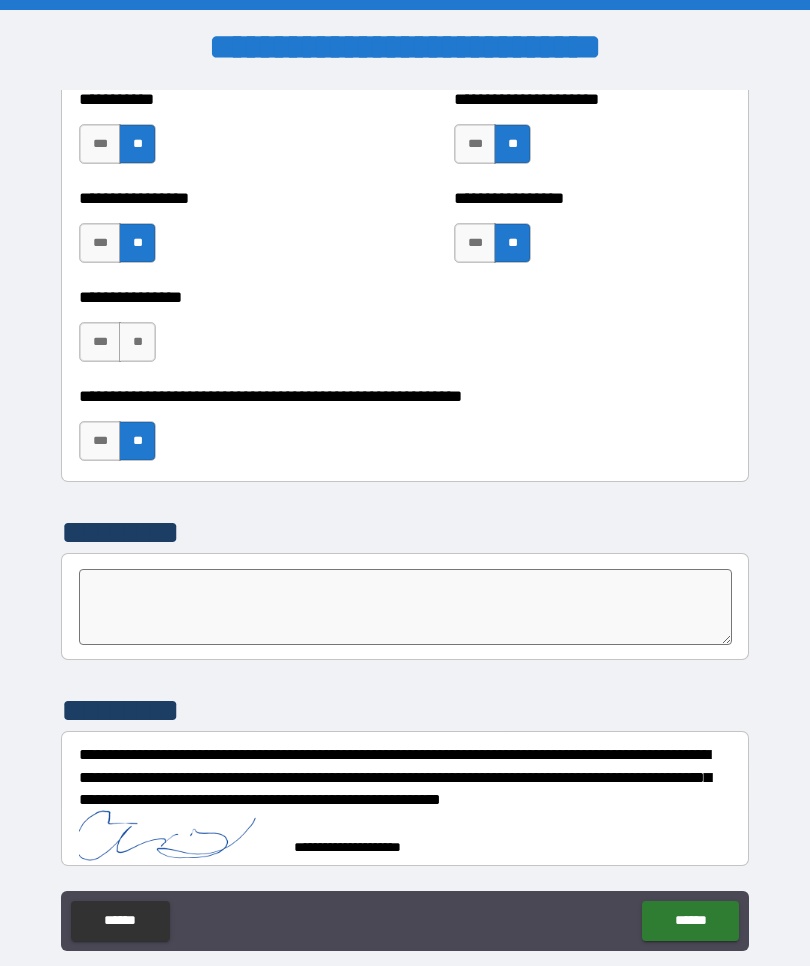 scroll, scrollTop: 6117, scrollLeft: 0, axis: vertical 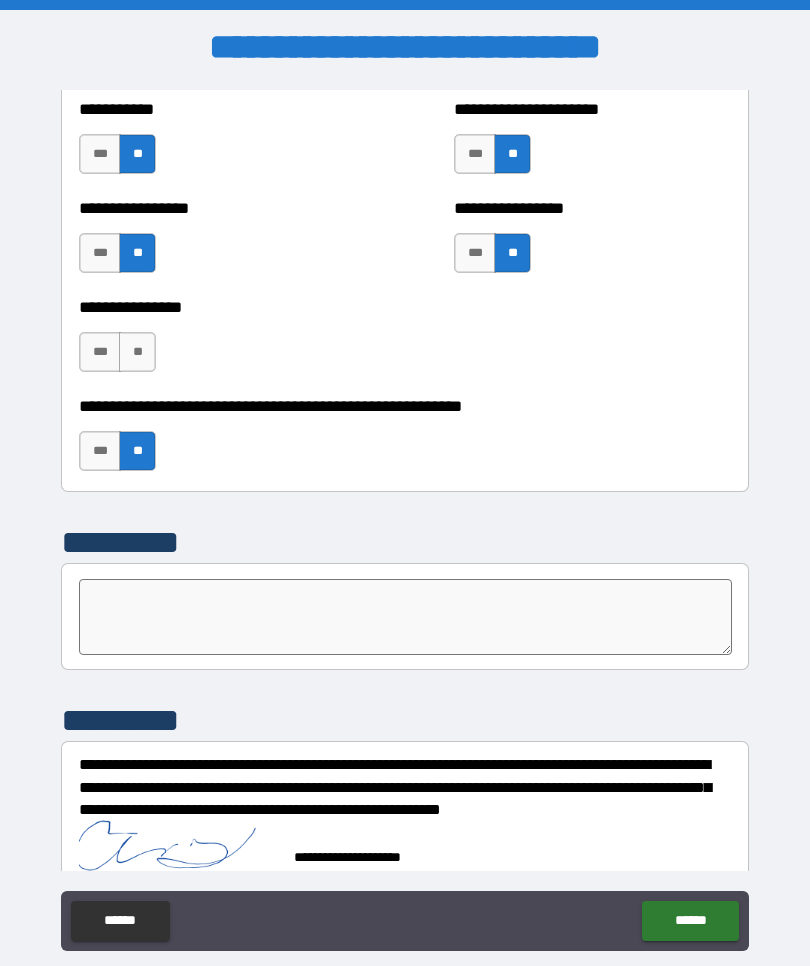 click on "******" at bounding box center (690, 921) 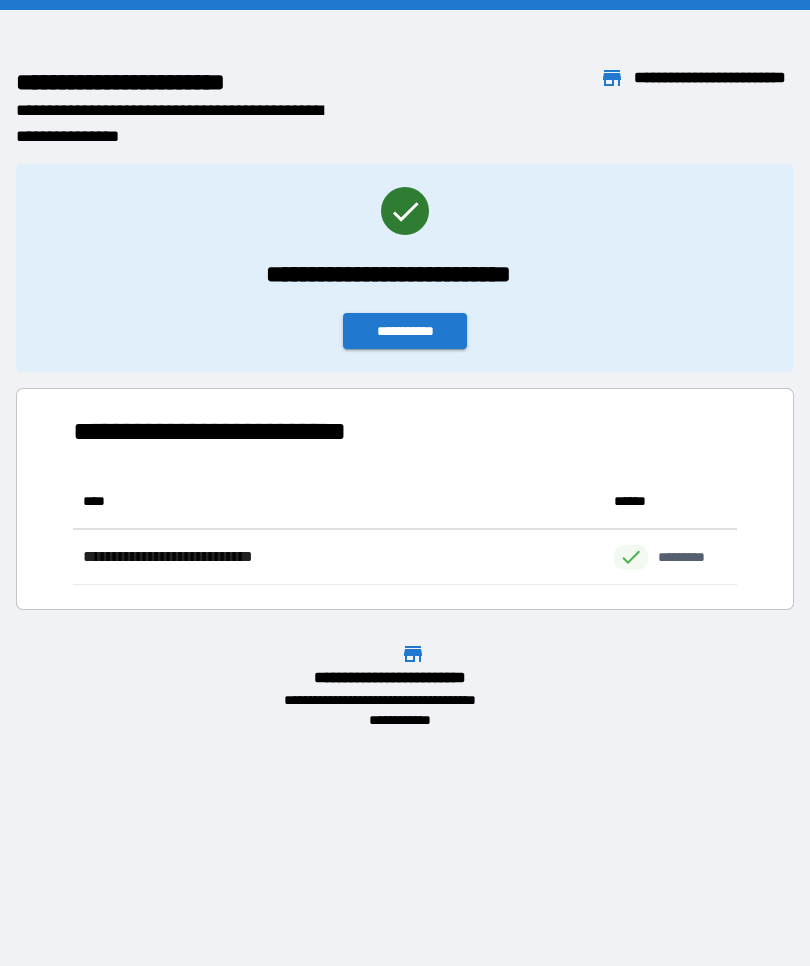 scroll, scrollTop: 111, scrollLeft: 664, axis: both 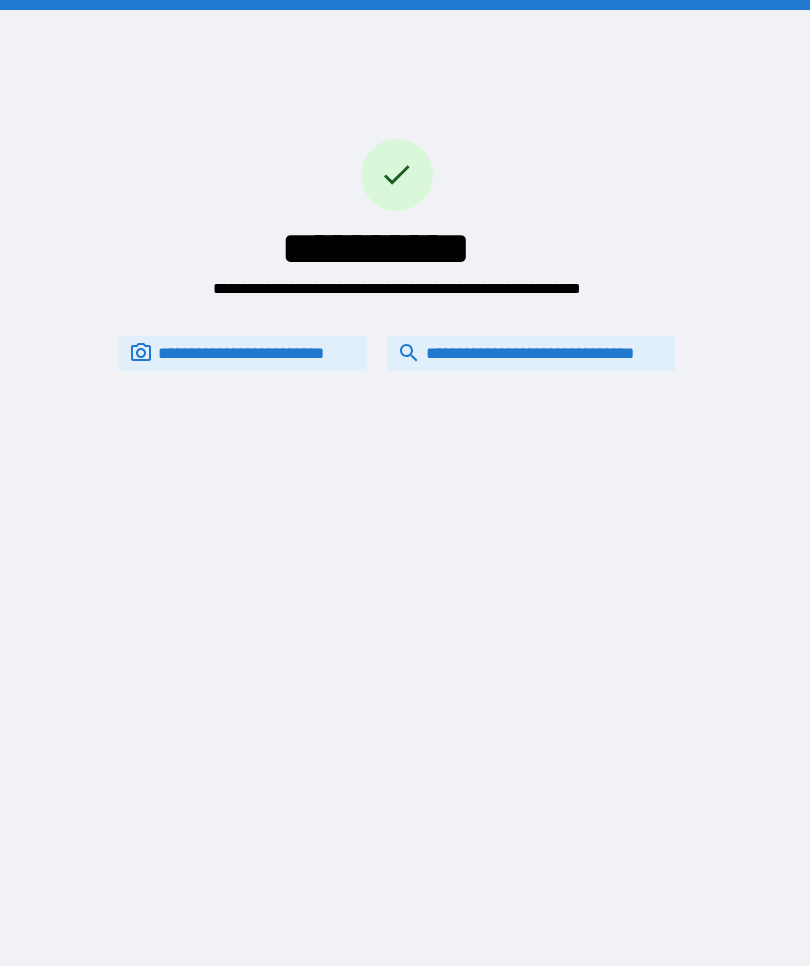 click on "**********" at bounding box center (531, 353) 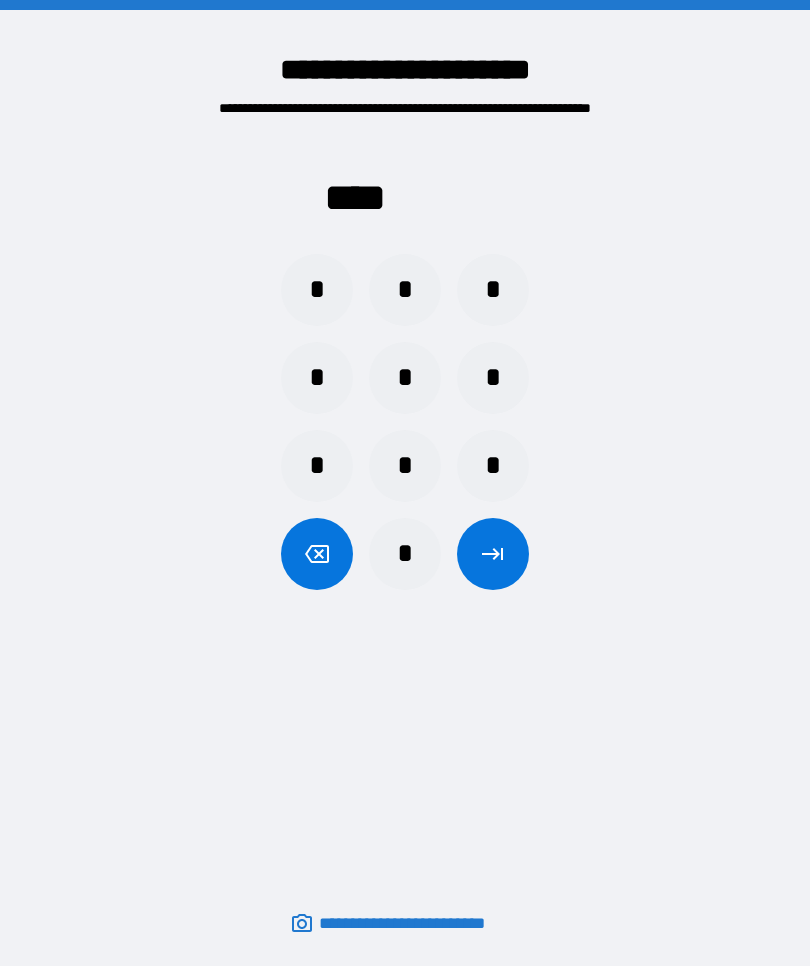 click on "*" at bounding box center (493, 378) 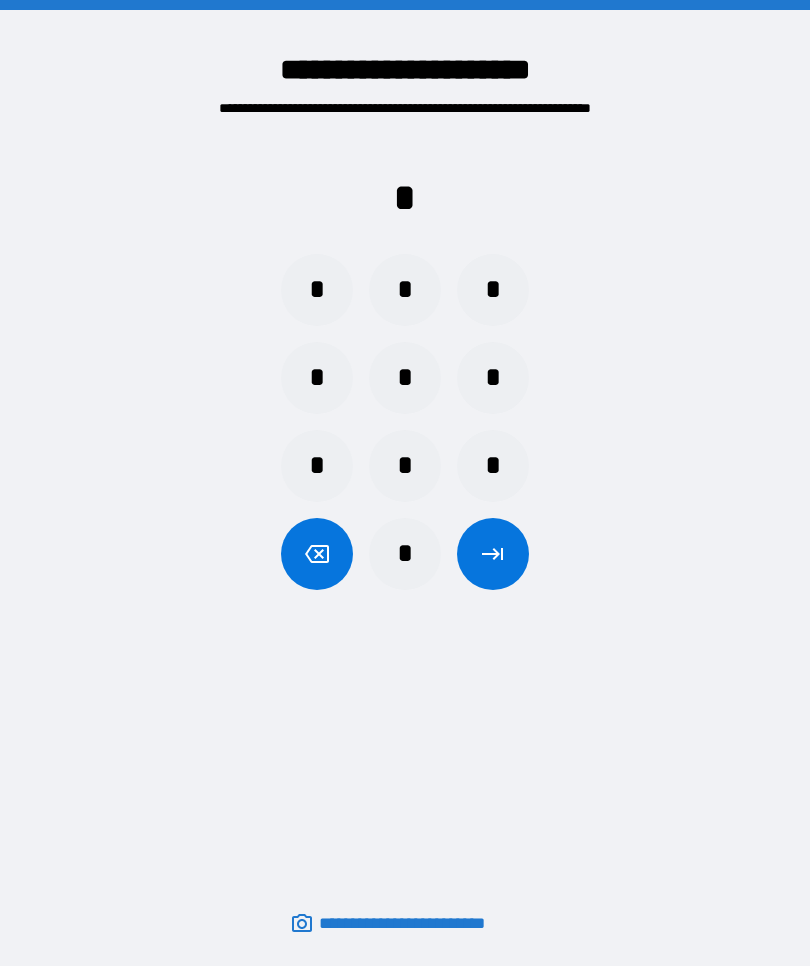 click on "*" at bounding box center (317, 290) 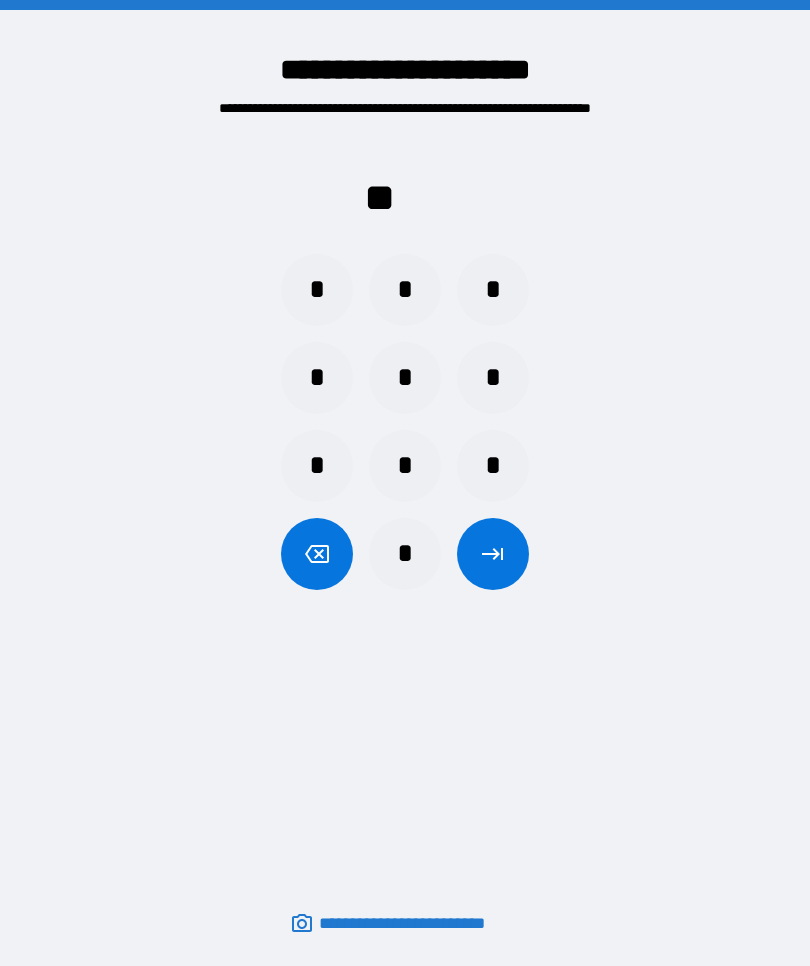 click on "*" at bounding box center (317, 290) 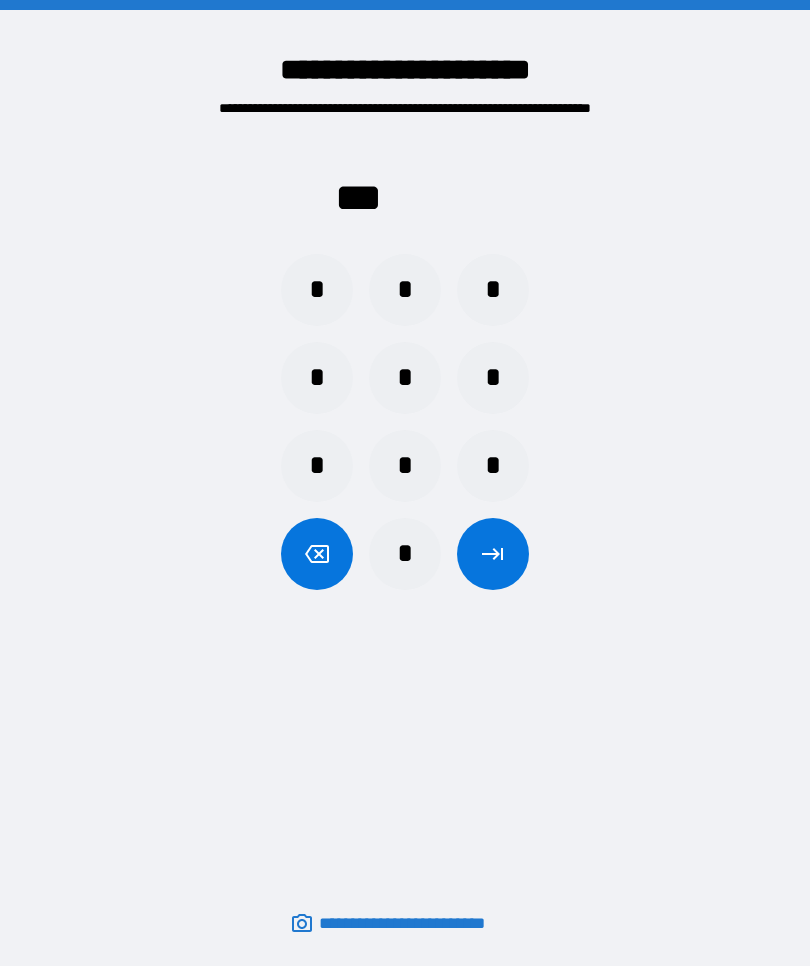 click on "*" at bounding box center [317, 290] 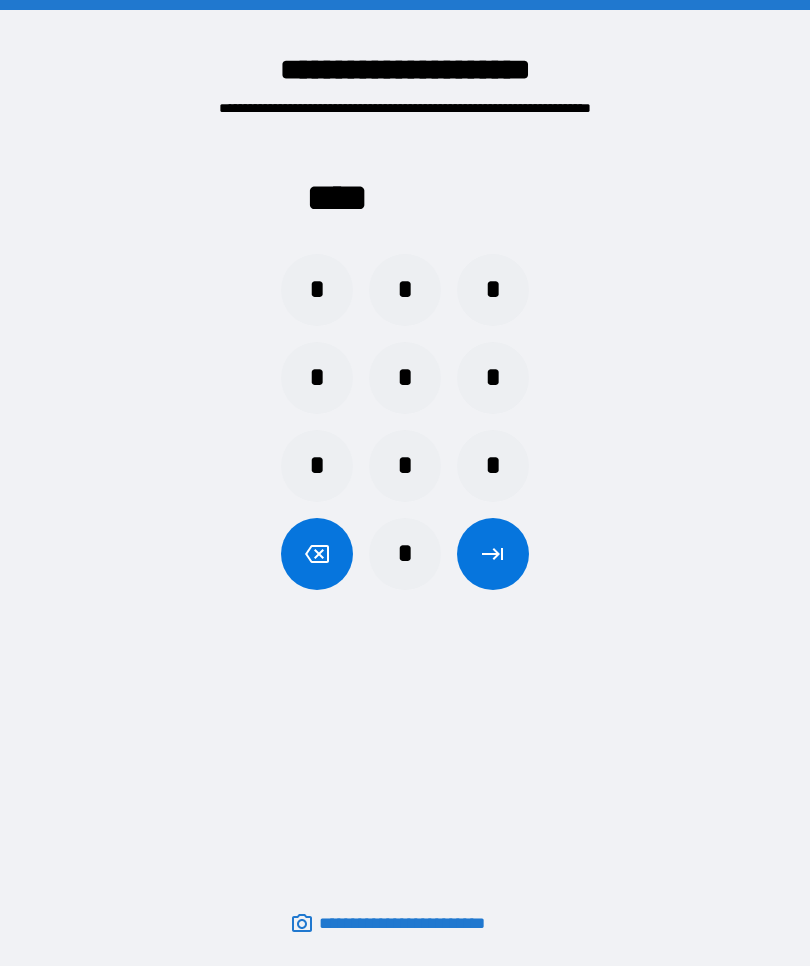 click at bounding box center (493, 554) 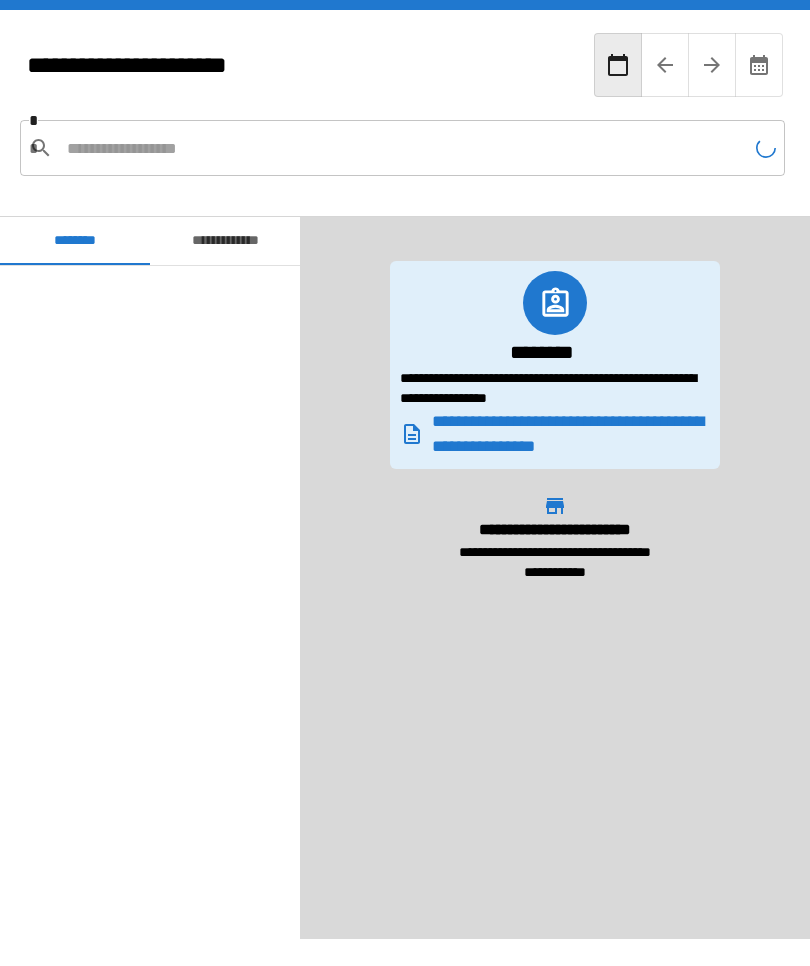 scroll, scrollTop: 960, scrollLeft: 0, axis: vertical 